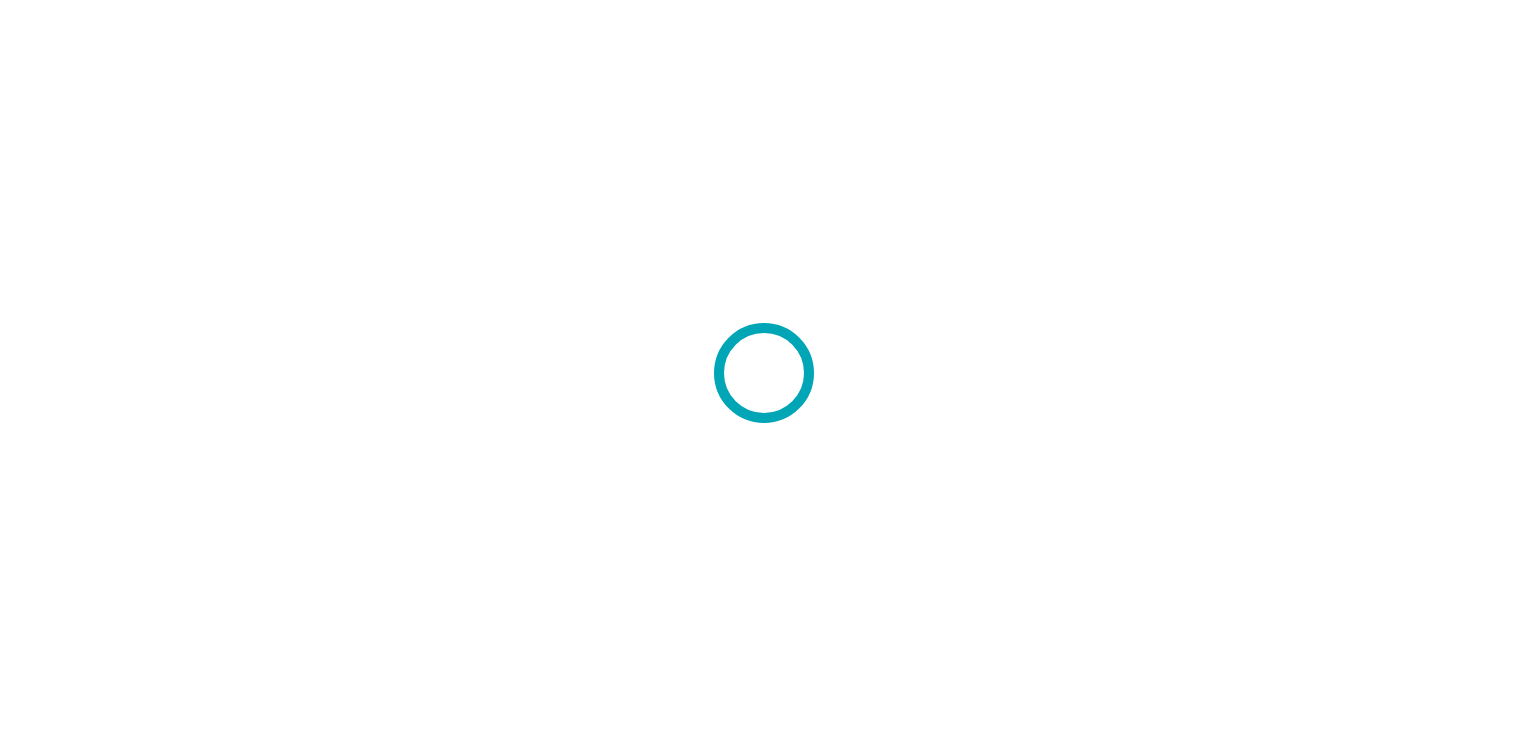scroll, scrollTop: 0, scrollLeft: 0, axis: both 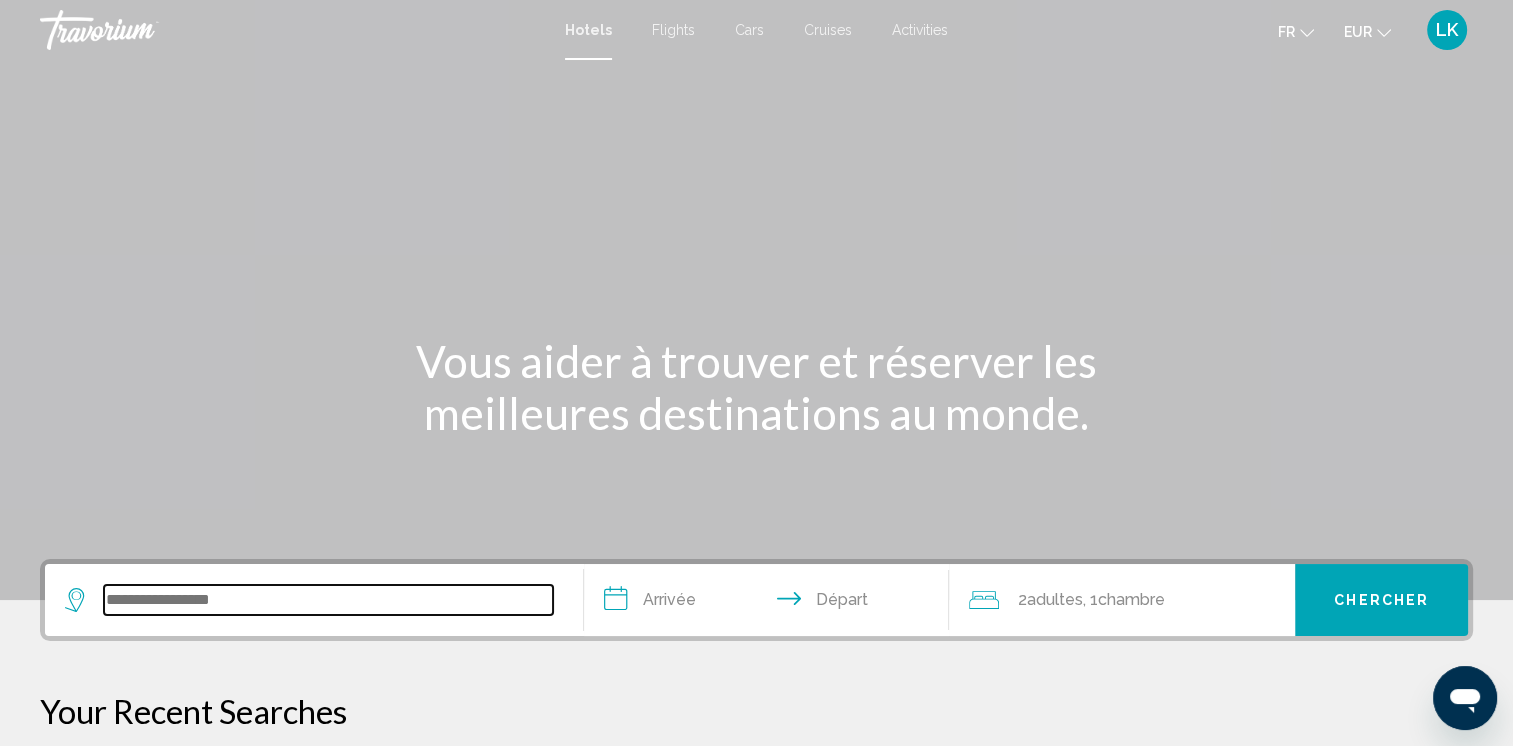 click at bounding box center [328, 600] 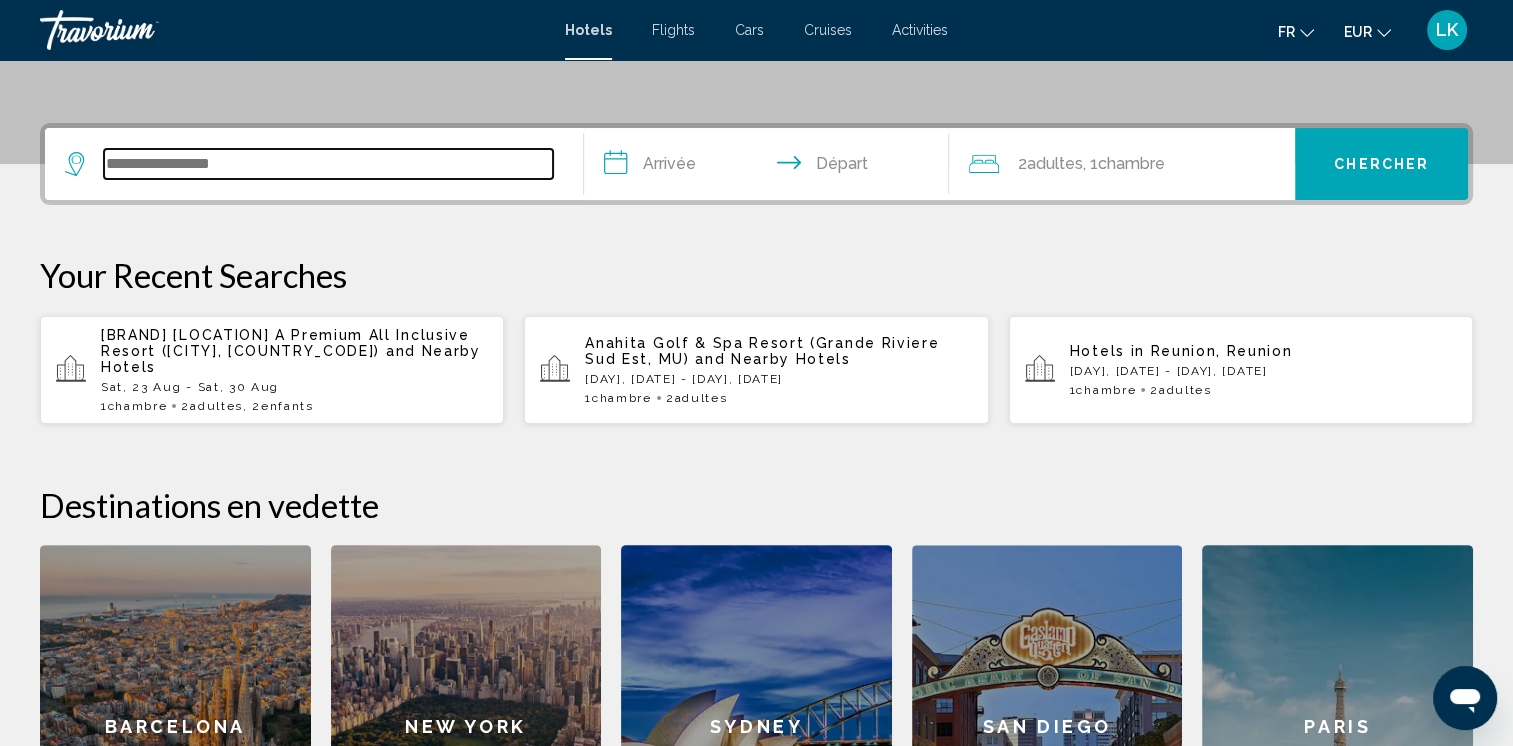 scroll, scrollTop: 493, scrollLeft: 0, axis: vertical 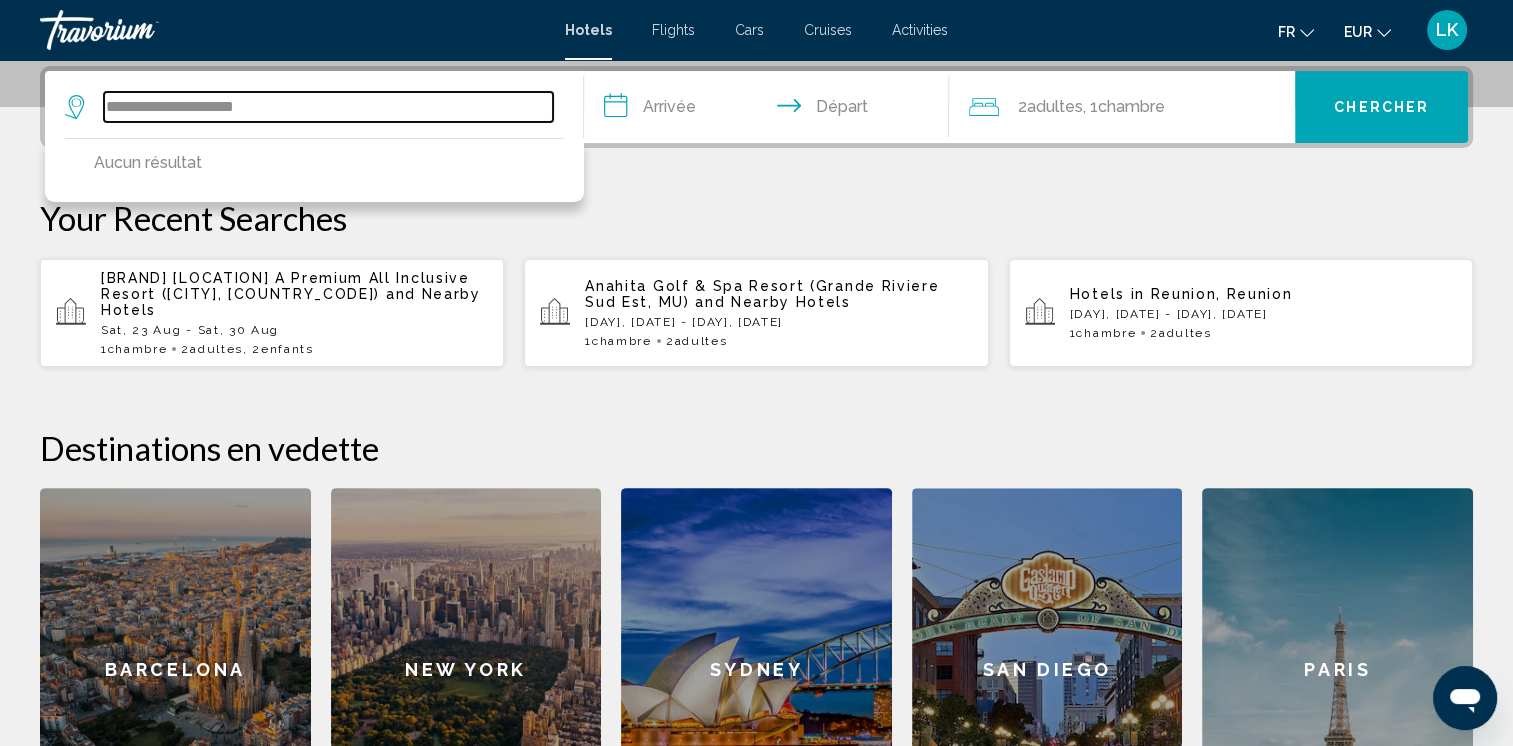 drag, startPoint x: 225, startPoint y: 110, endPoint x: 0, endPoint y: 52, distance: 232.35533 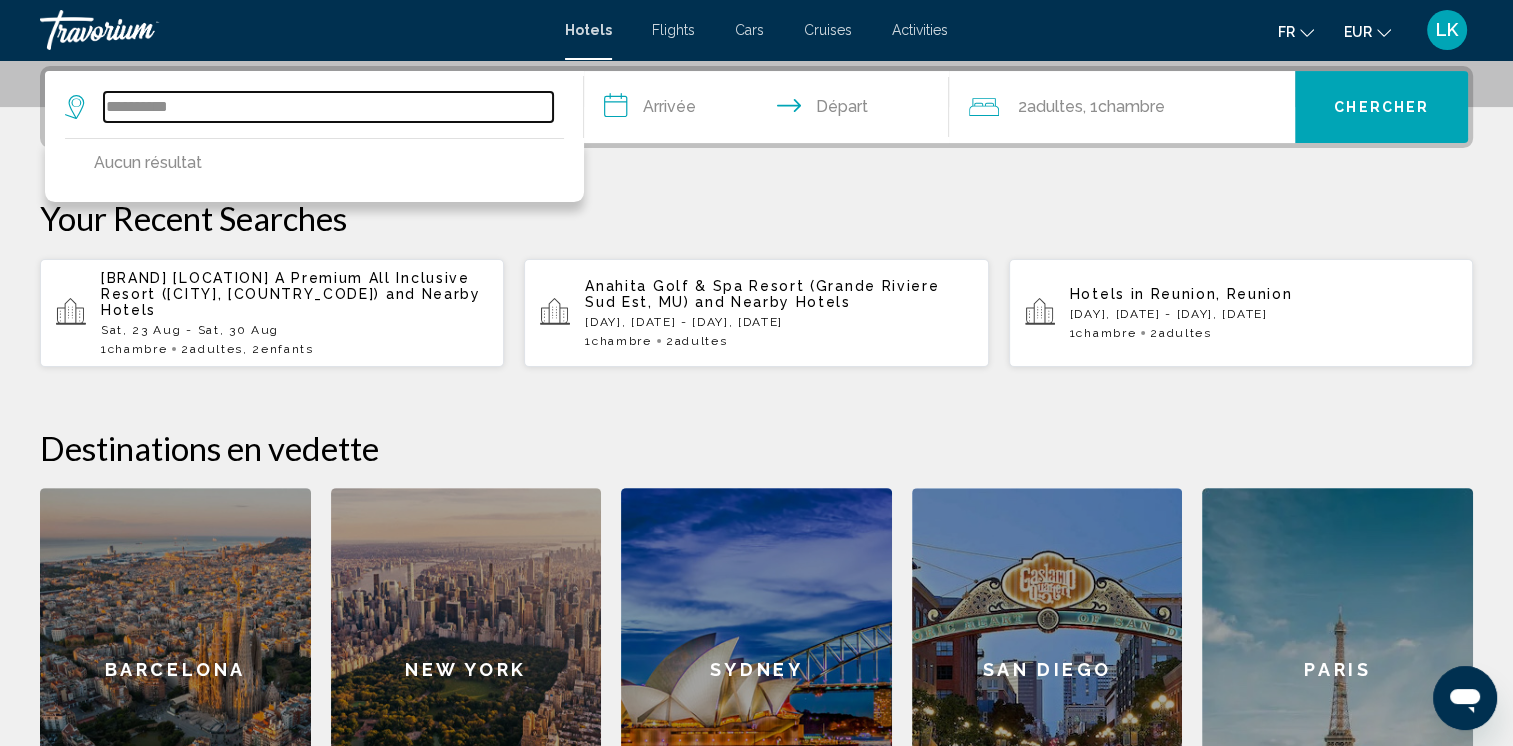 drag, startPoint x: 205, startPoint y: 110, endPoint x: -4, endPoint y: 72, distance: 212.42645 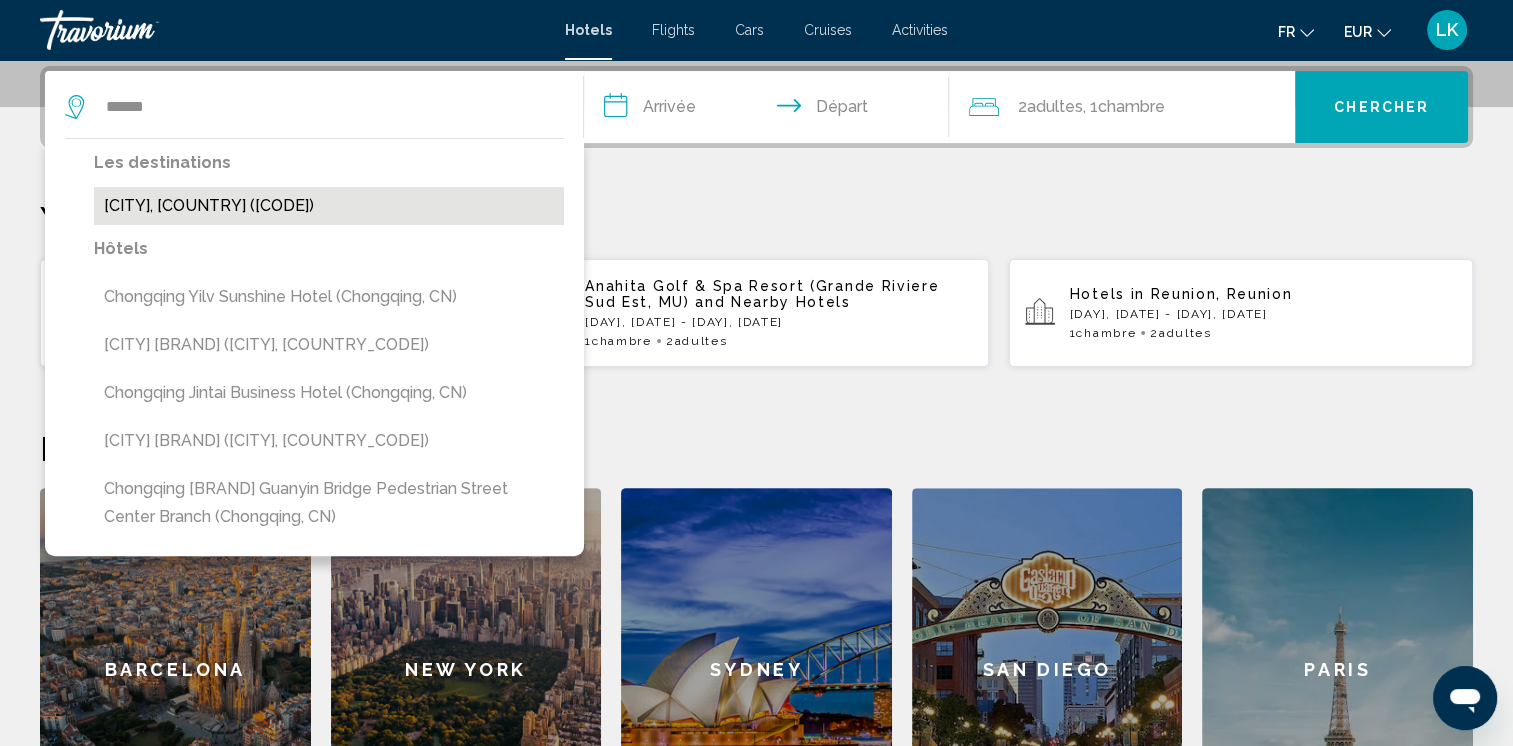 click on "[CITY], [COUNTRY] ([CODE])" at bounding box center (329, 206) 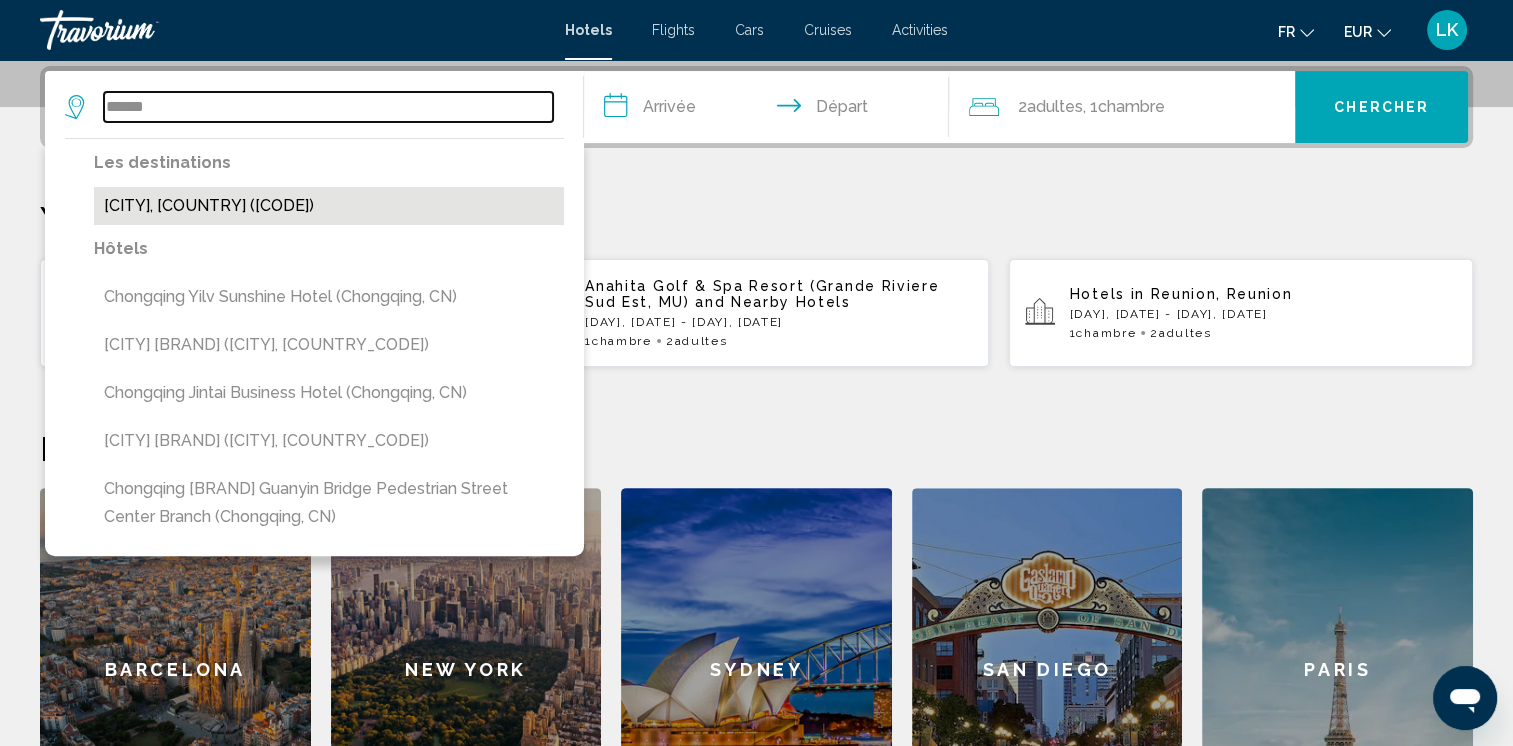 type on "**********" 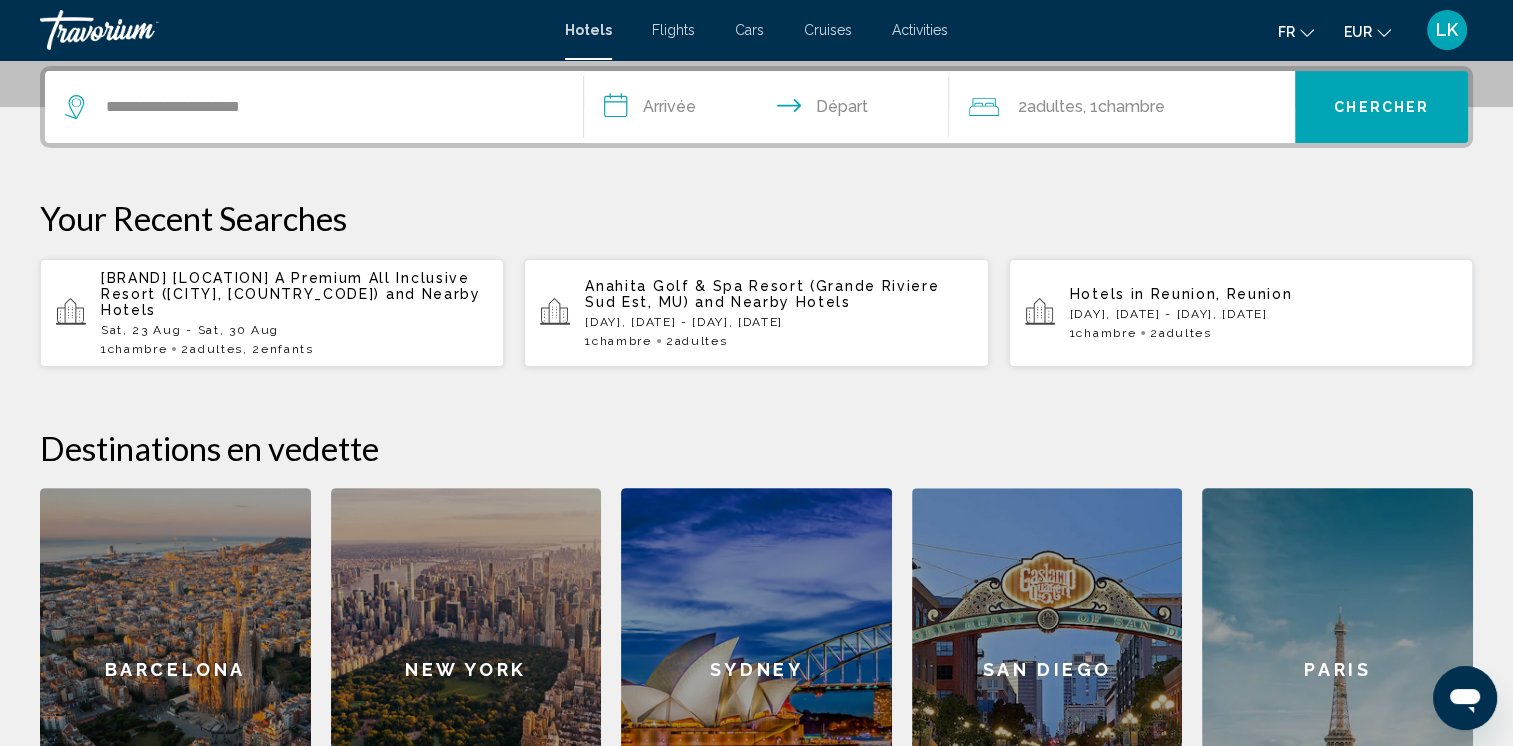click on "**********" at bounding box center (771, 110) 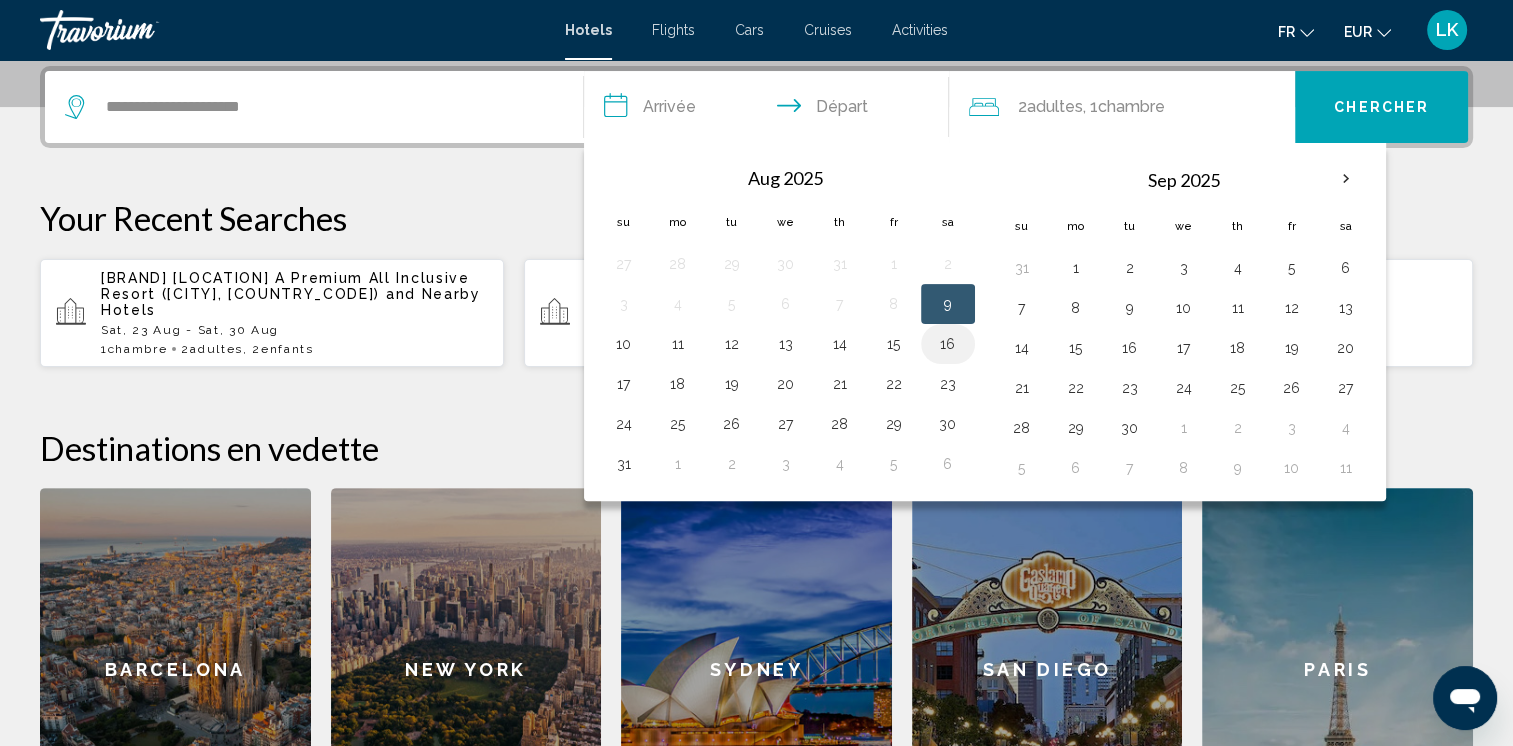 click on "16" at bounding box center (948, 344) 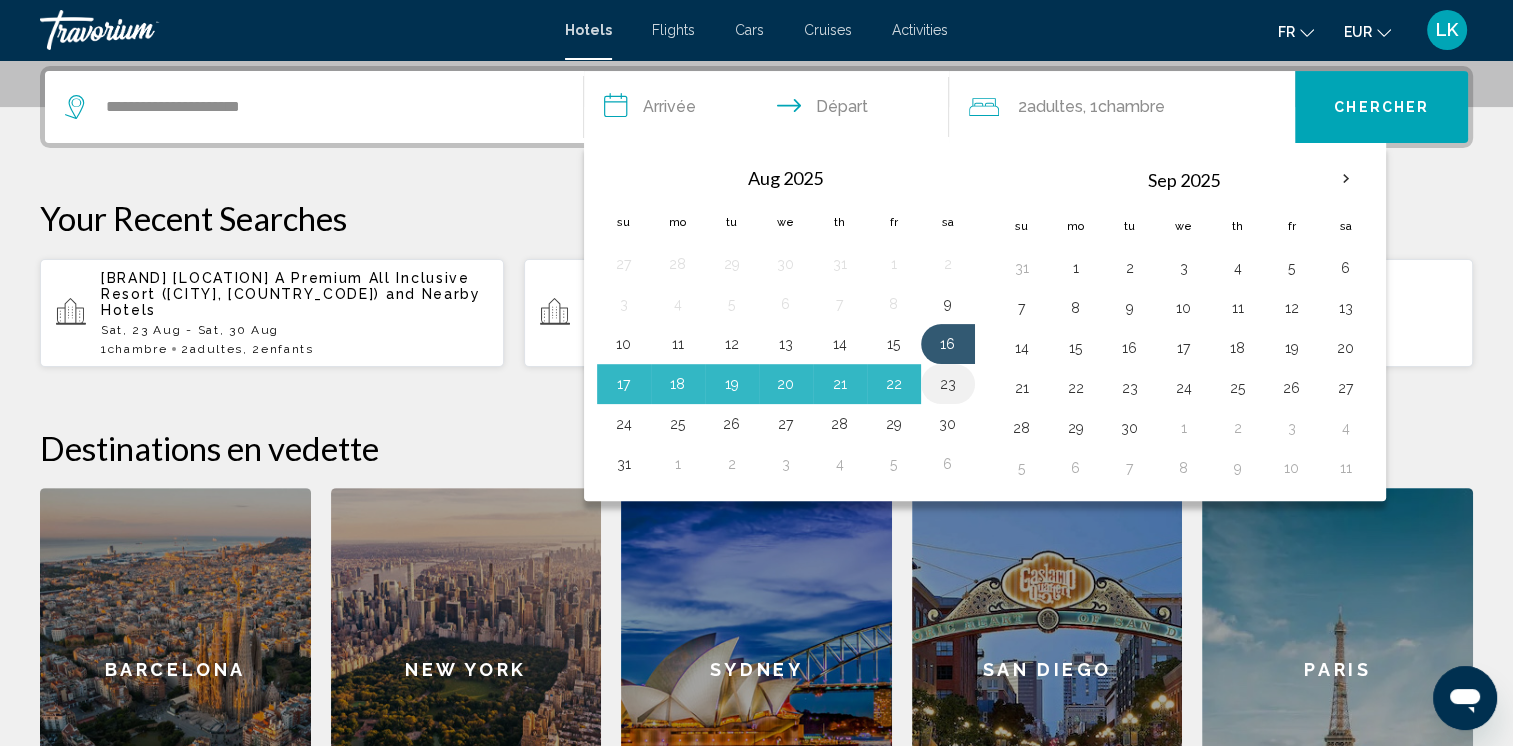 click on "23" at bounding box center [948, 384] 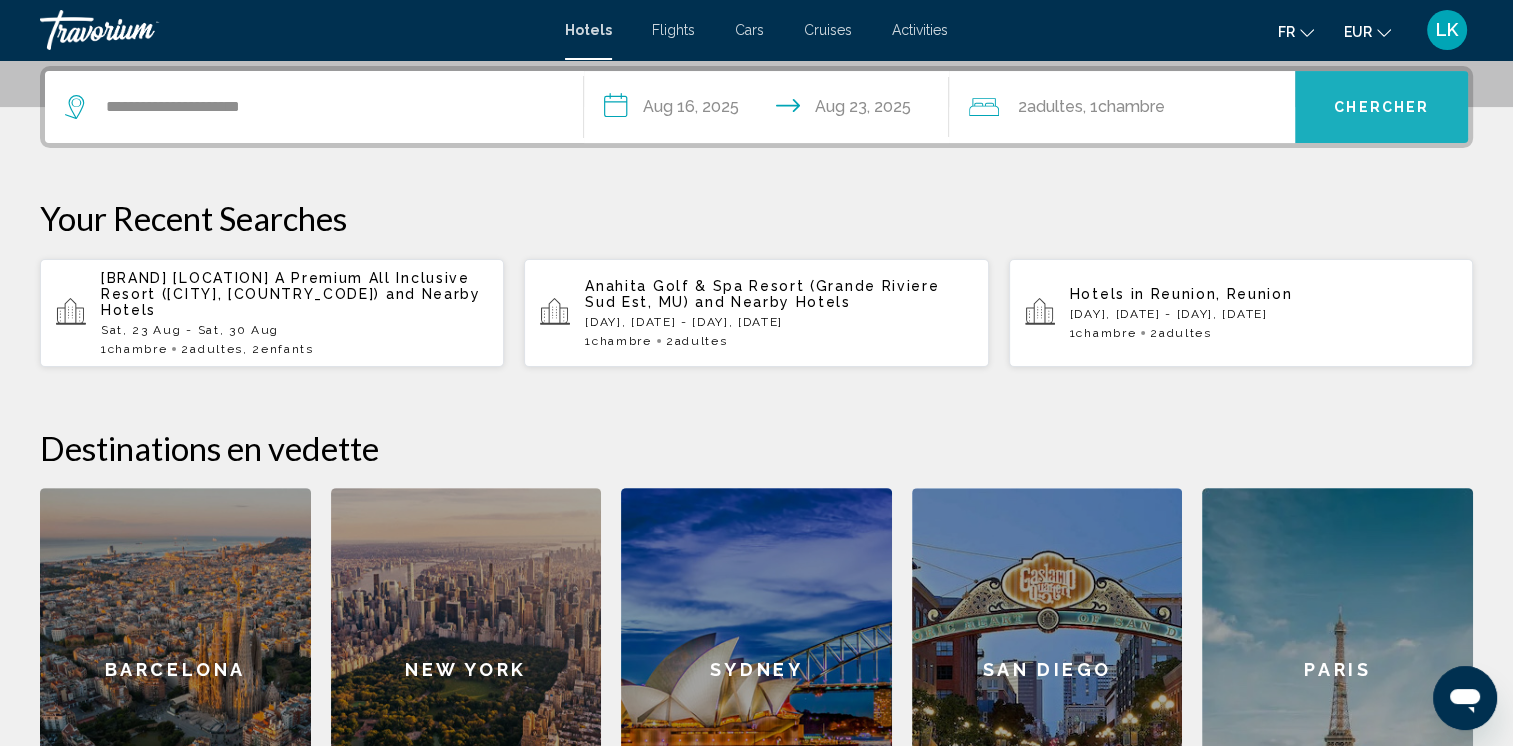 click on "Chercher" at bounding box center [1381, 107] 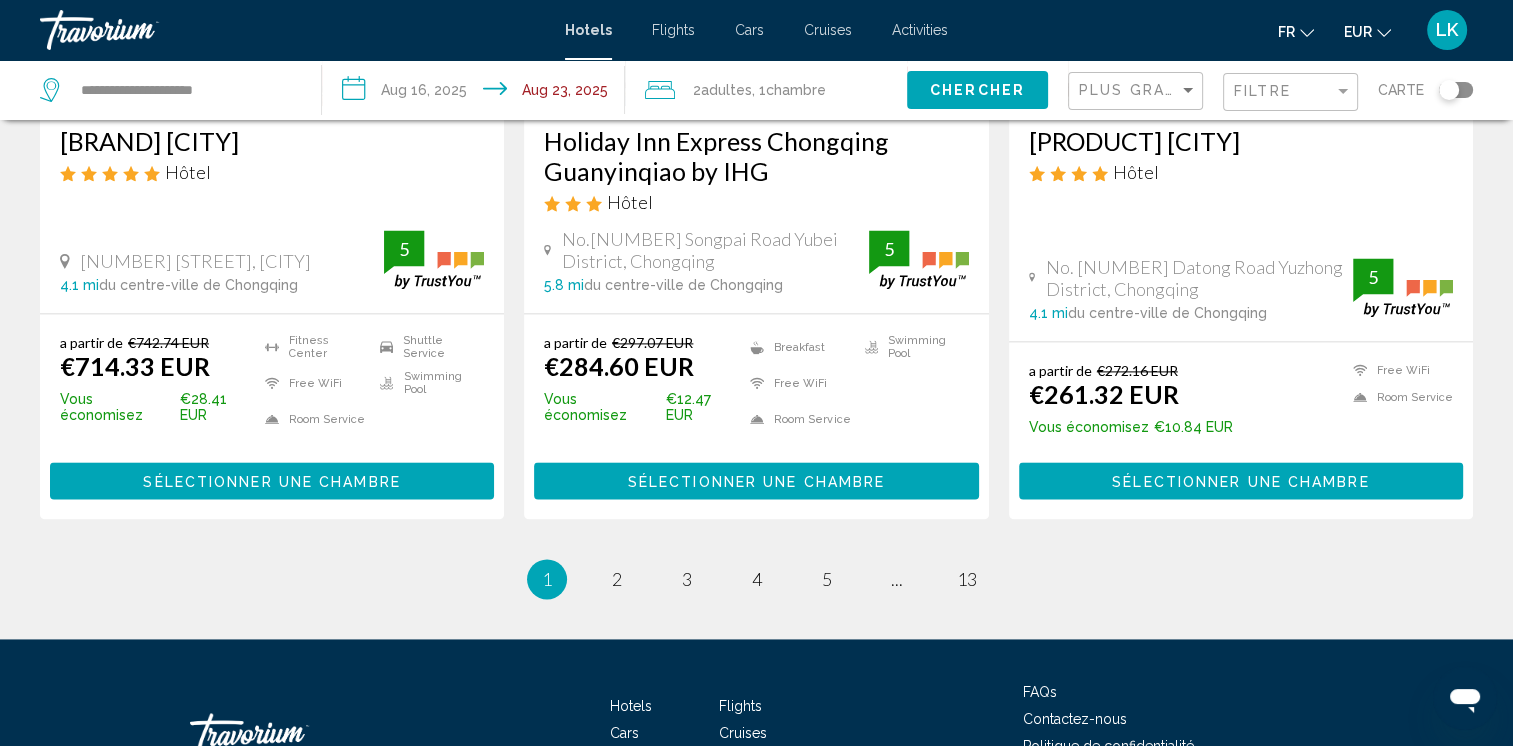 scroll, scrollTop: 2640, scrollLeft: 0, axis: vertical 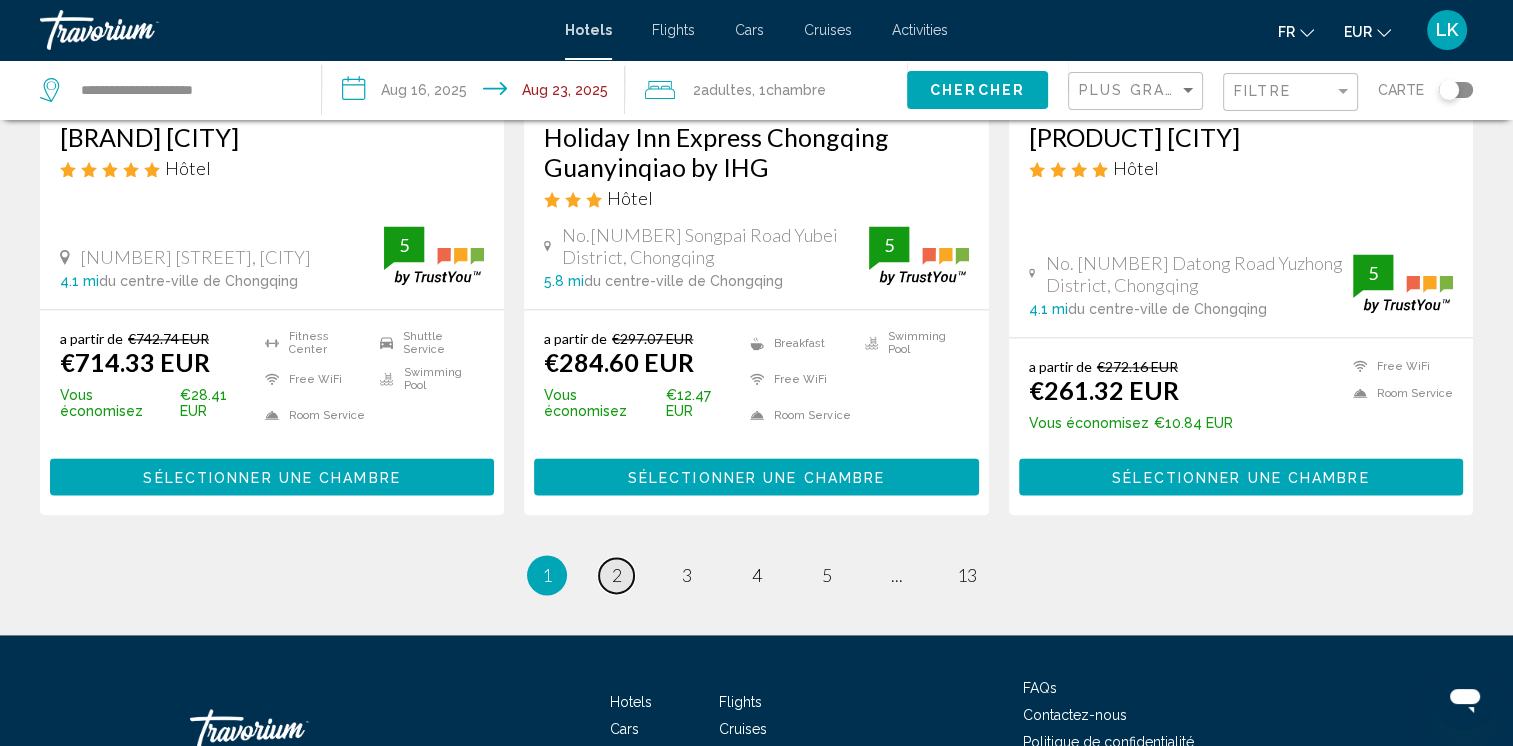 click on "2" at bounding box center [617, 575] 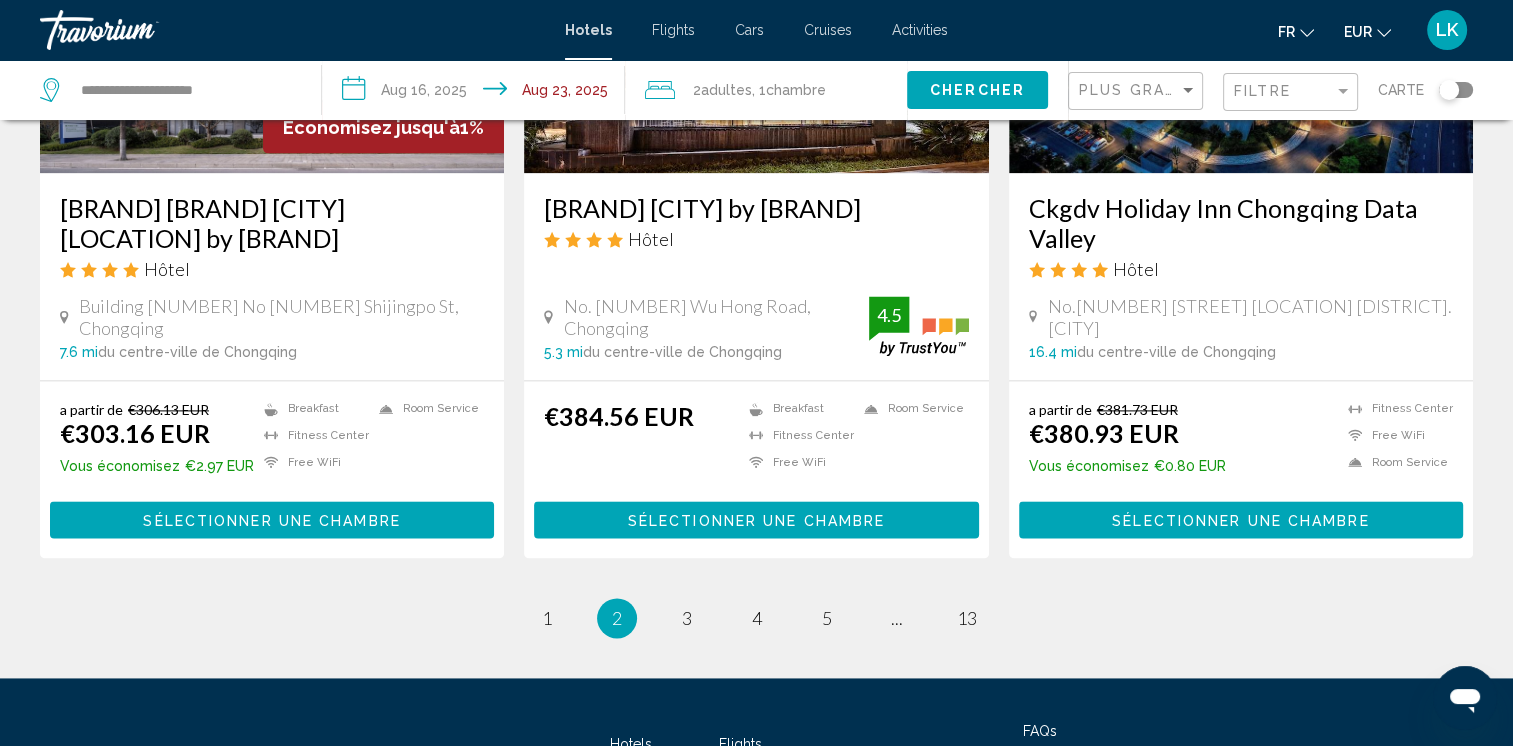 scroll, scrollTop: 2714, scrollLeft: 0, axis: vertical 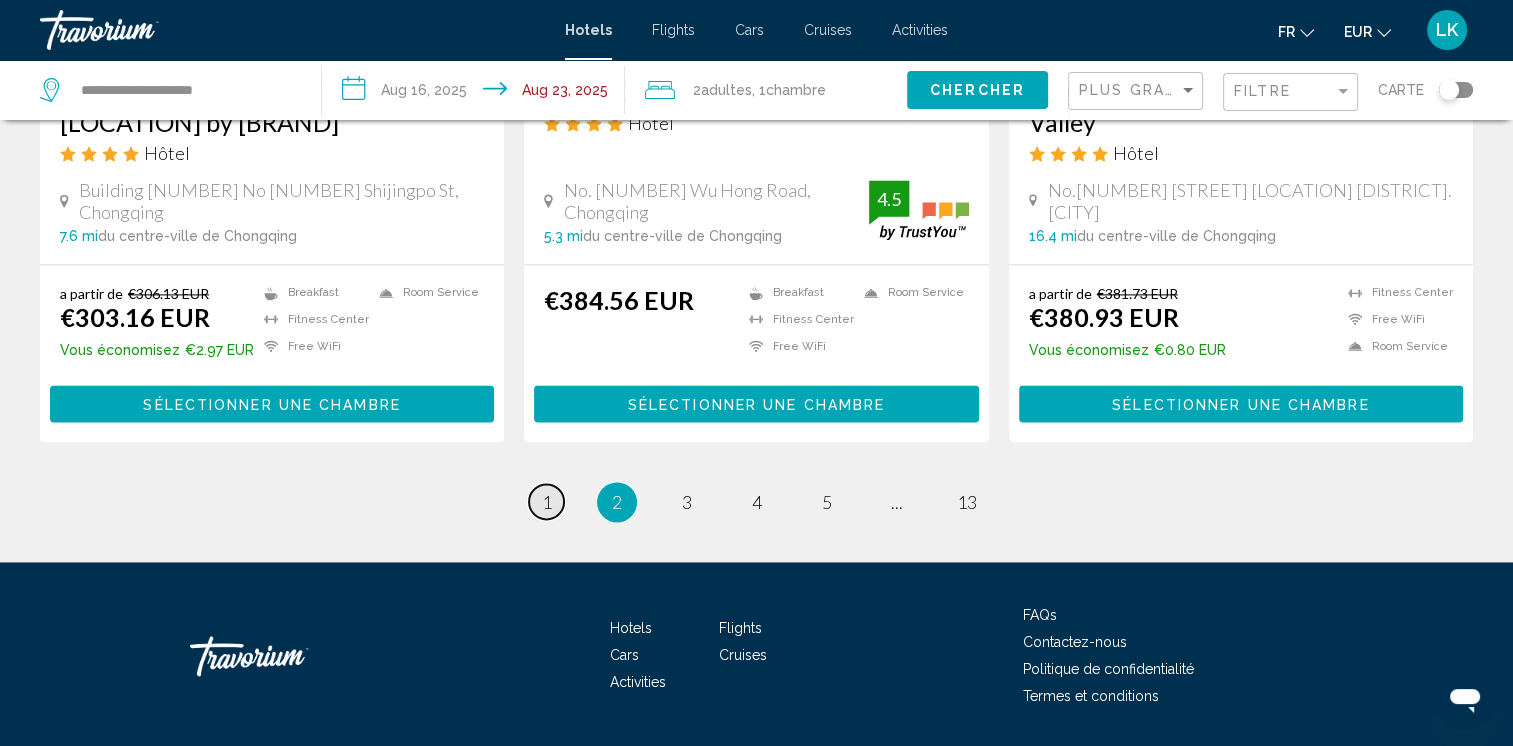 click on "1" at bounding box center [547, 502] 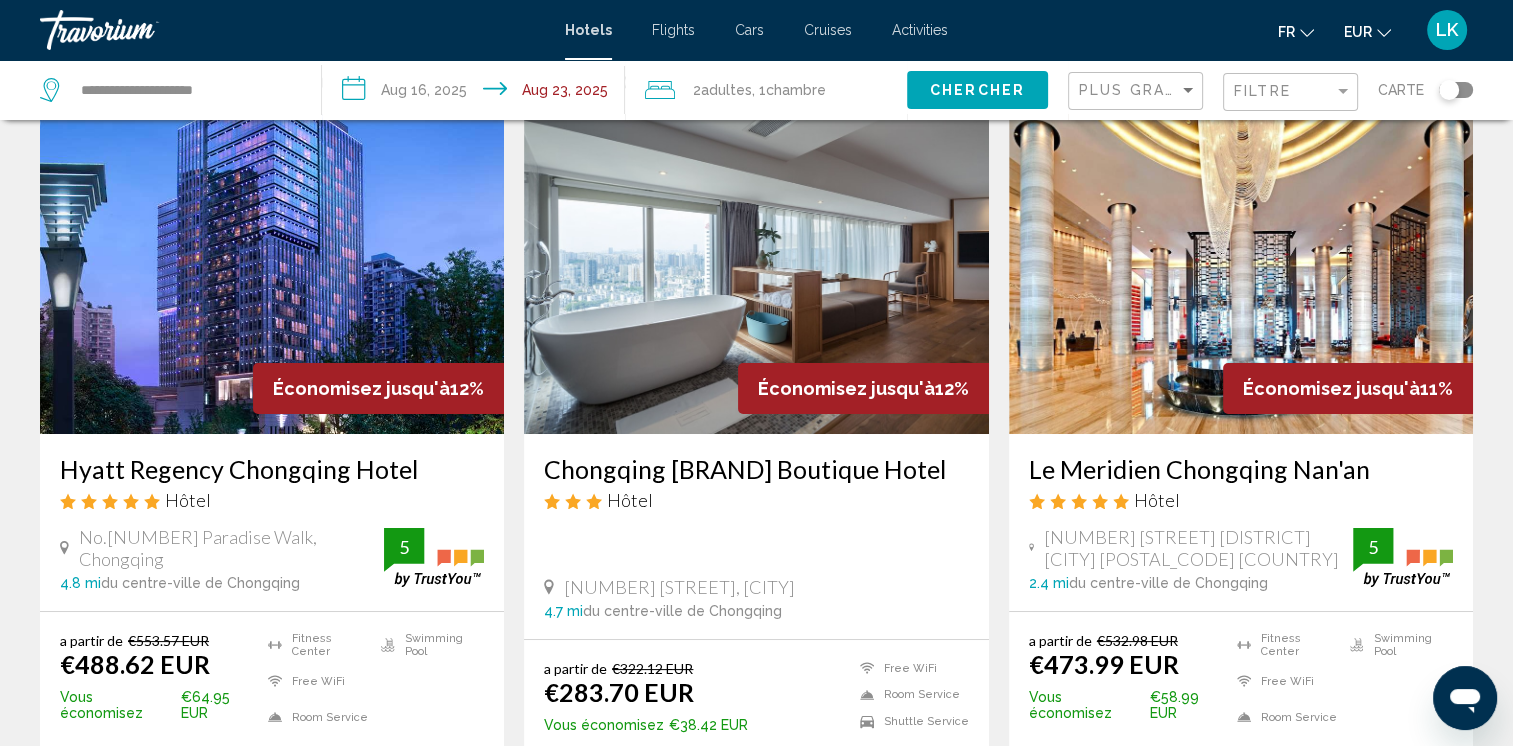 scroll, scrollTop: 80, scrollLeft: 0, axis: vertical 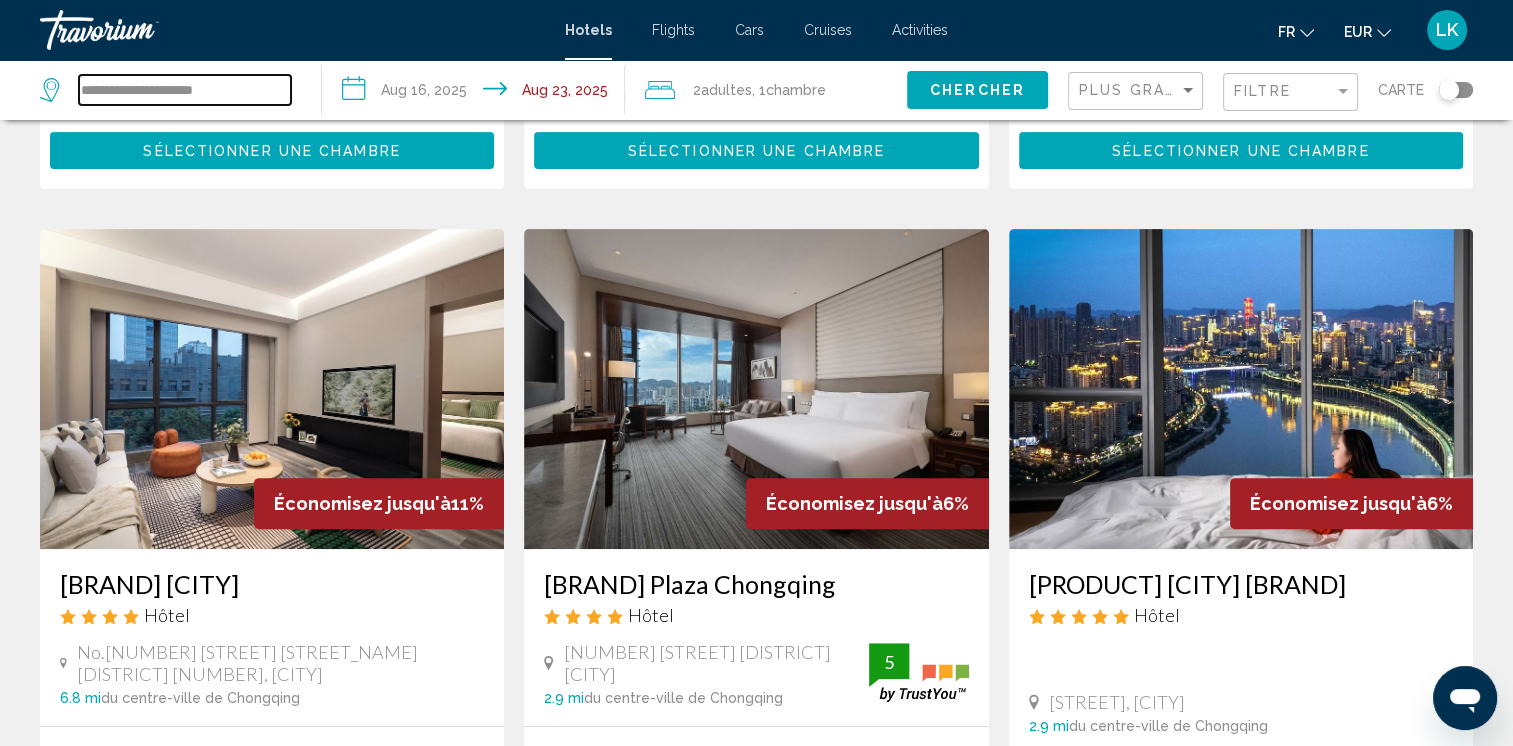 drag, startPoint x: 272, startPoint y: 98, endPoint x: 140, endPoint y: 71, distance: 134.73306 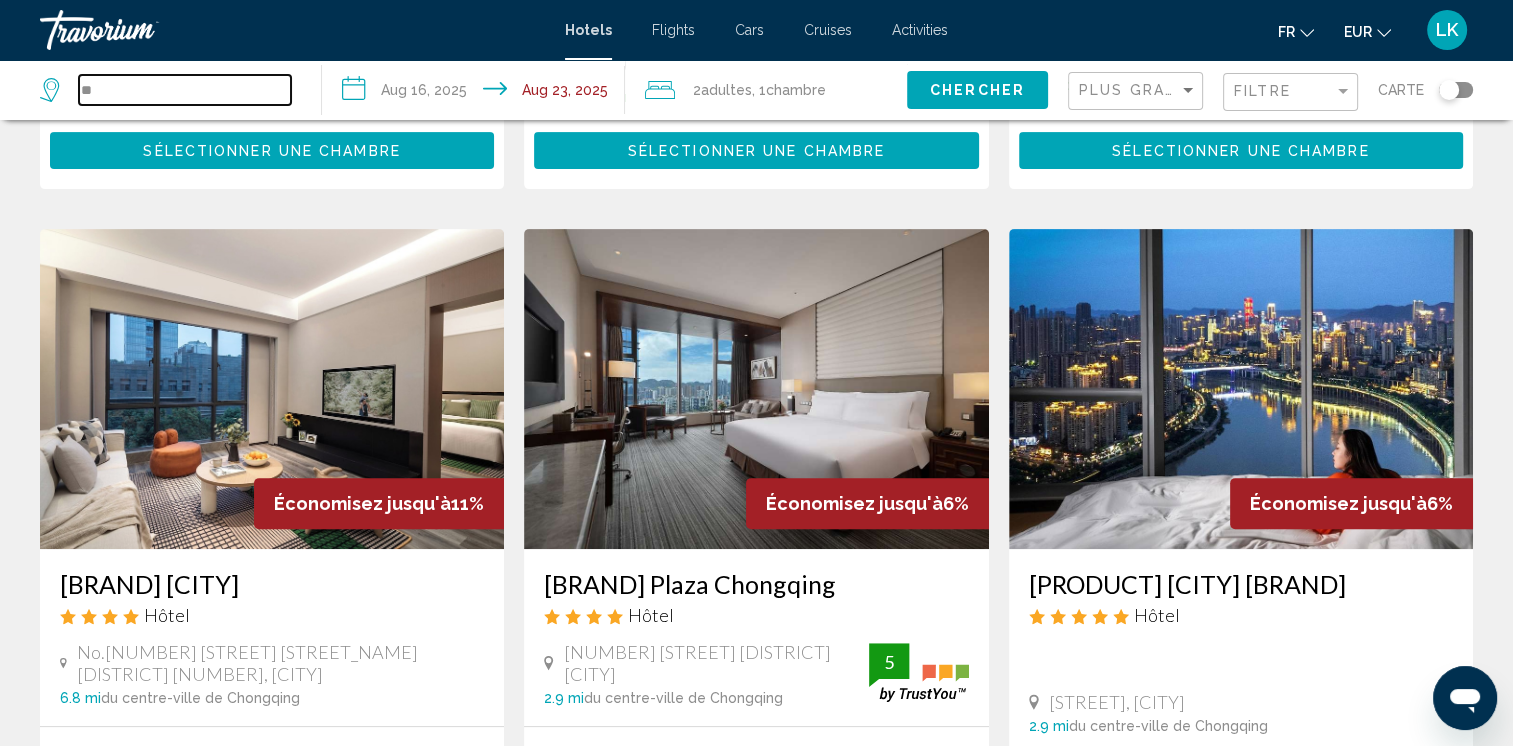type on "*" 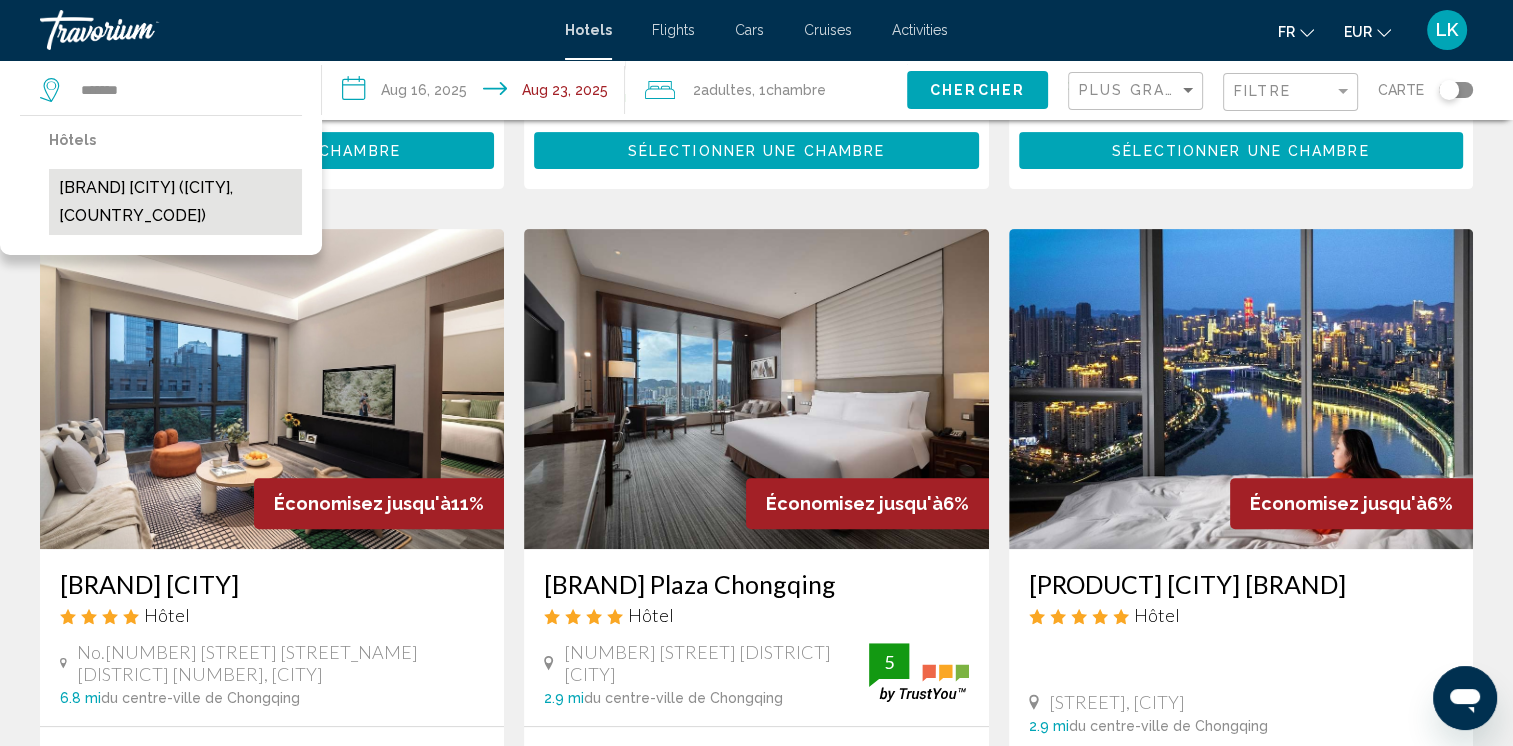 click on "[BRAND] [CITY] ([CITY], [COUNTRY_CODE])" at bounding box center (175, 202) 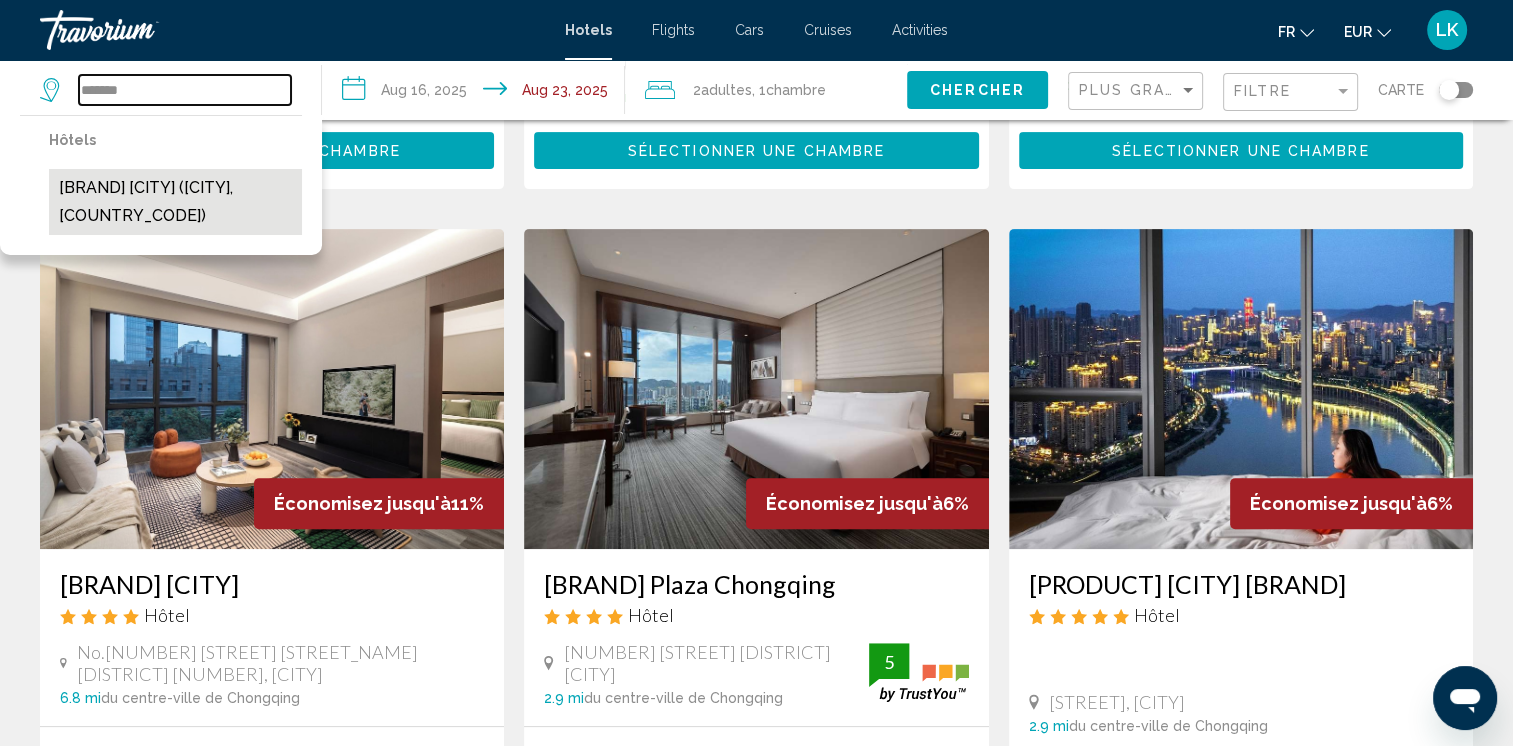 type on "**********" 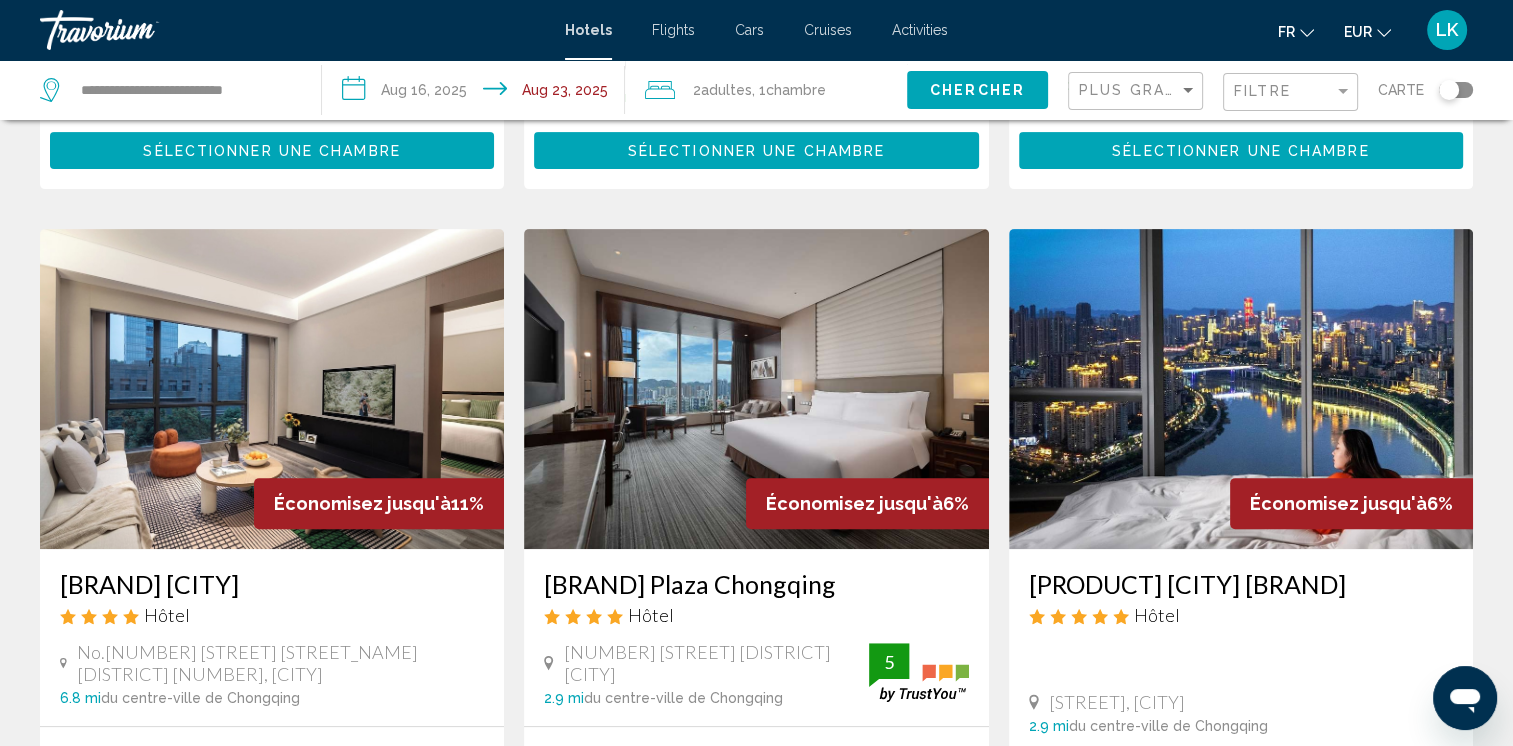 click on "**********" at bounding box center [477, 93] 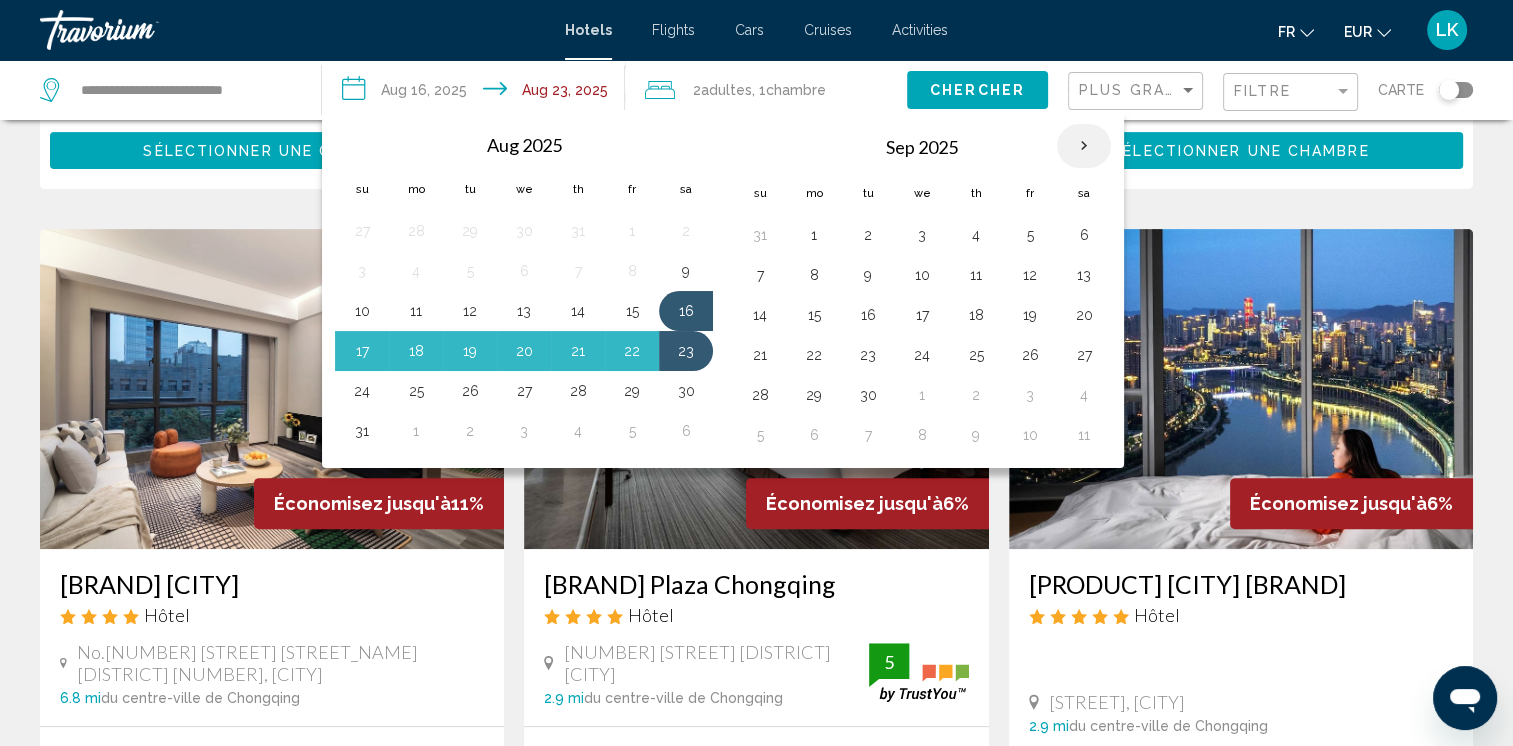 click at bounding box center (1084, 146) 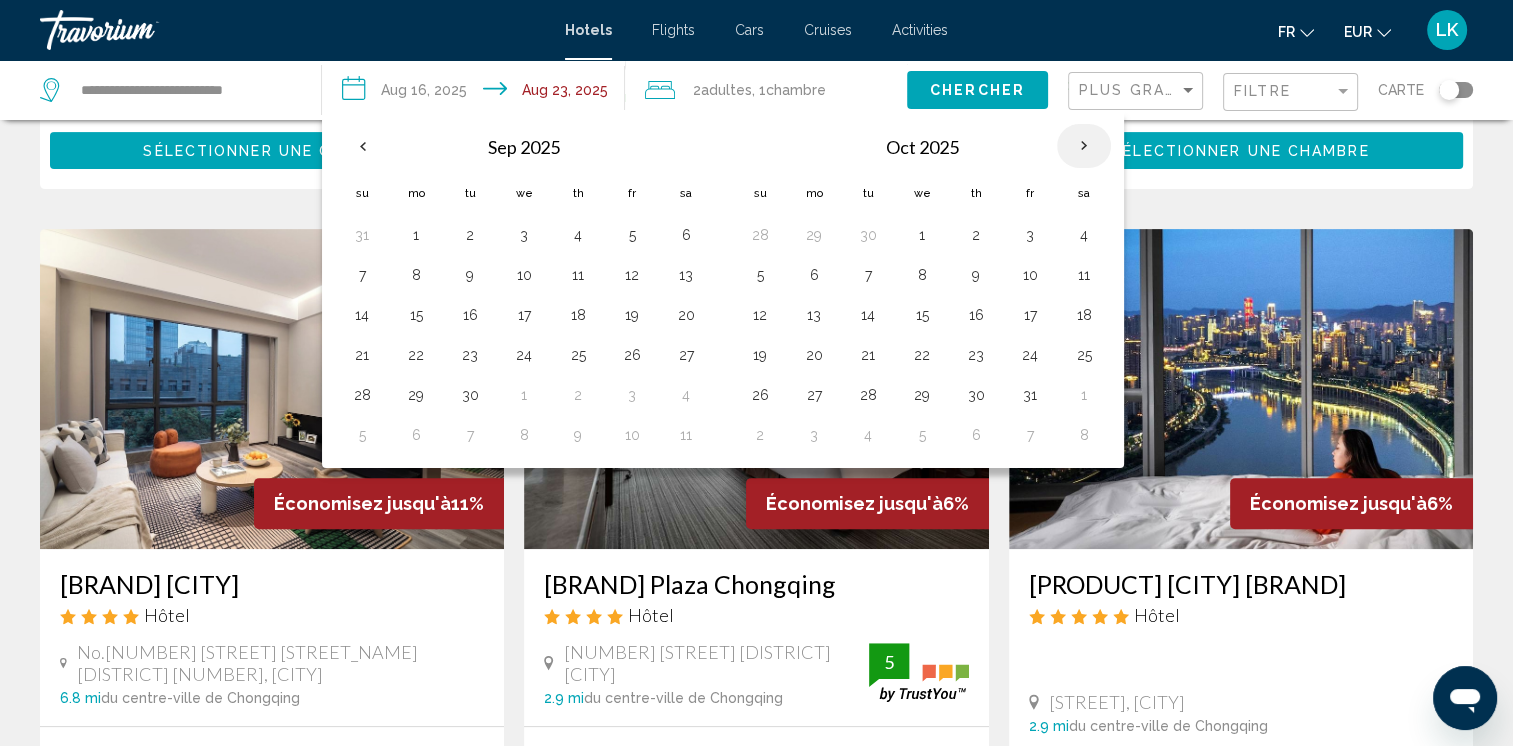 click at bounding box center (1084, 146) 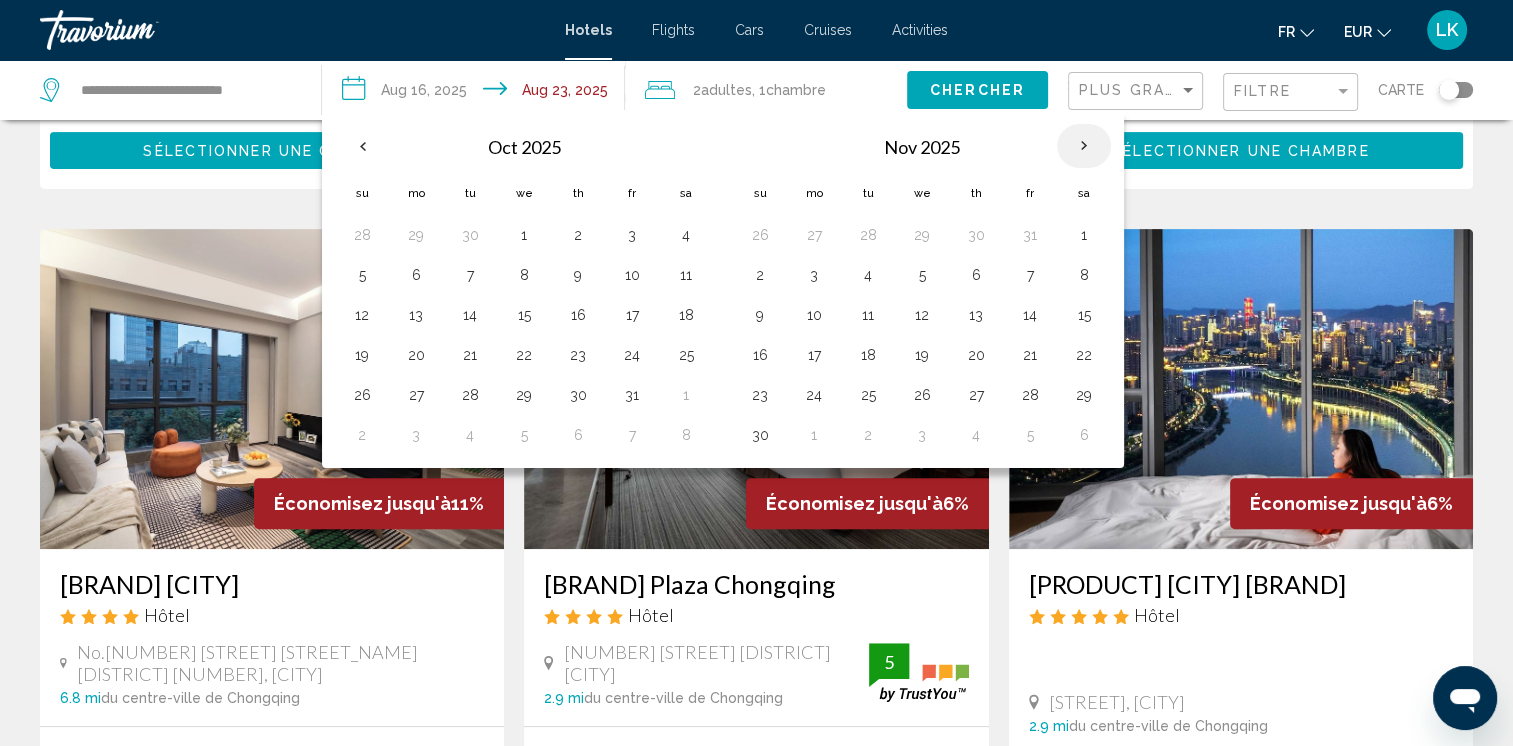 click at bounding box center (1084, 146) 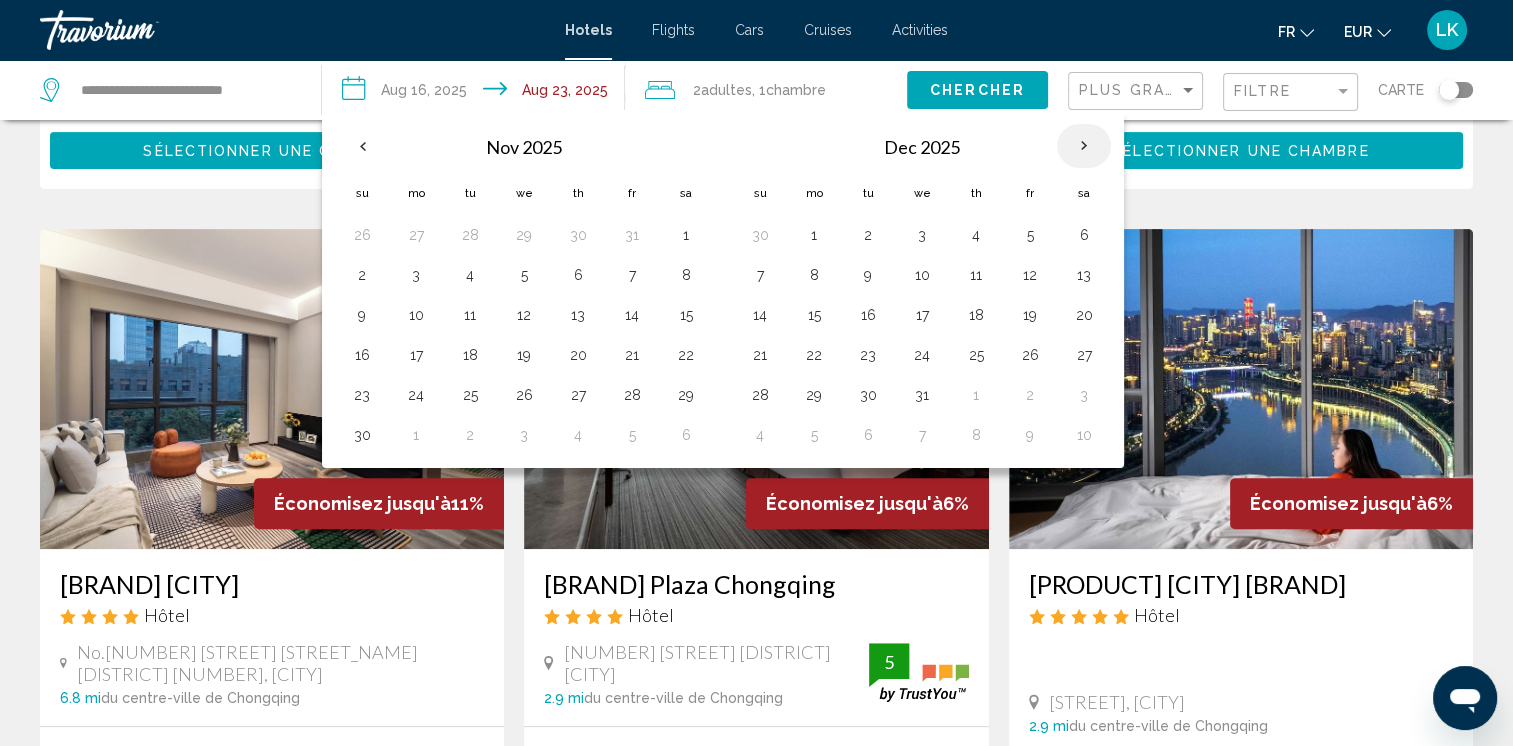 click at bounding box center [1084, 146] 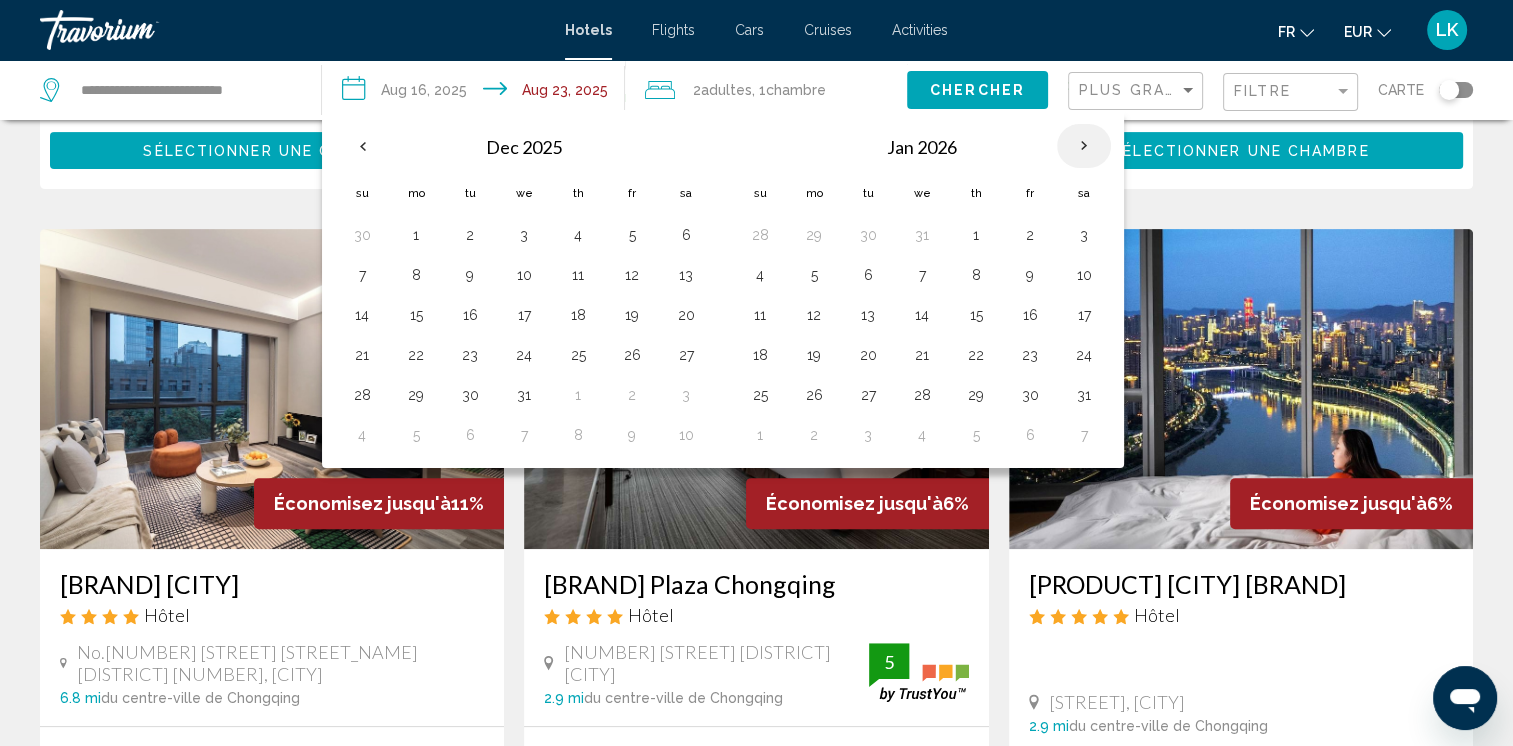 click at bounding box center [1084, 146] 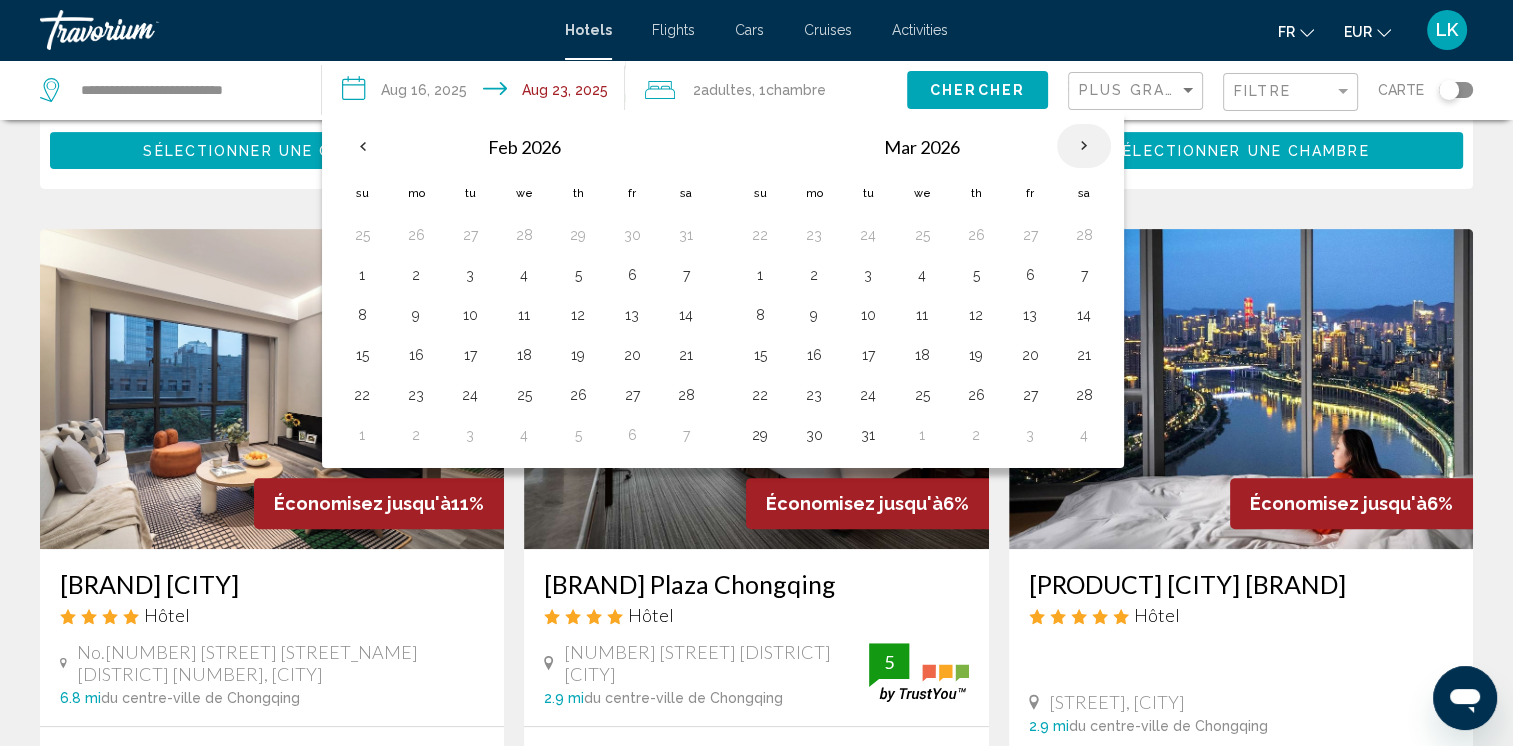 click at bounding box center [1084, 146] 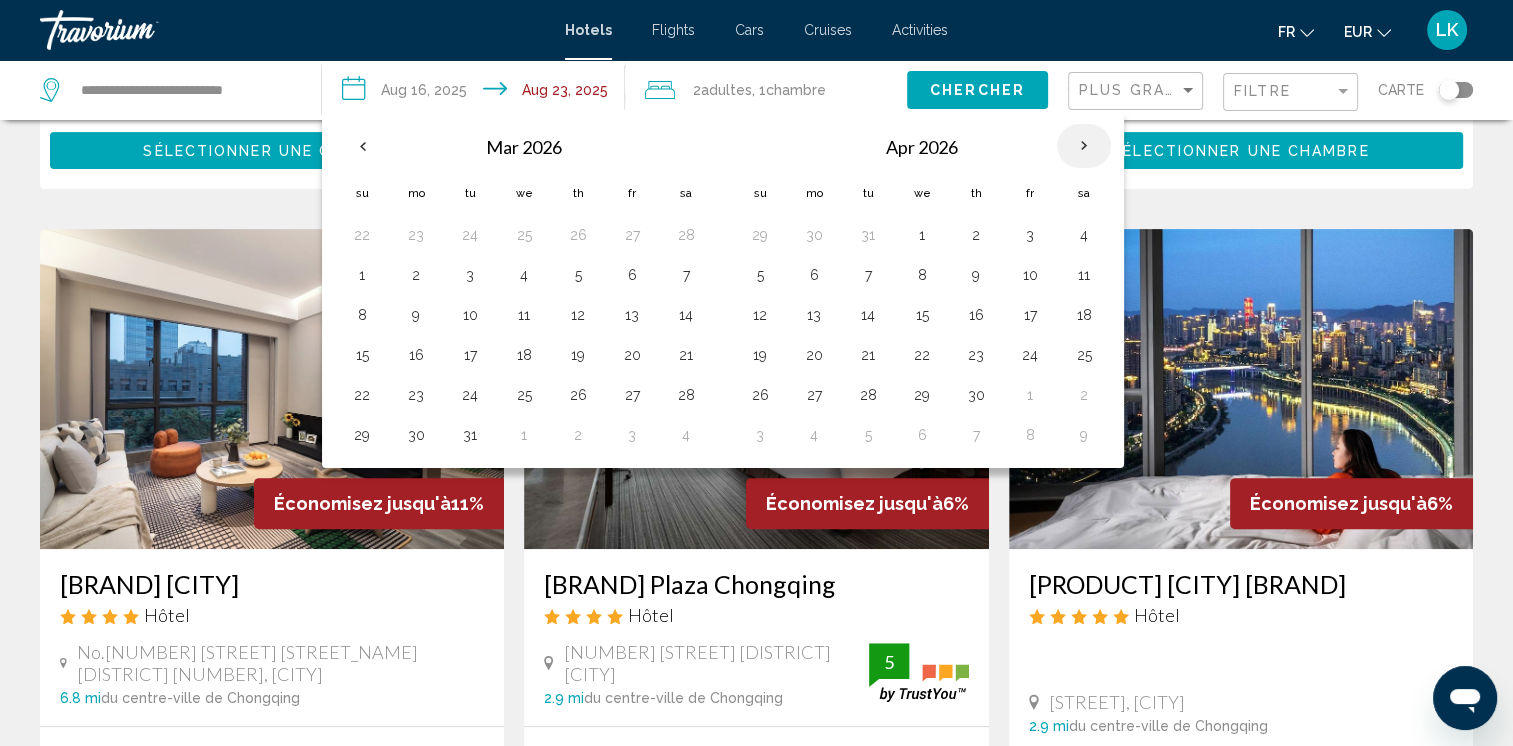 click at bounding box center [1084, 146] 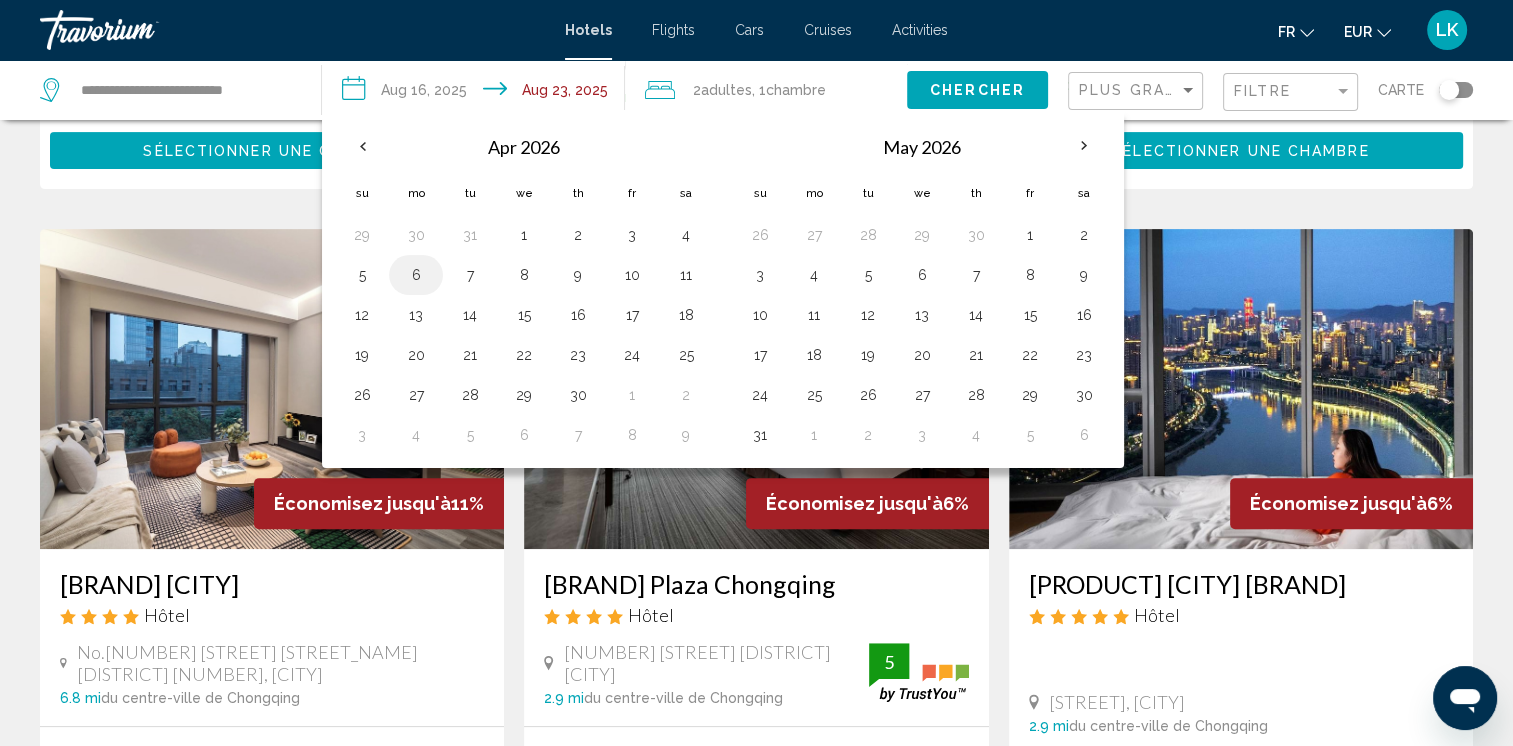 click on "6" at bounding box center [416, 275] 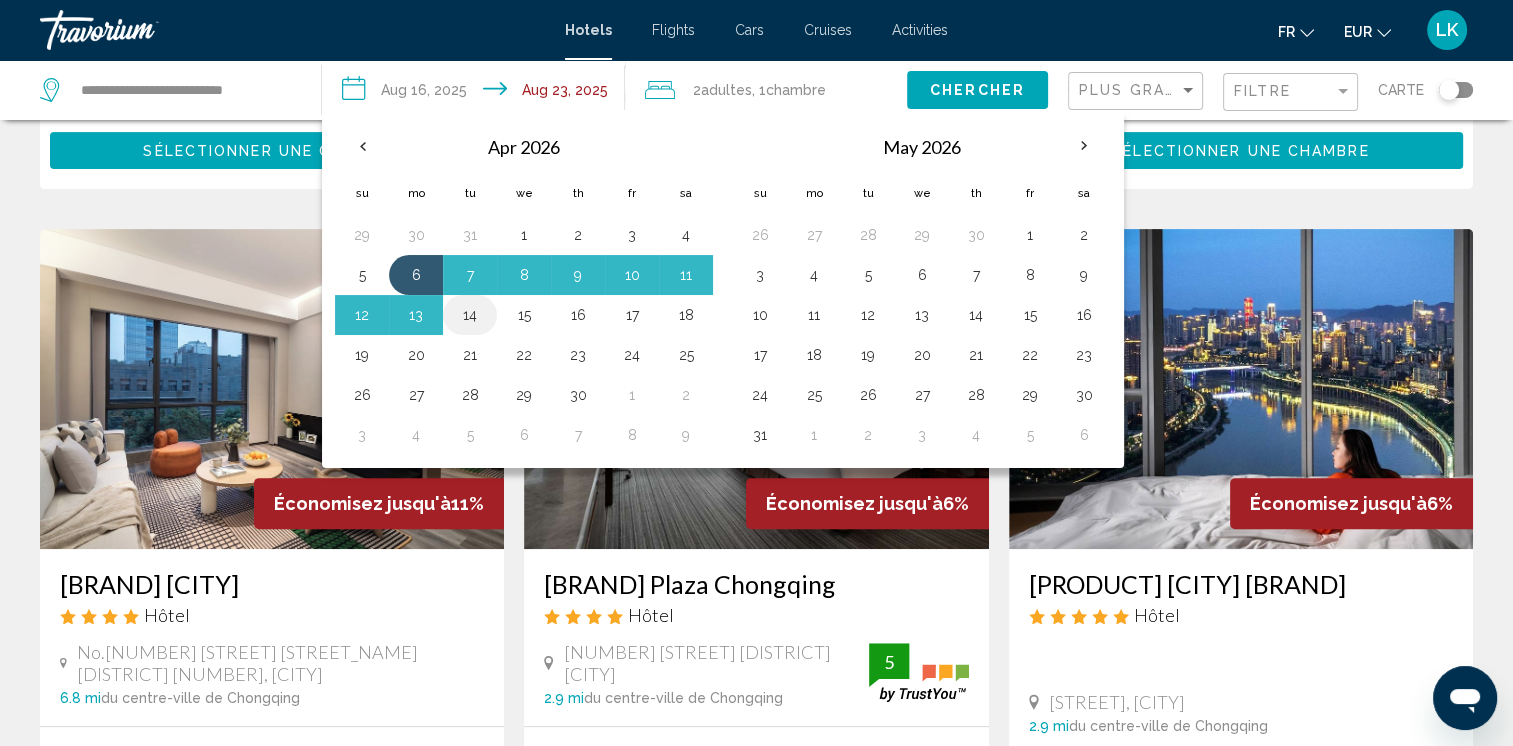click on "14" at bounding box center [470, 315] 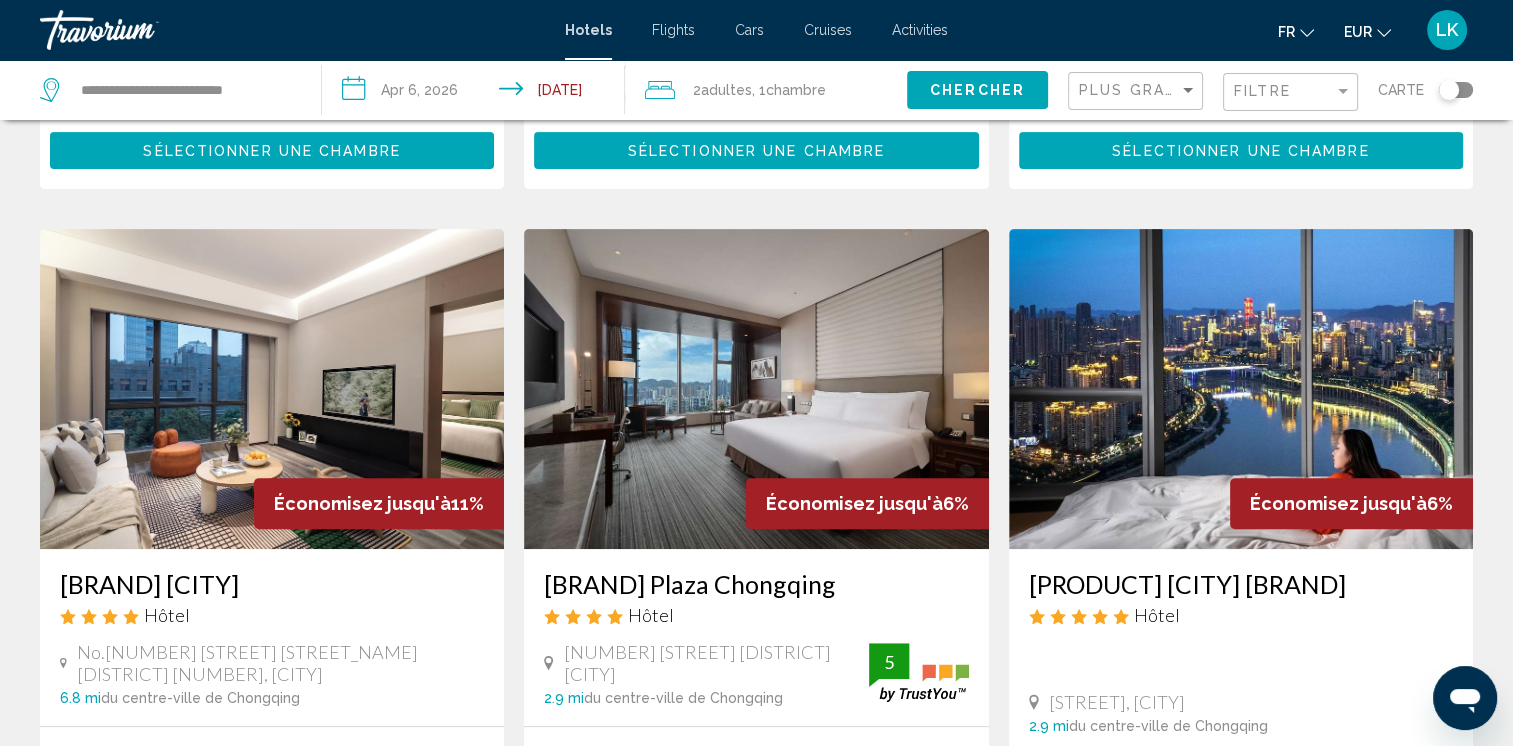 click on "Chercher" 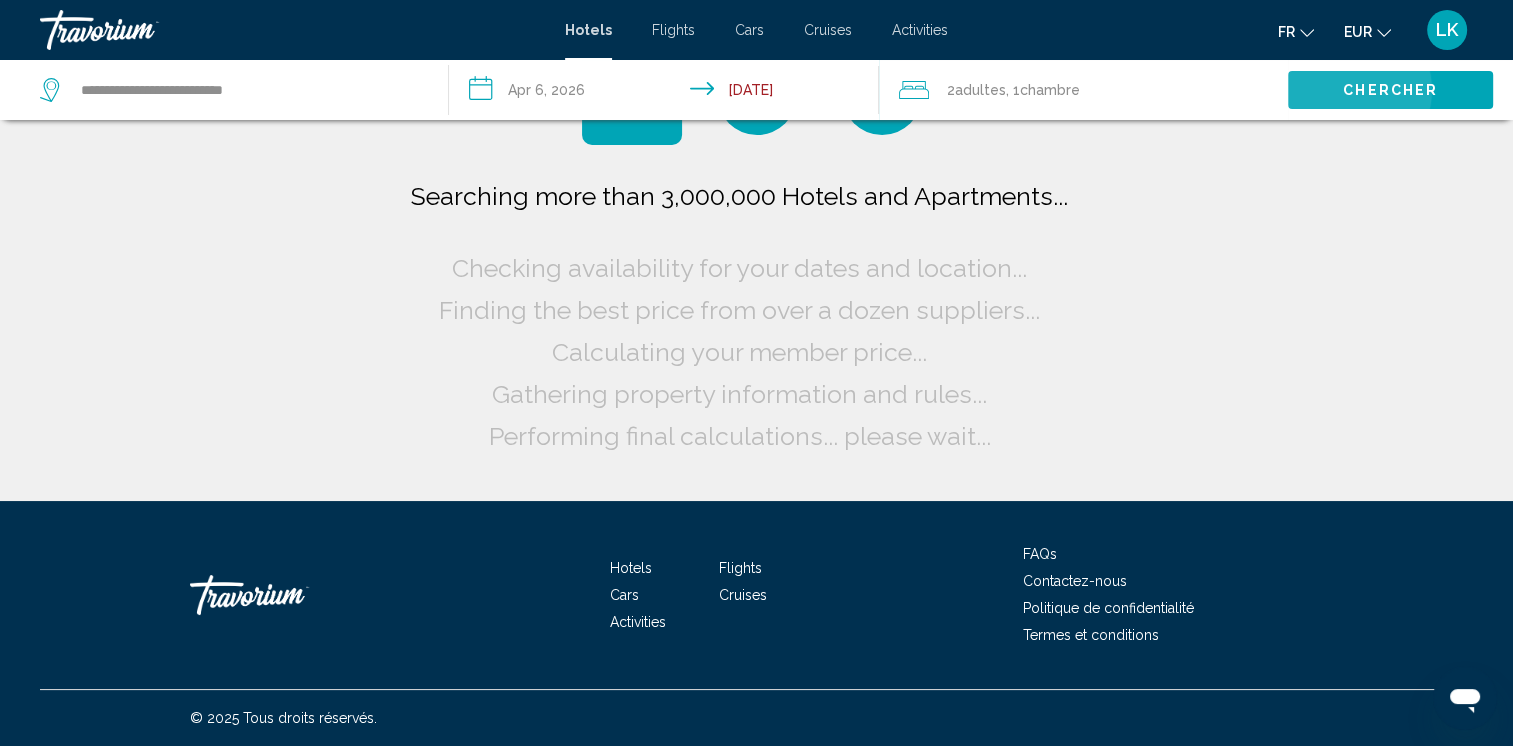 scroll, scrollTop: 0, scrollLeft: 0, axis: both 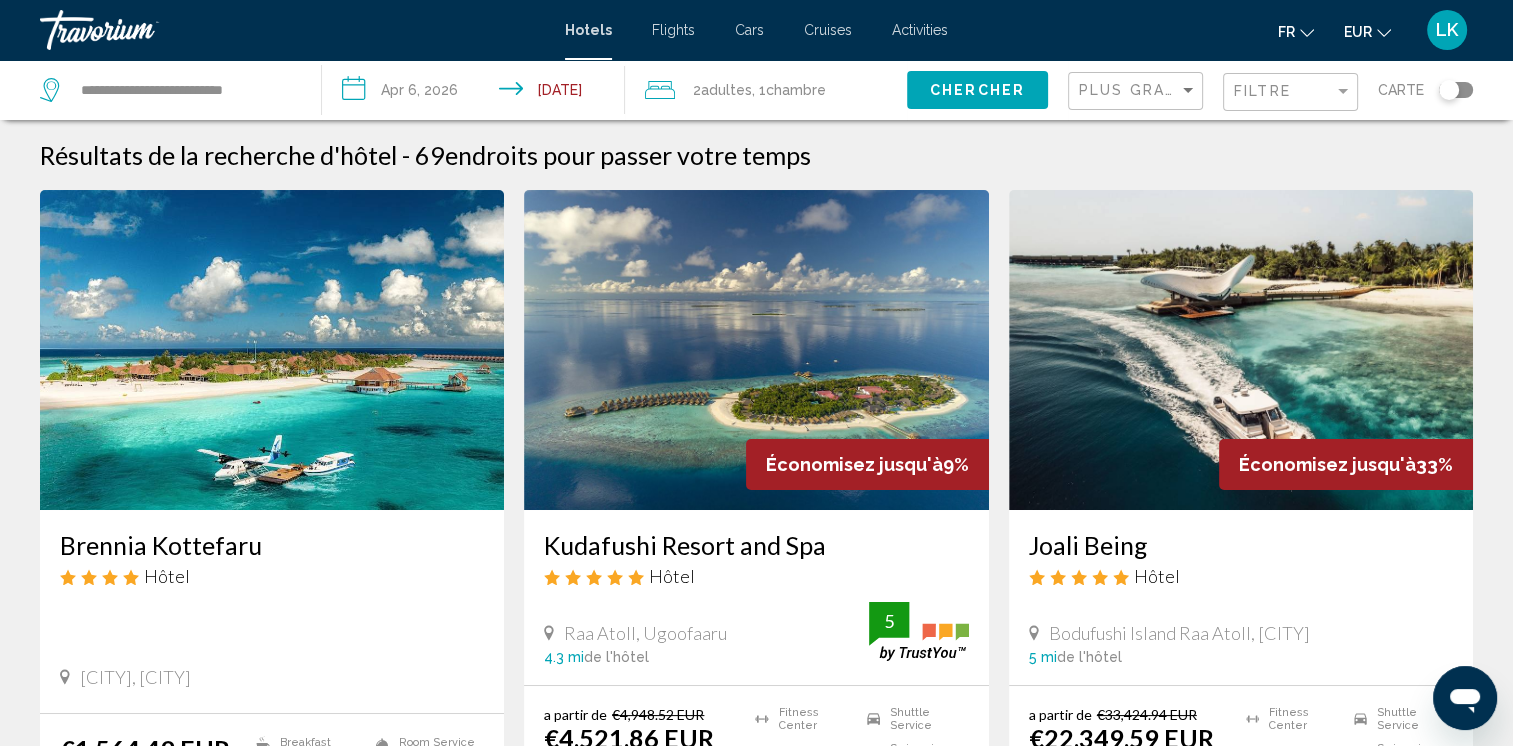 type 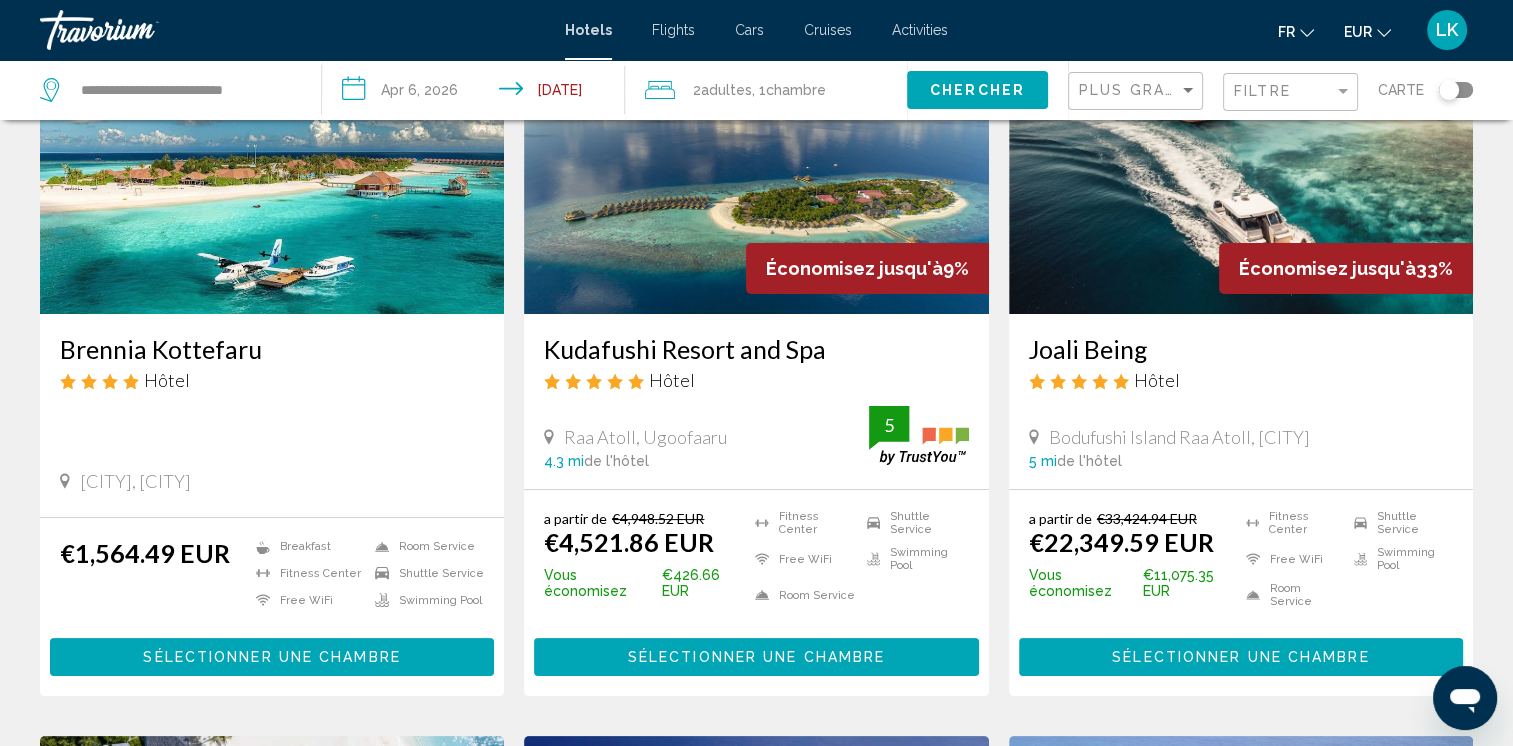 scroll, scrollTop: 200, scrollLeft: 0, axis: vertical 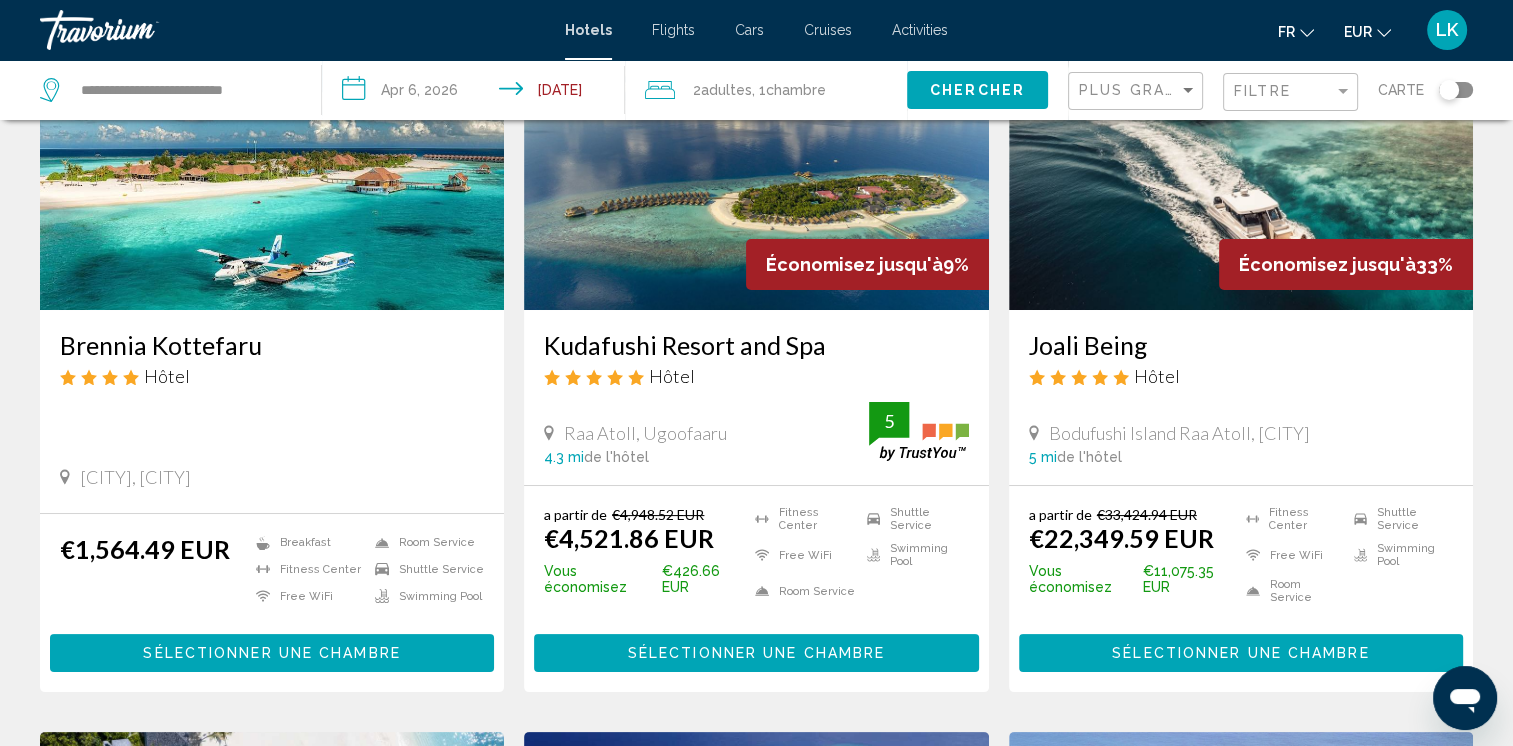 click at bounding box center [272, 150] 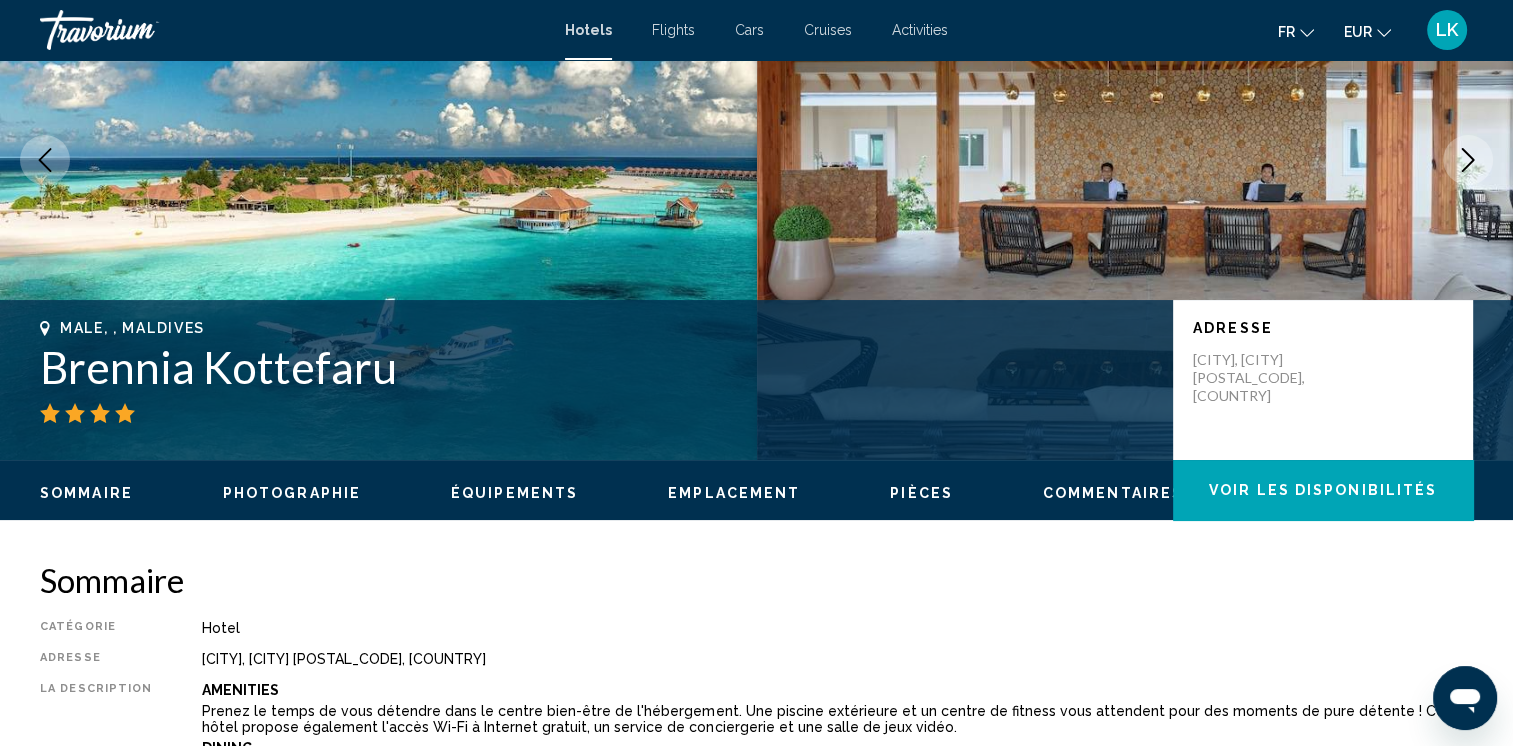 scroll, scrollTop: 0, scrollLeft: 0, axis: both 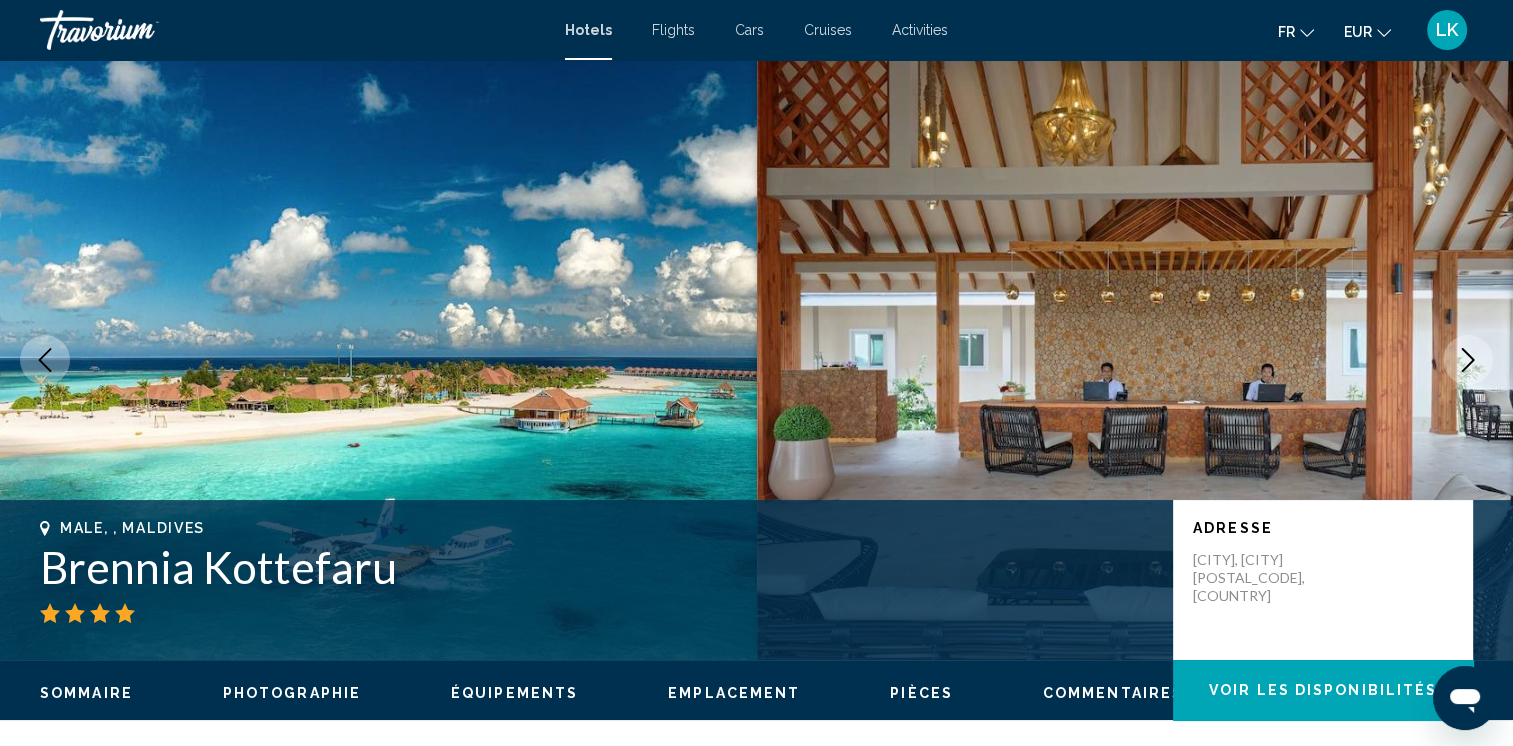type 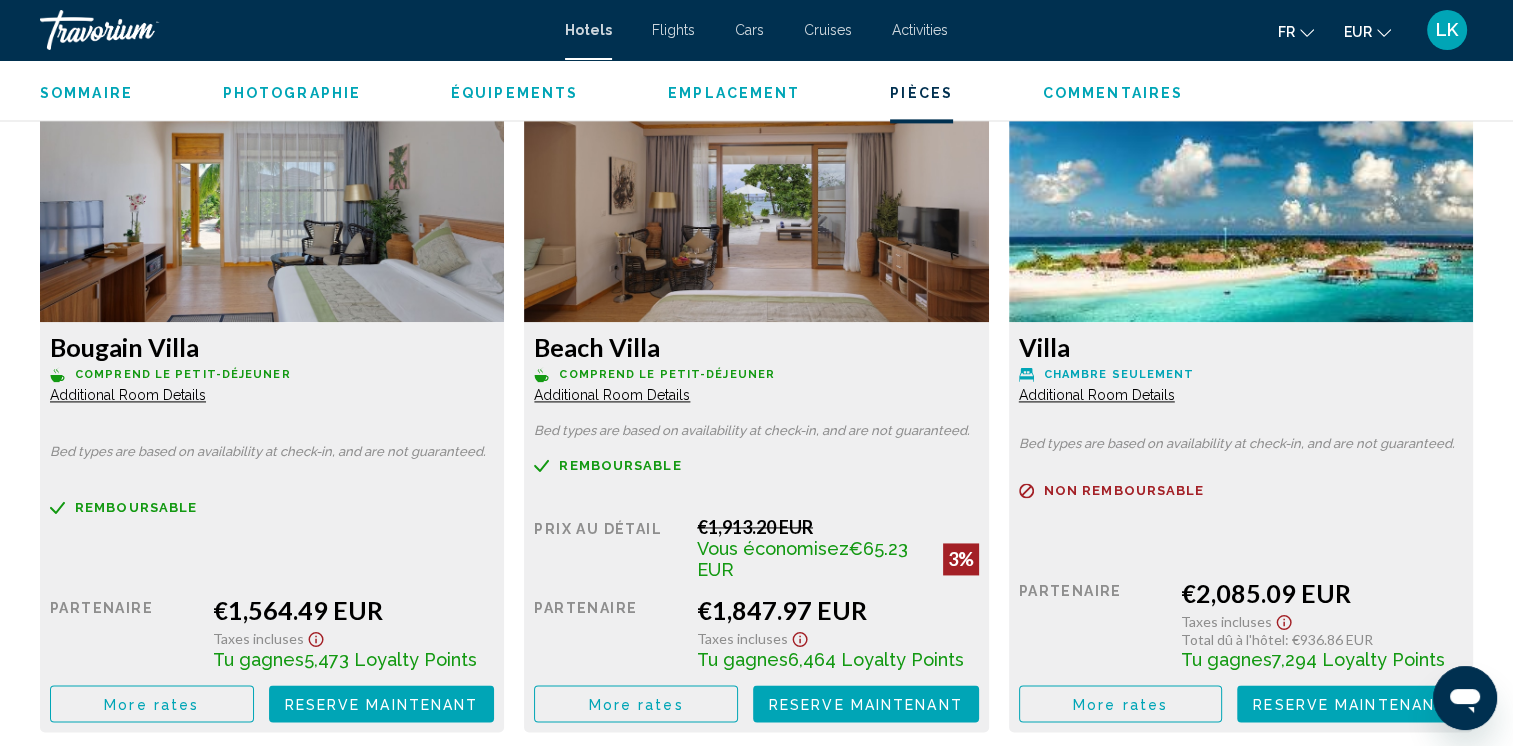 scroll, scrollTop: 2800, scrollLeft: 0, axis: vertical 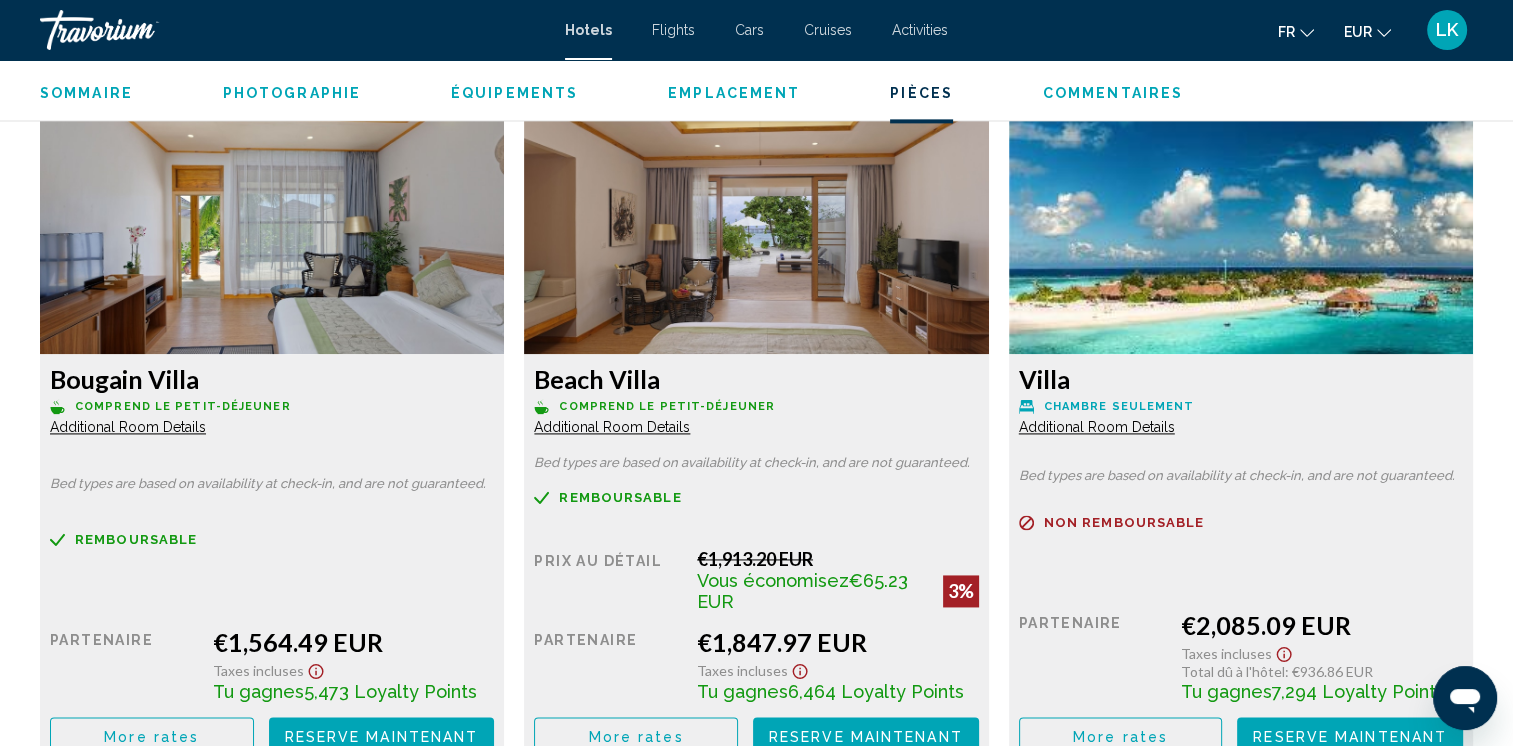click on "More rates" at bounding box center (151, 736) 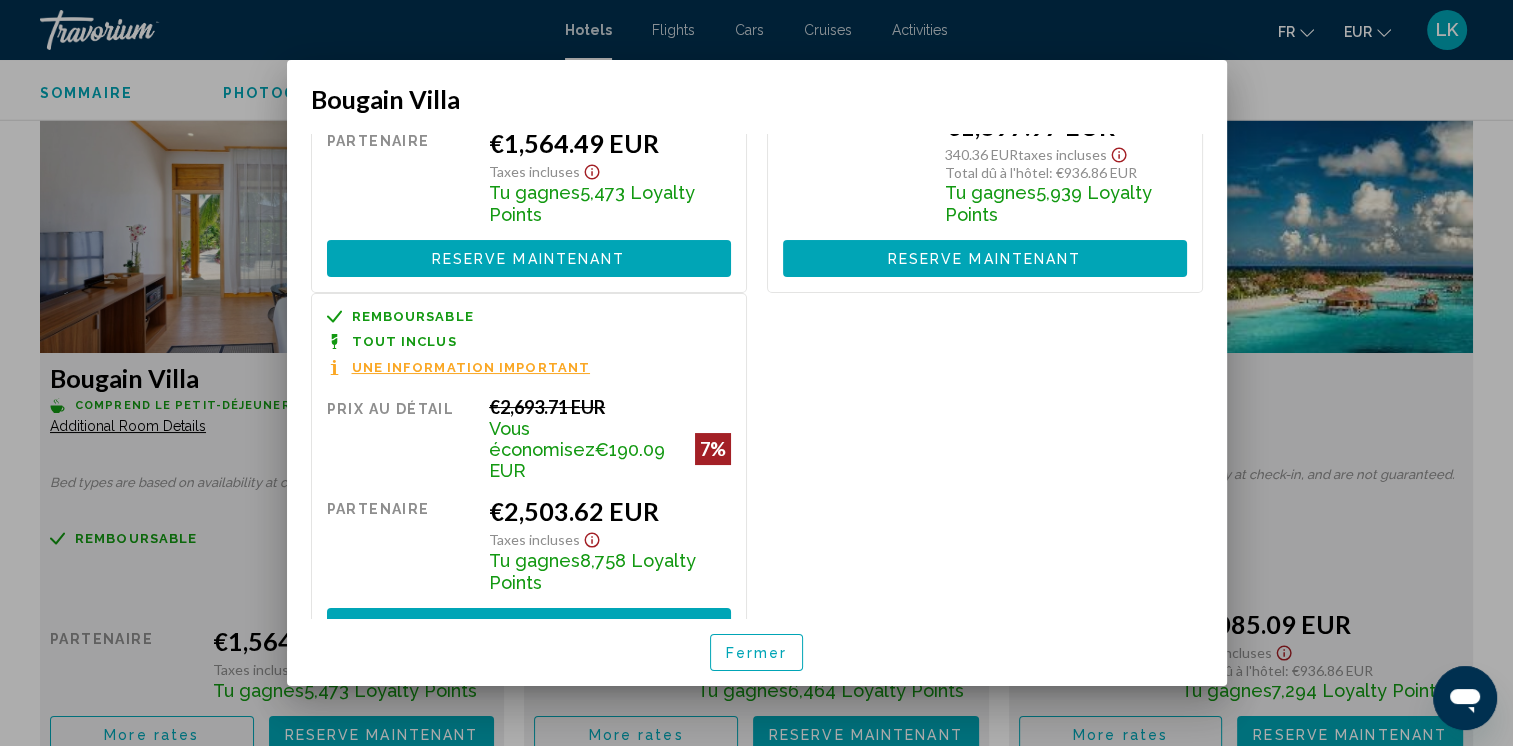 scroll, scrollTop: 182, scrollLeft: 0, axis: vertical 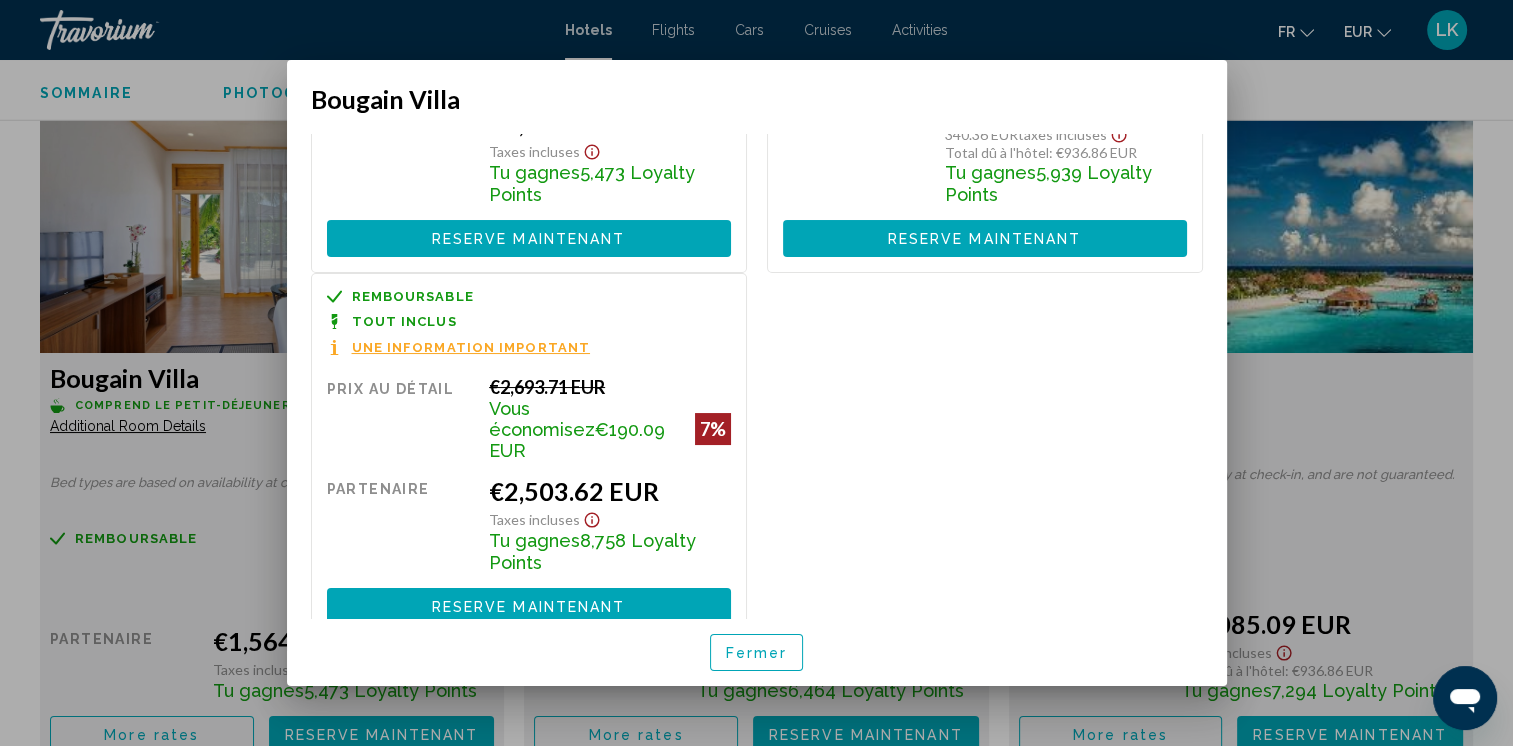 click at bounding box center (756, 373) 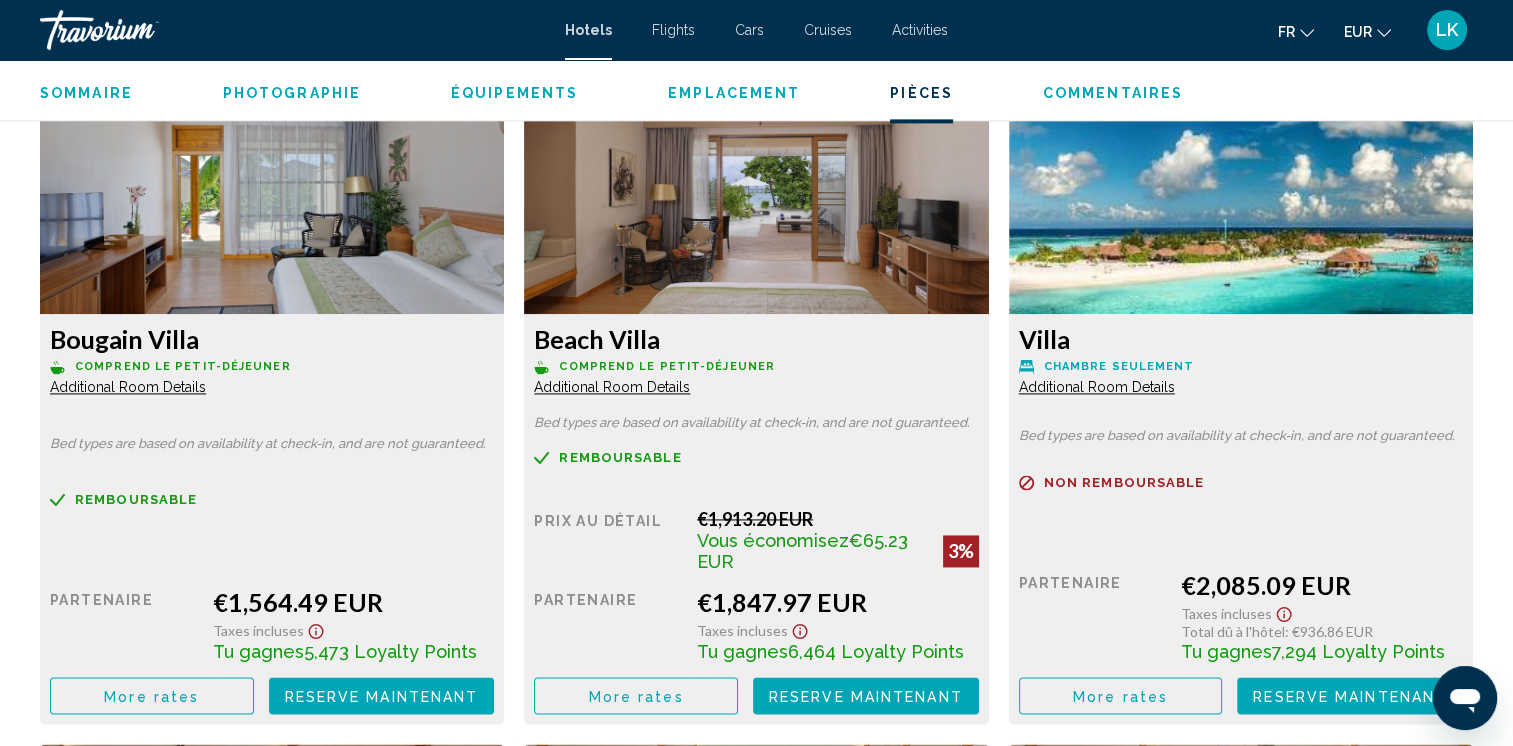 scroll, scrollTop: 2808, scrollLeft: 0, axis: vertical 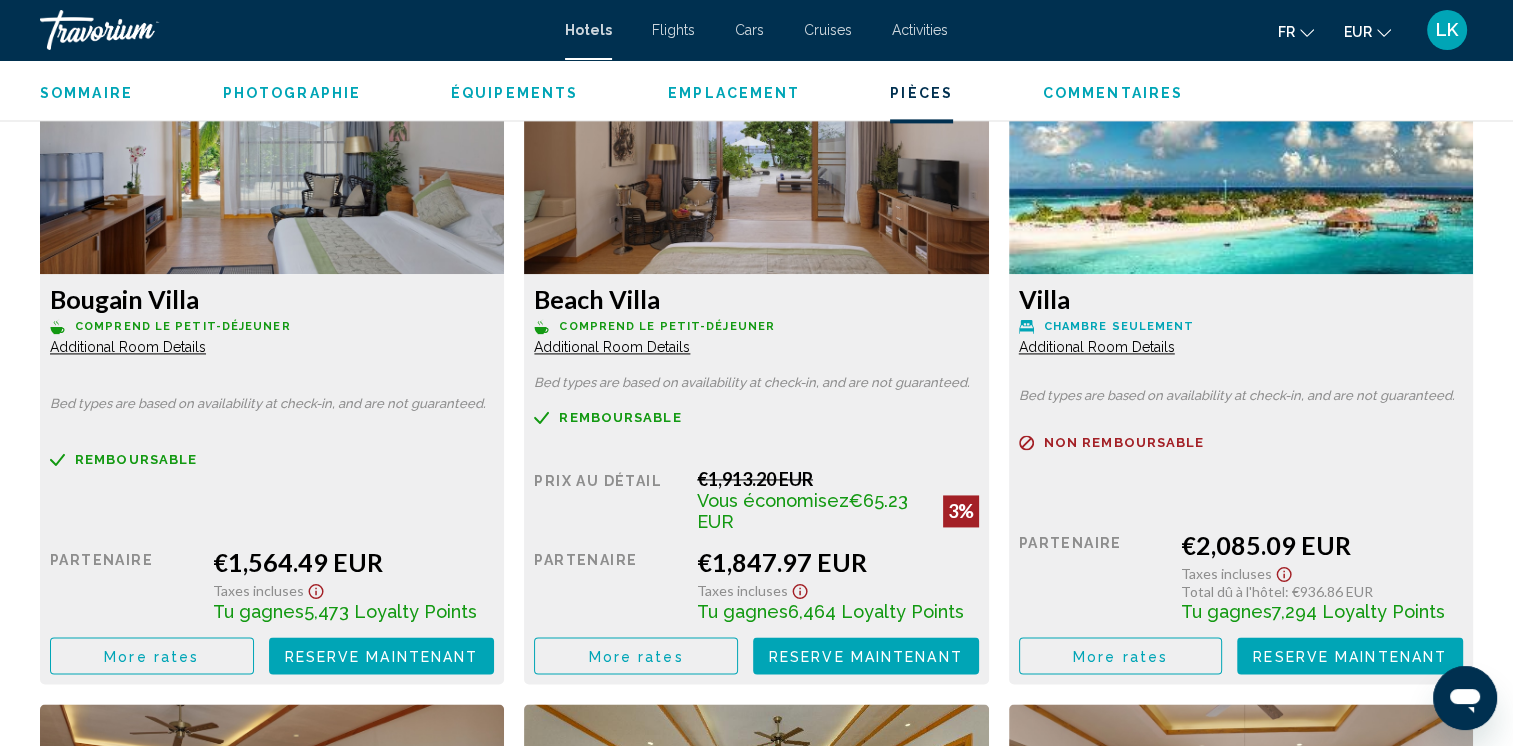 click on "More rates" at bounding box center (151, 656) 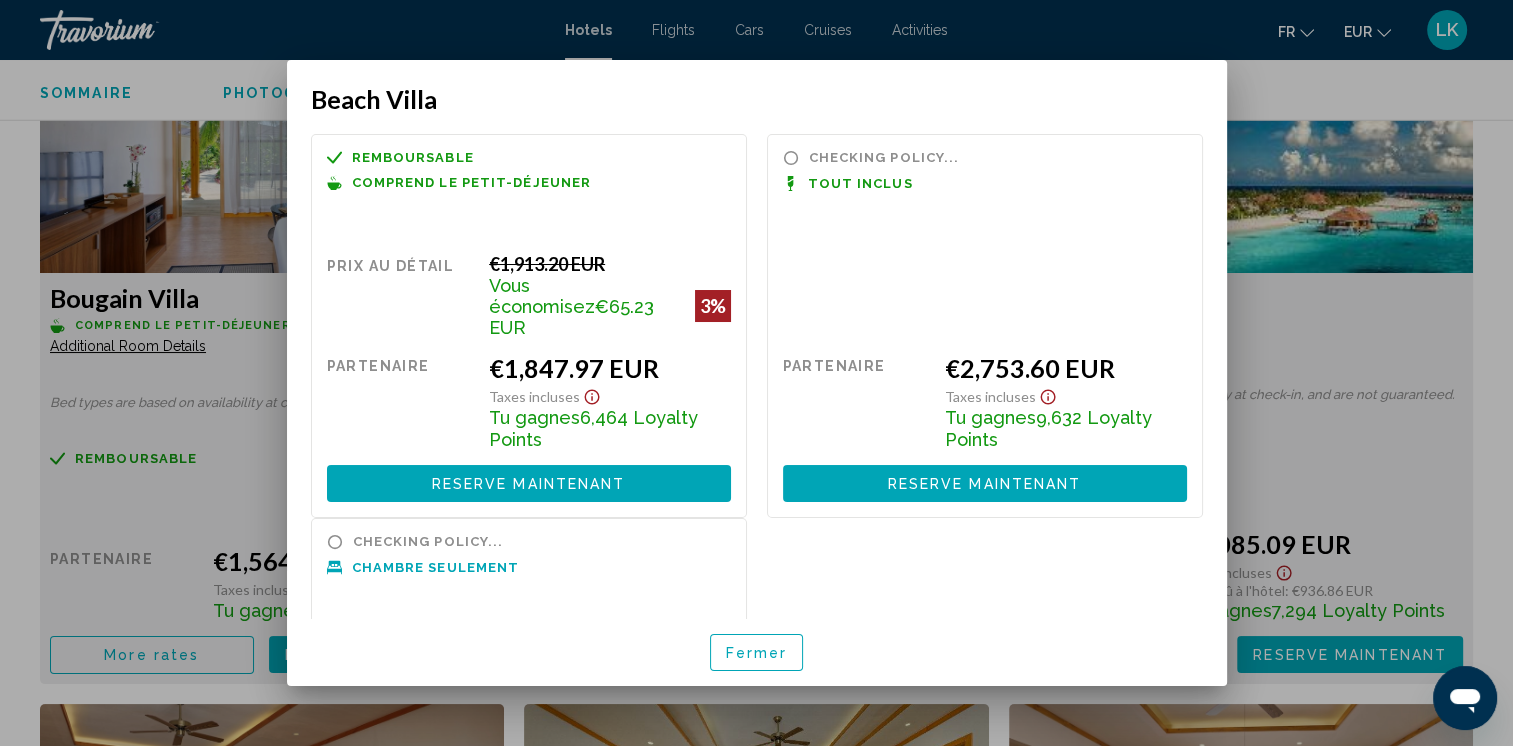 scroll, scrollTop: 0, scrollLeft: 0, axis: both 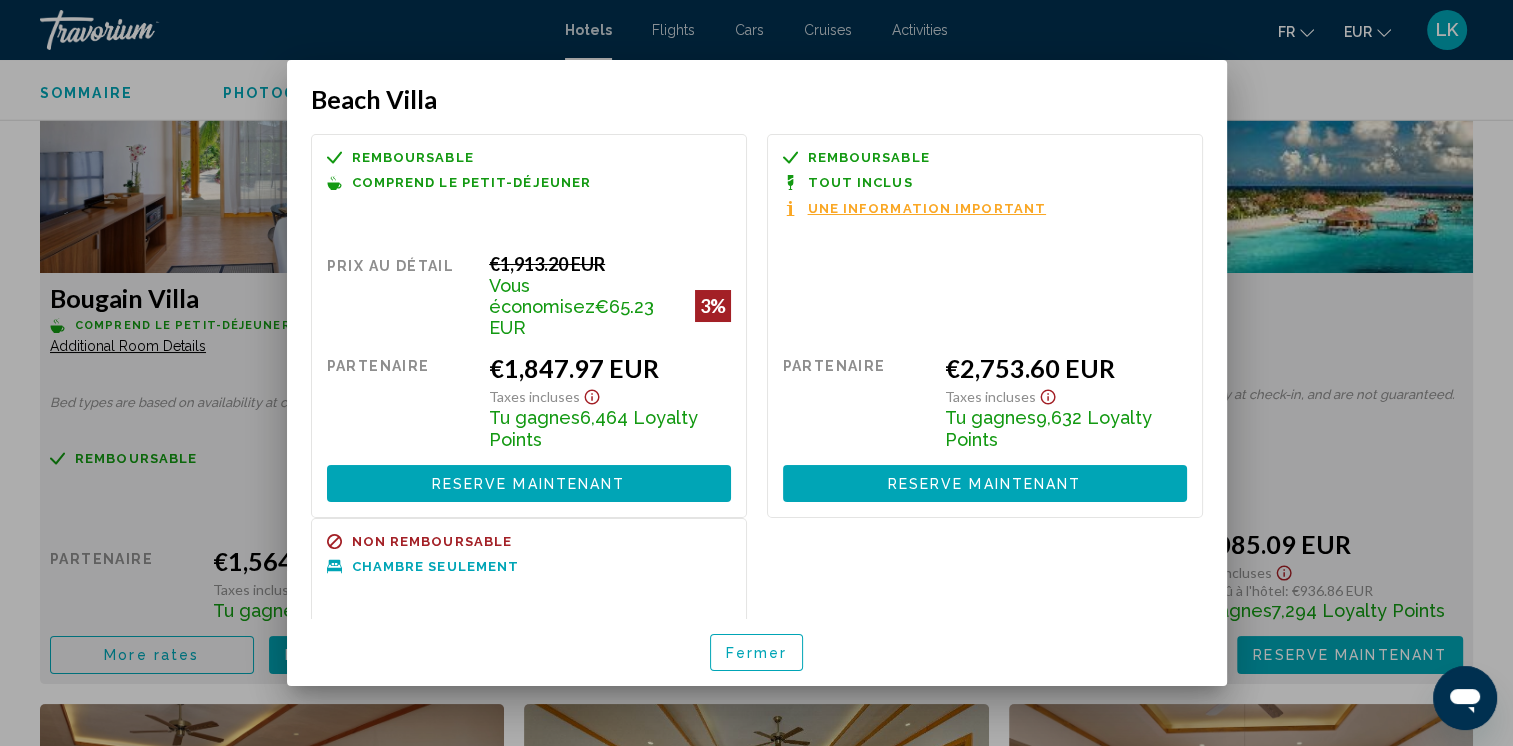click at bounding box center (756, 373) 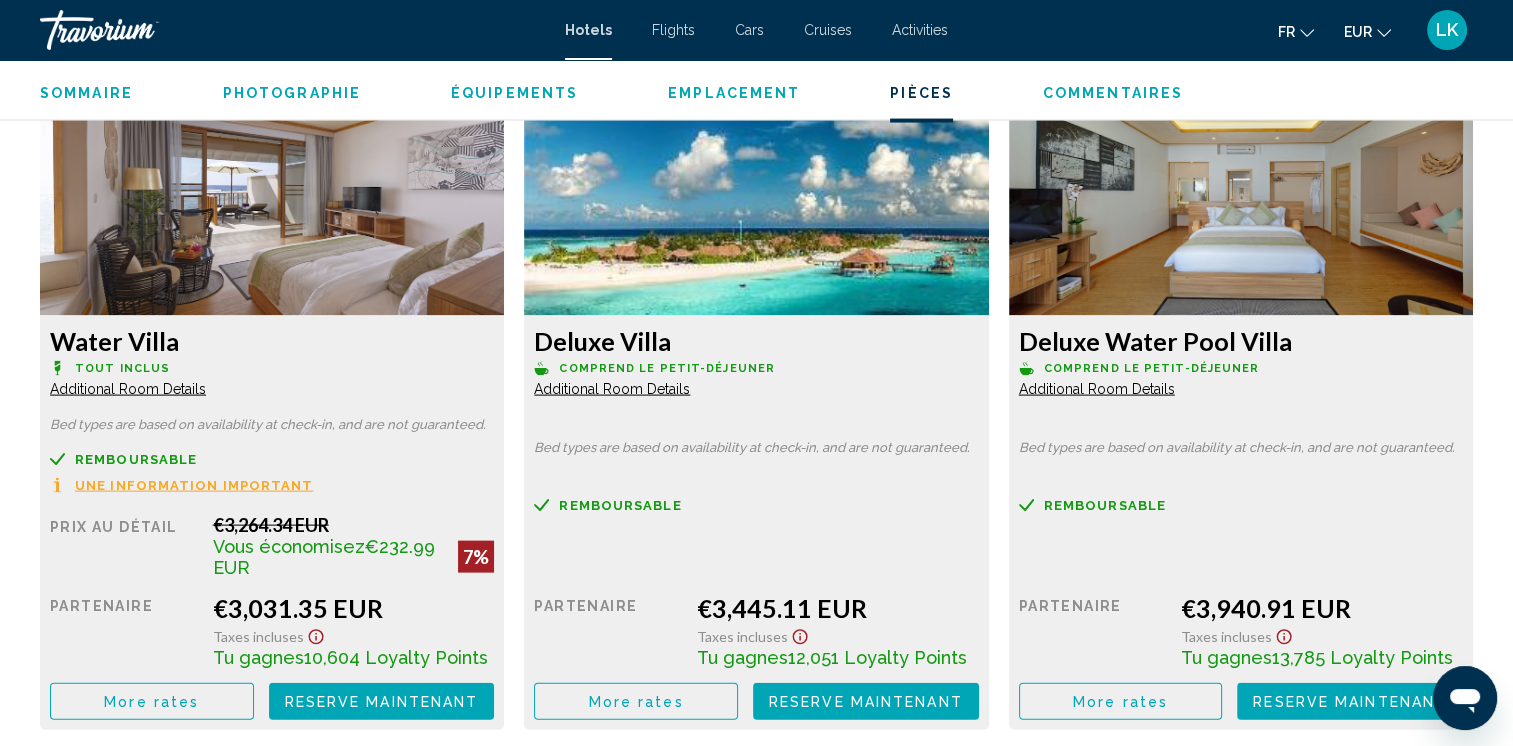 scroll, scrollTop: 4128, scrollLeft: 0, axis: vertical 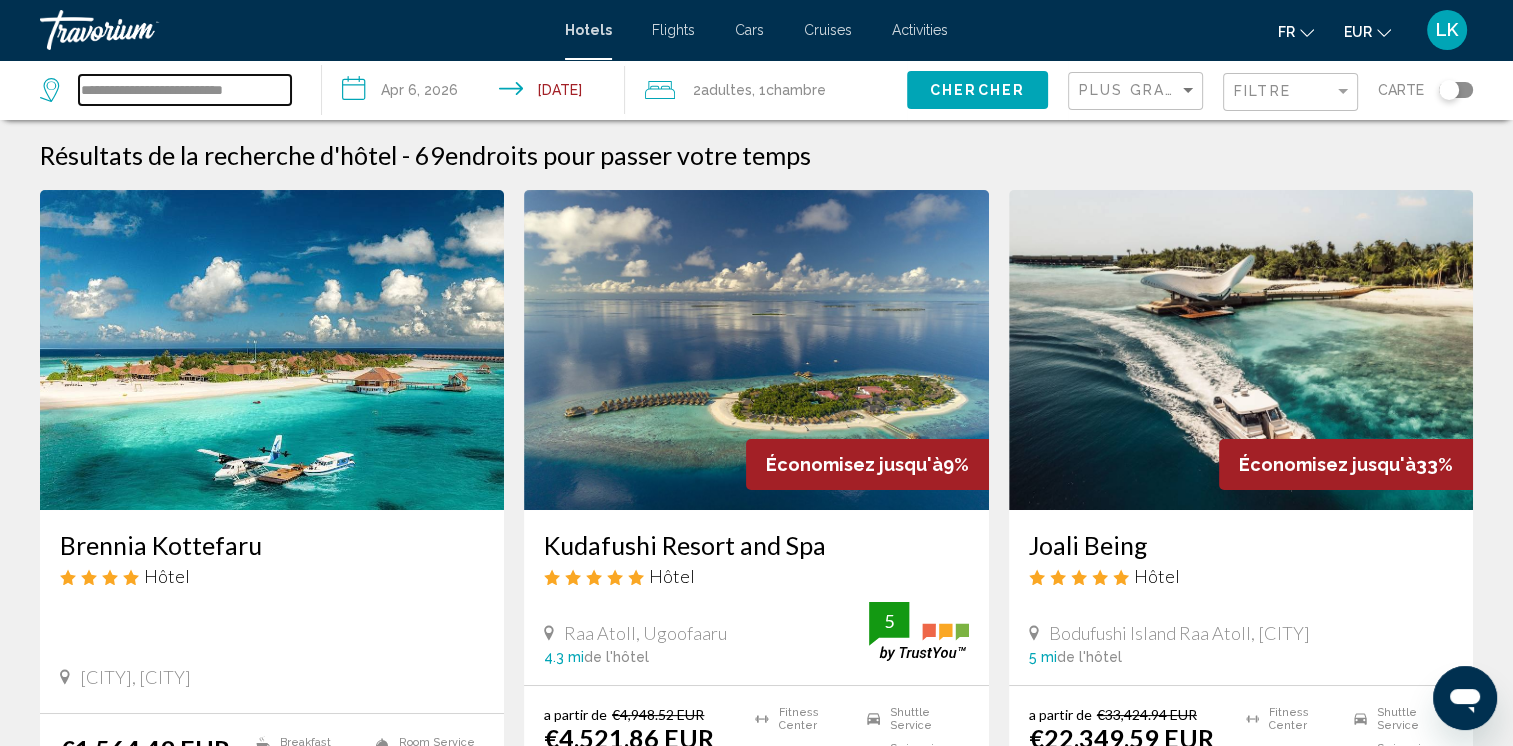 click on "**********" at bounding box center (185, 90) 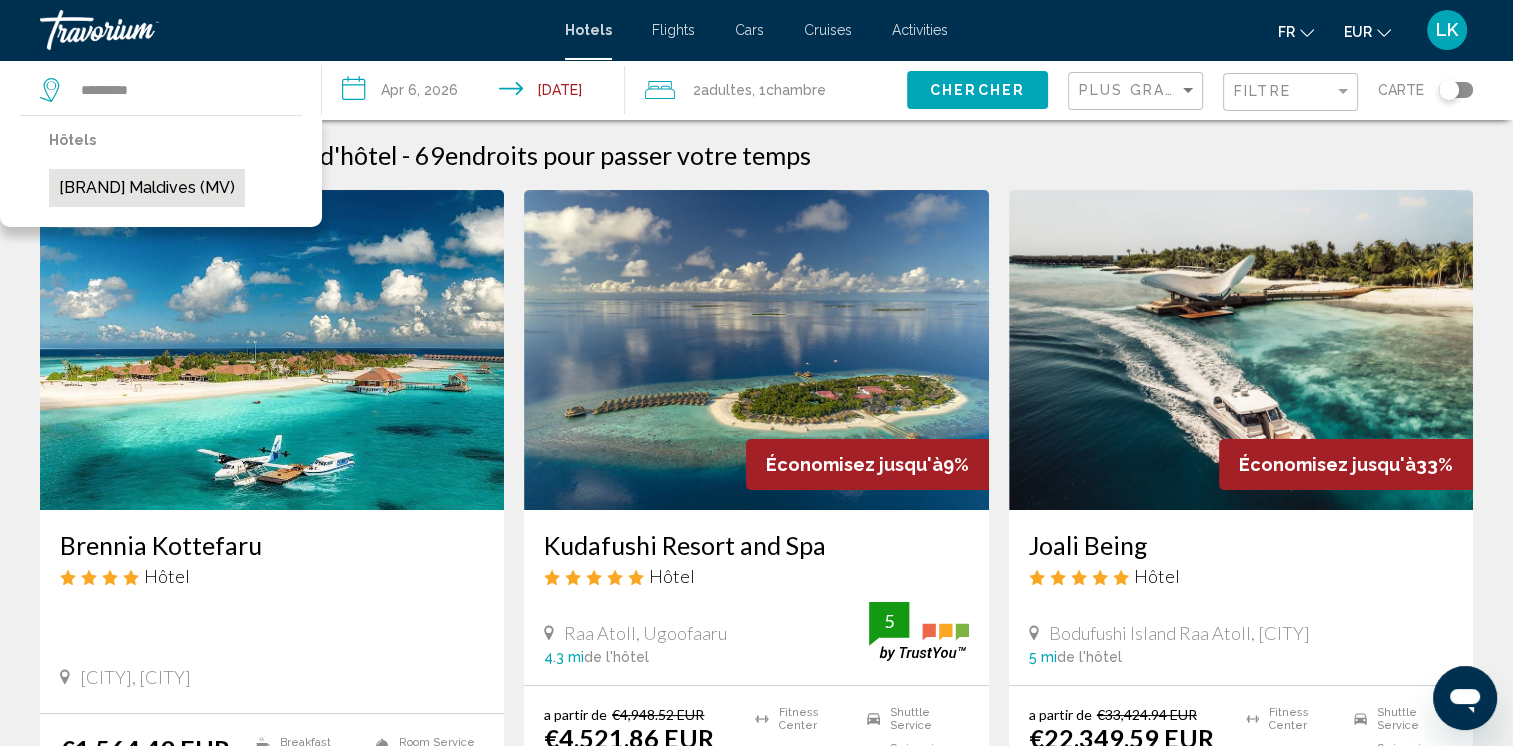click on "[BRAND] Maldives (MV)" at bounding box center [147, 188] 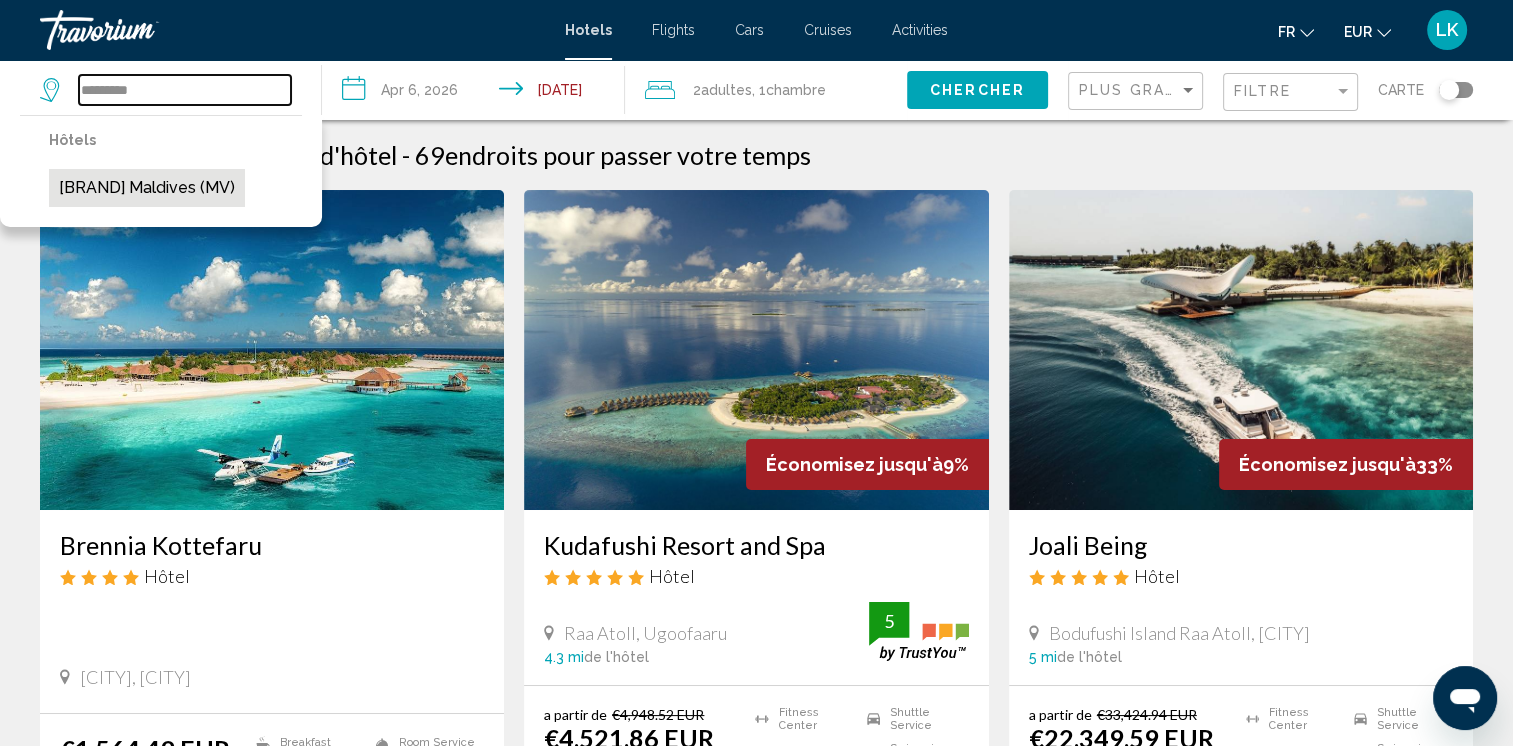 type on "**********" 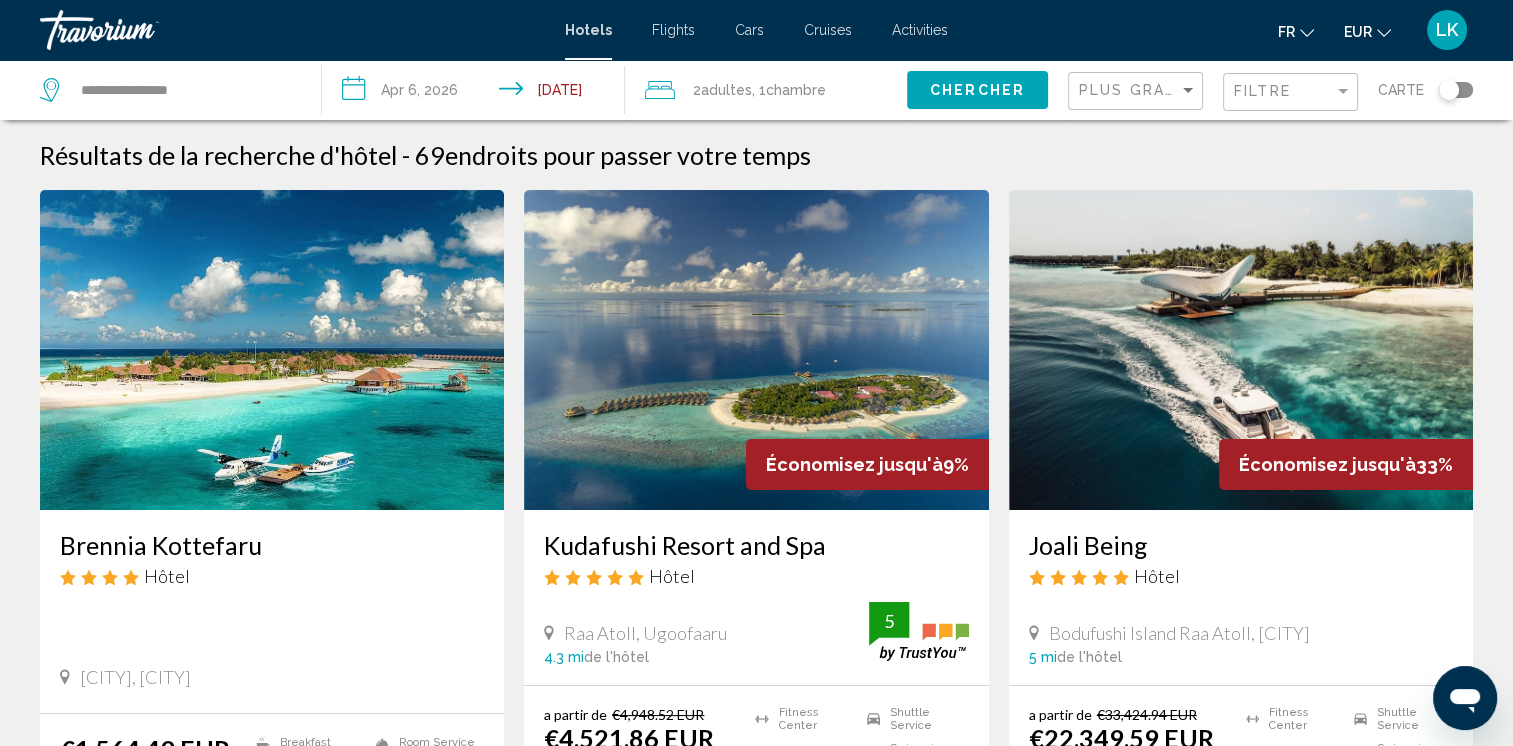 click on "Chercher" 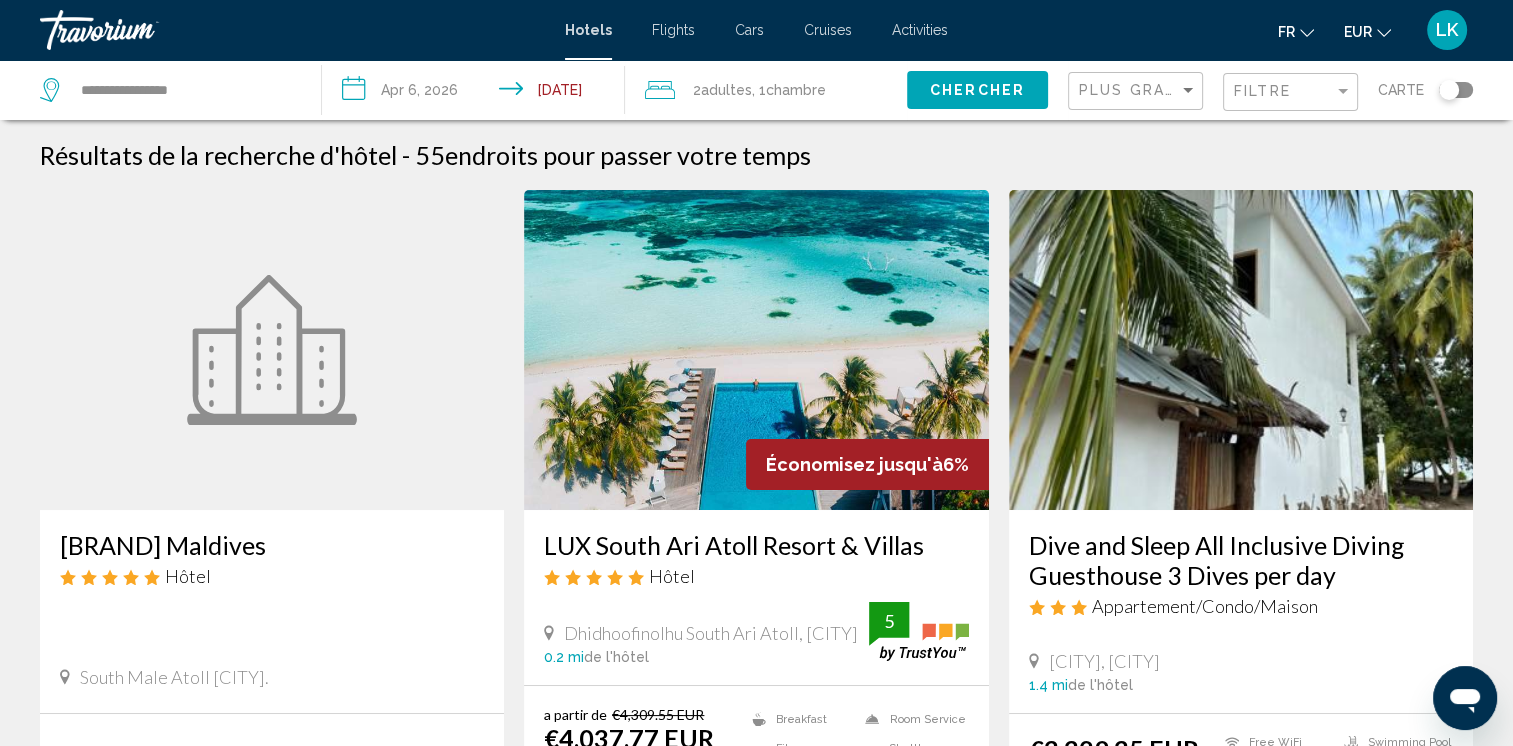 type 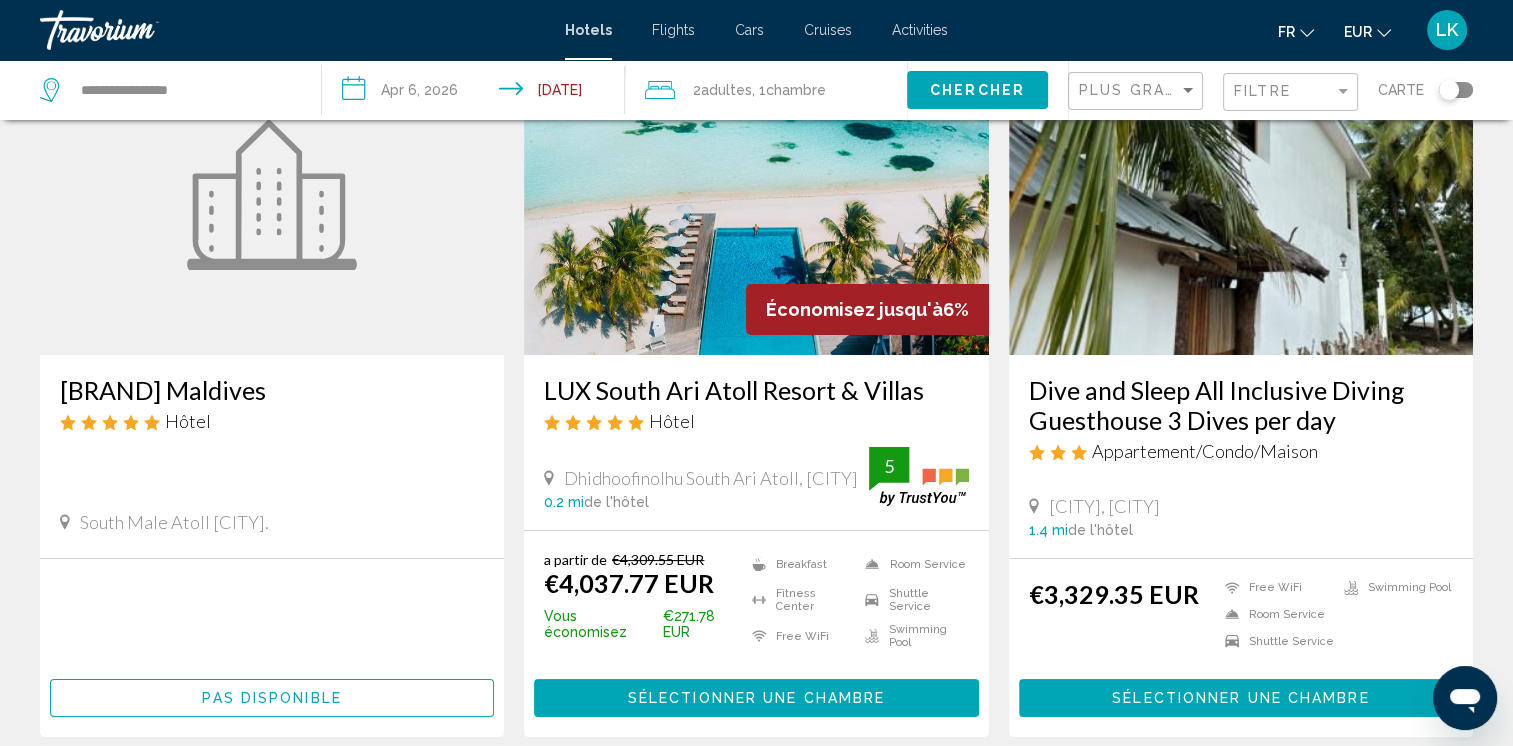 scroll, scrollTop: 160, scrollLeft: 0, axis: vertical 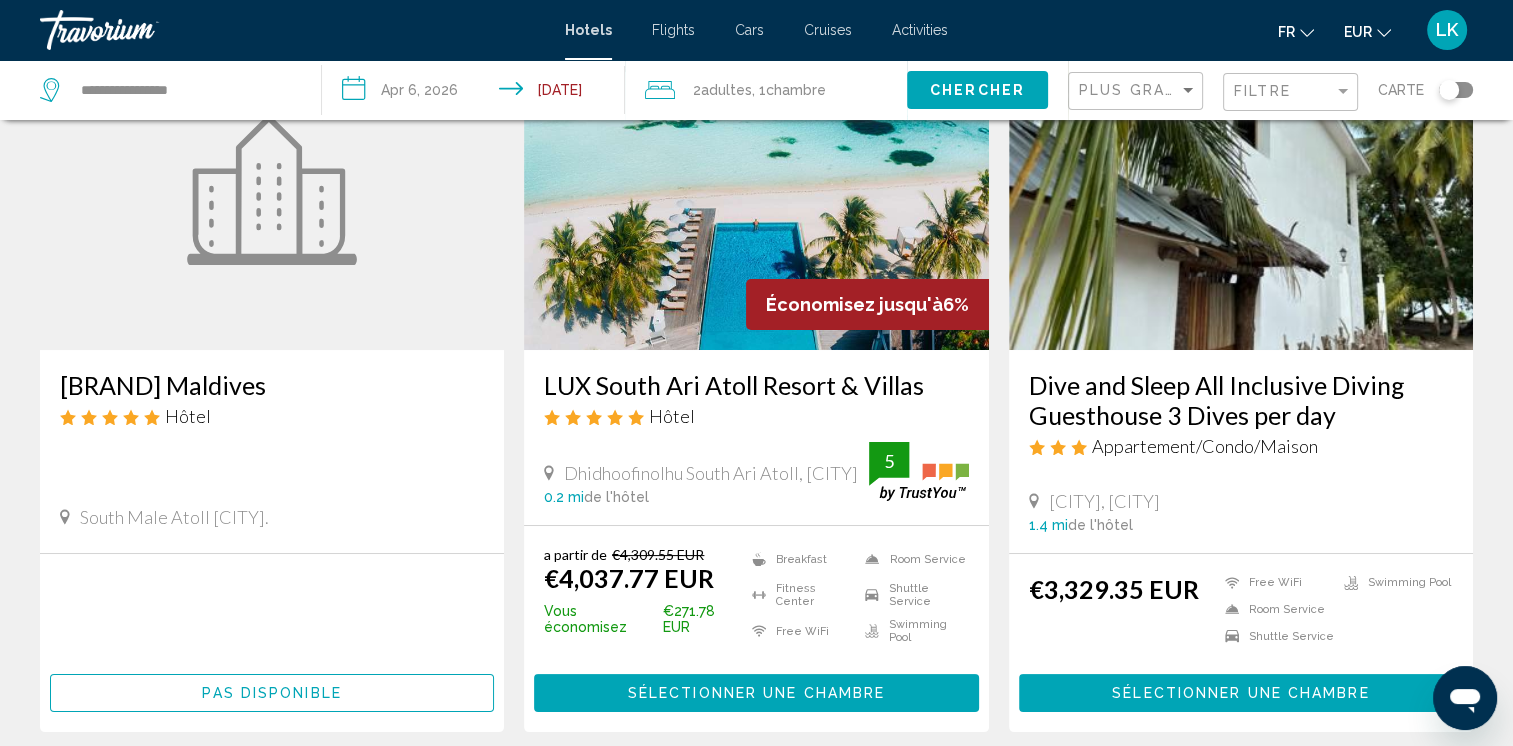 click at bounding box center [756, 190] 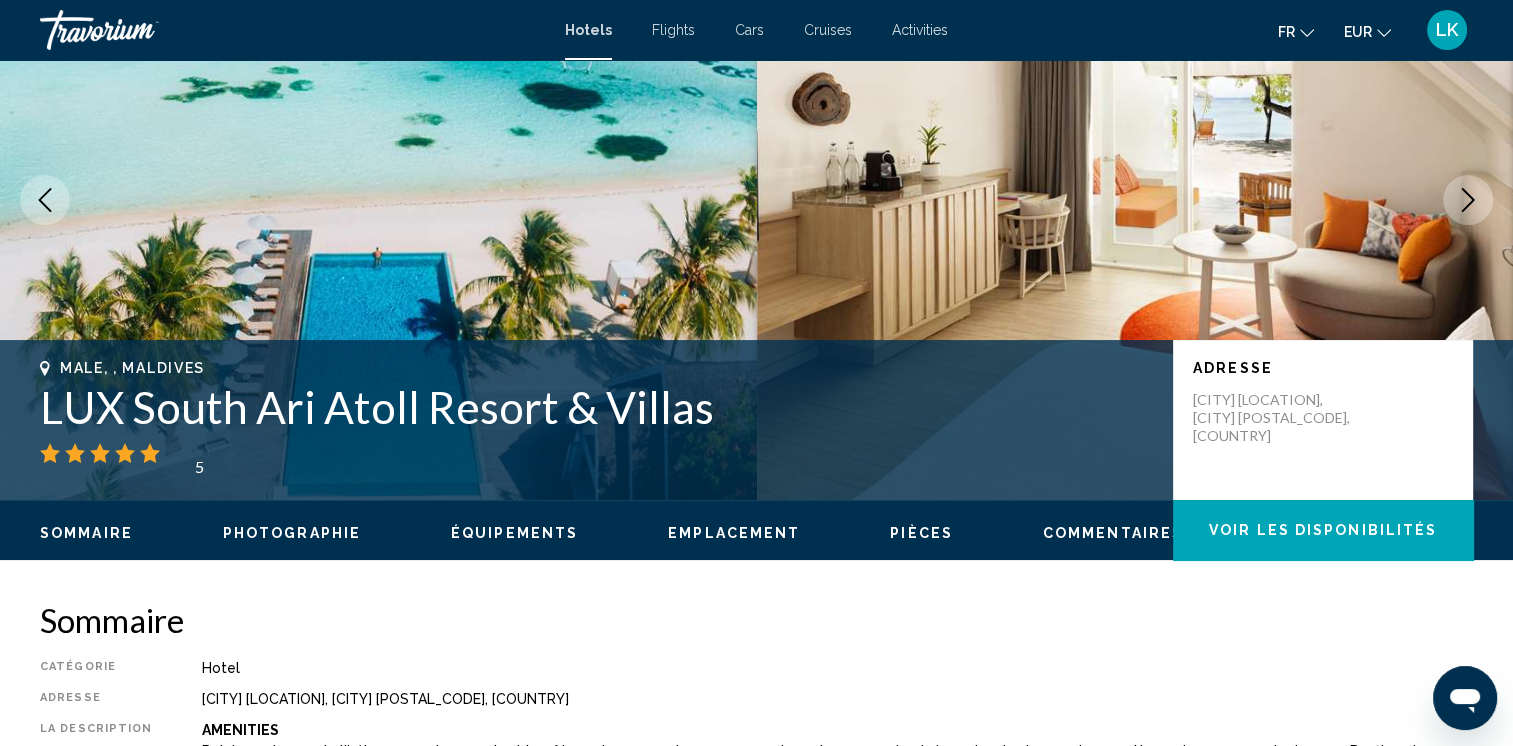 scroll, scrollTop: 0, scrollLeft: 0, axis: both 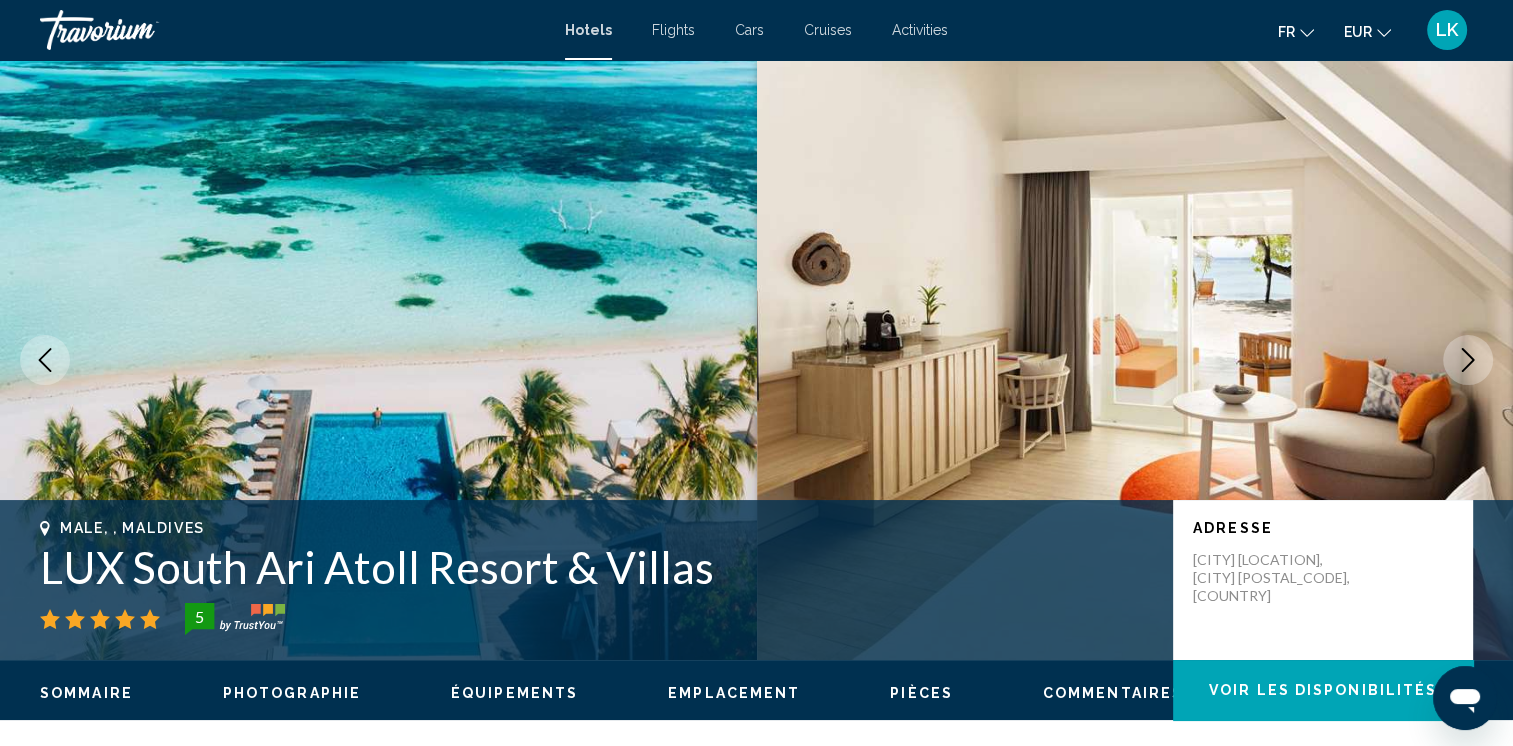 type 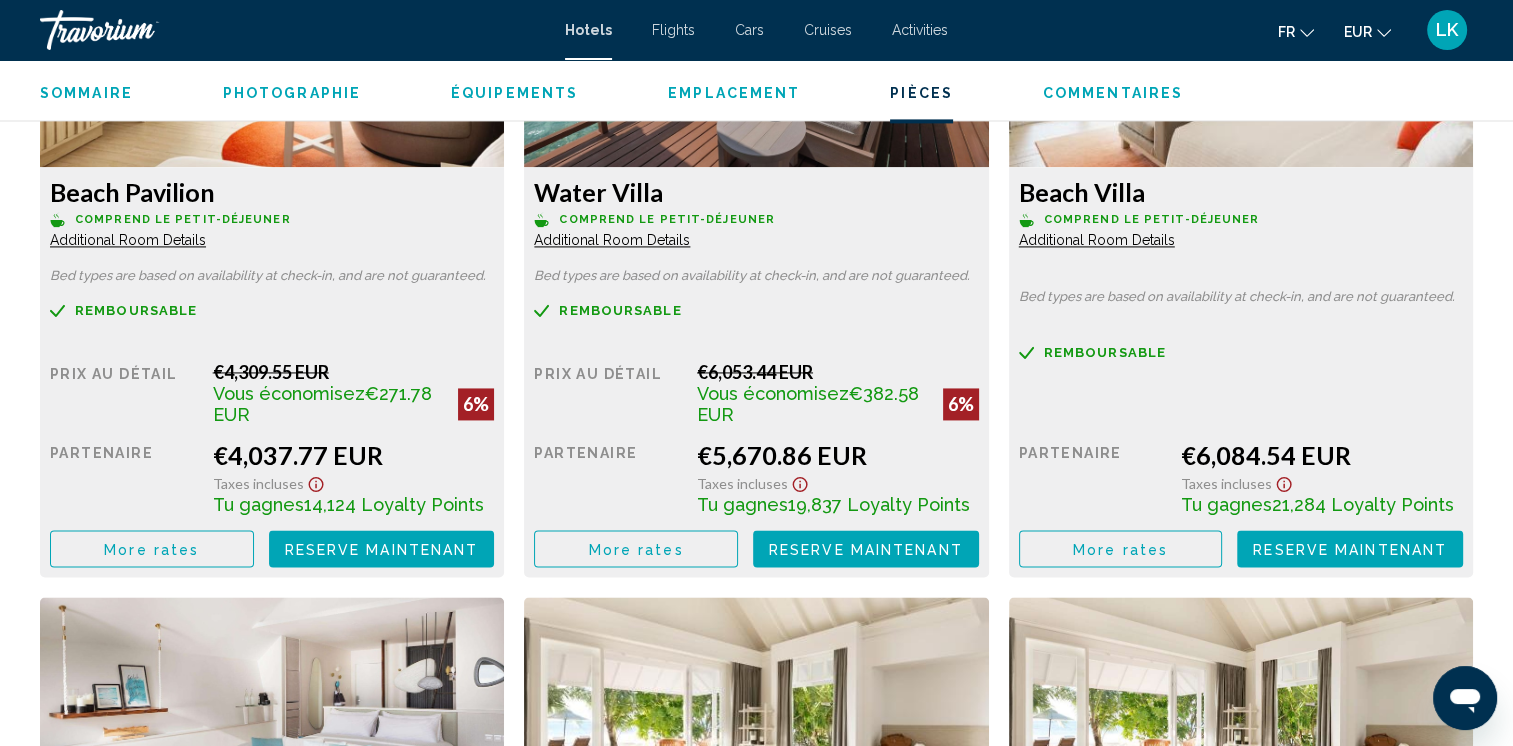 scroll, scrollTop: 2960, scrollLeft: 0, axis: vertical 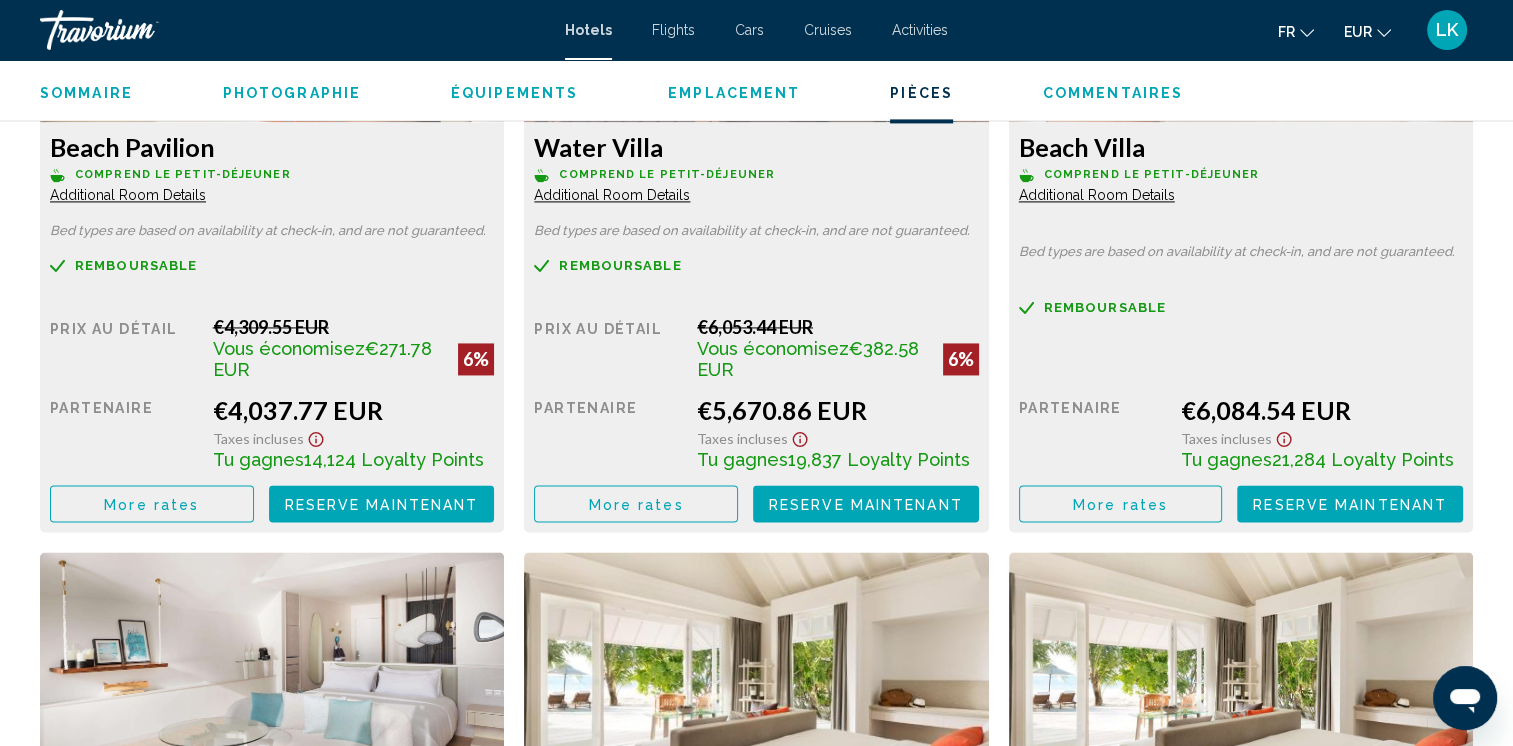 click on "More rates" at bounding box center [151, 504] 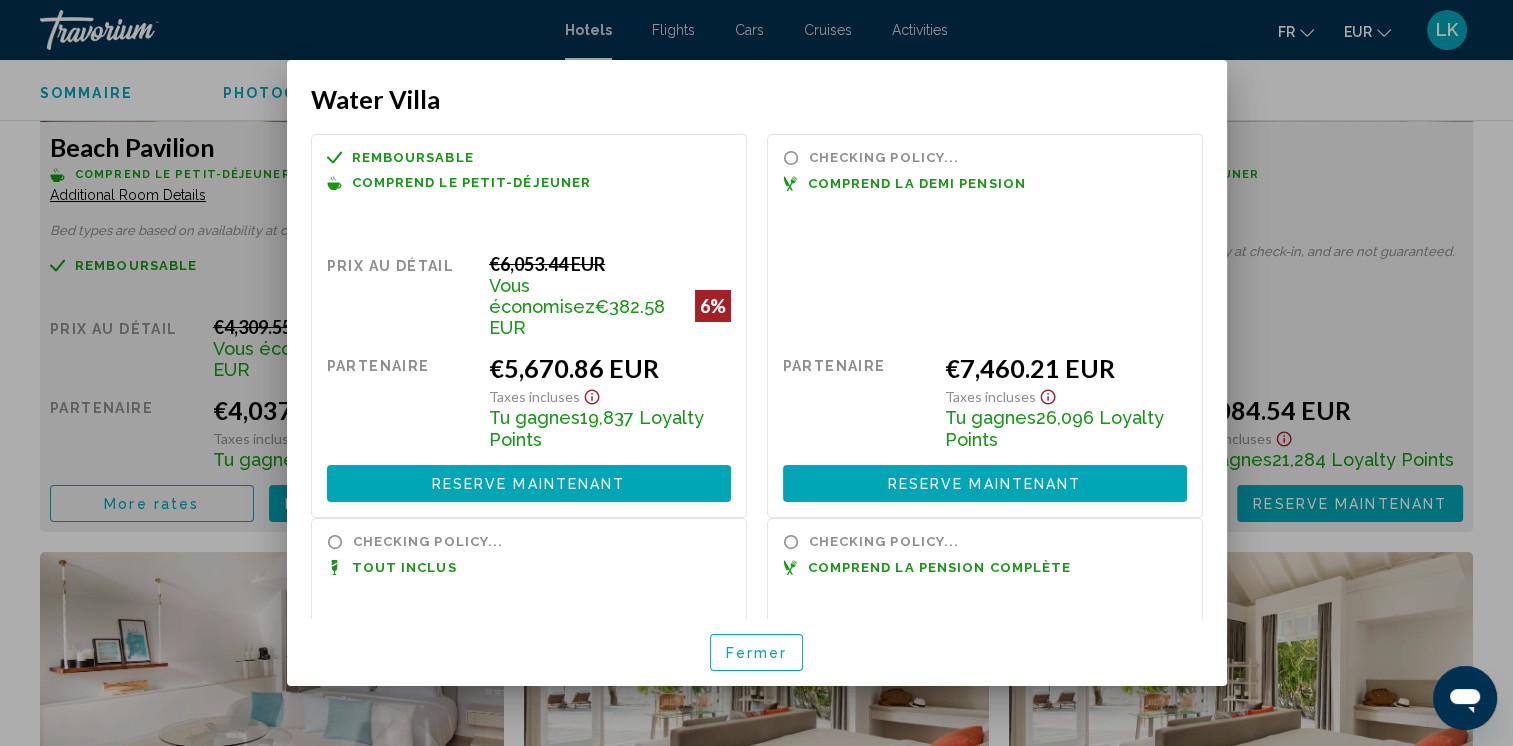 scroll, scrollTop: 0, scrollLeft: 0, axis: both 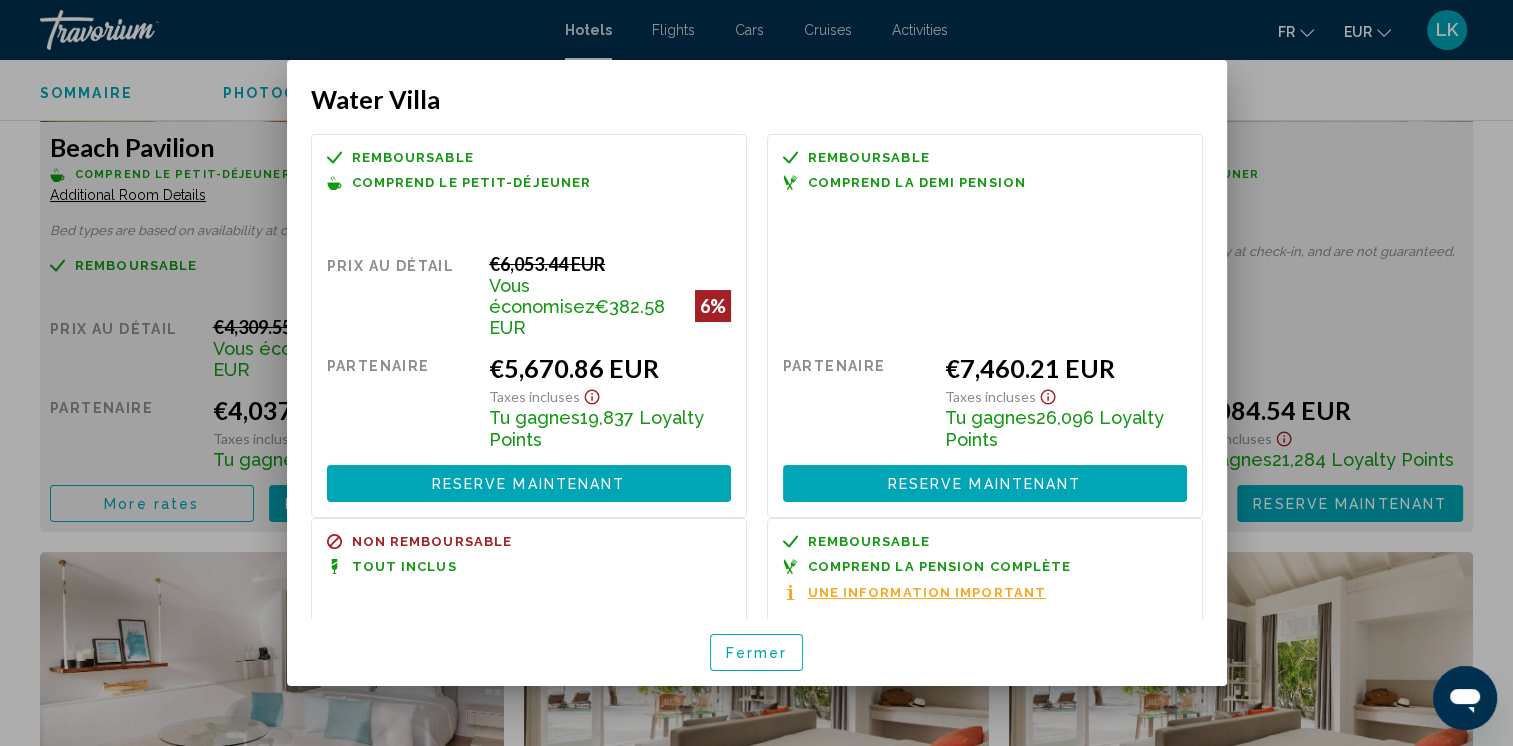 click at bounding box center [756, 373] 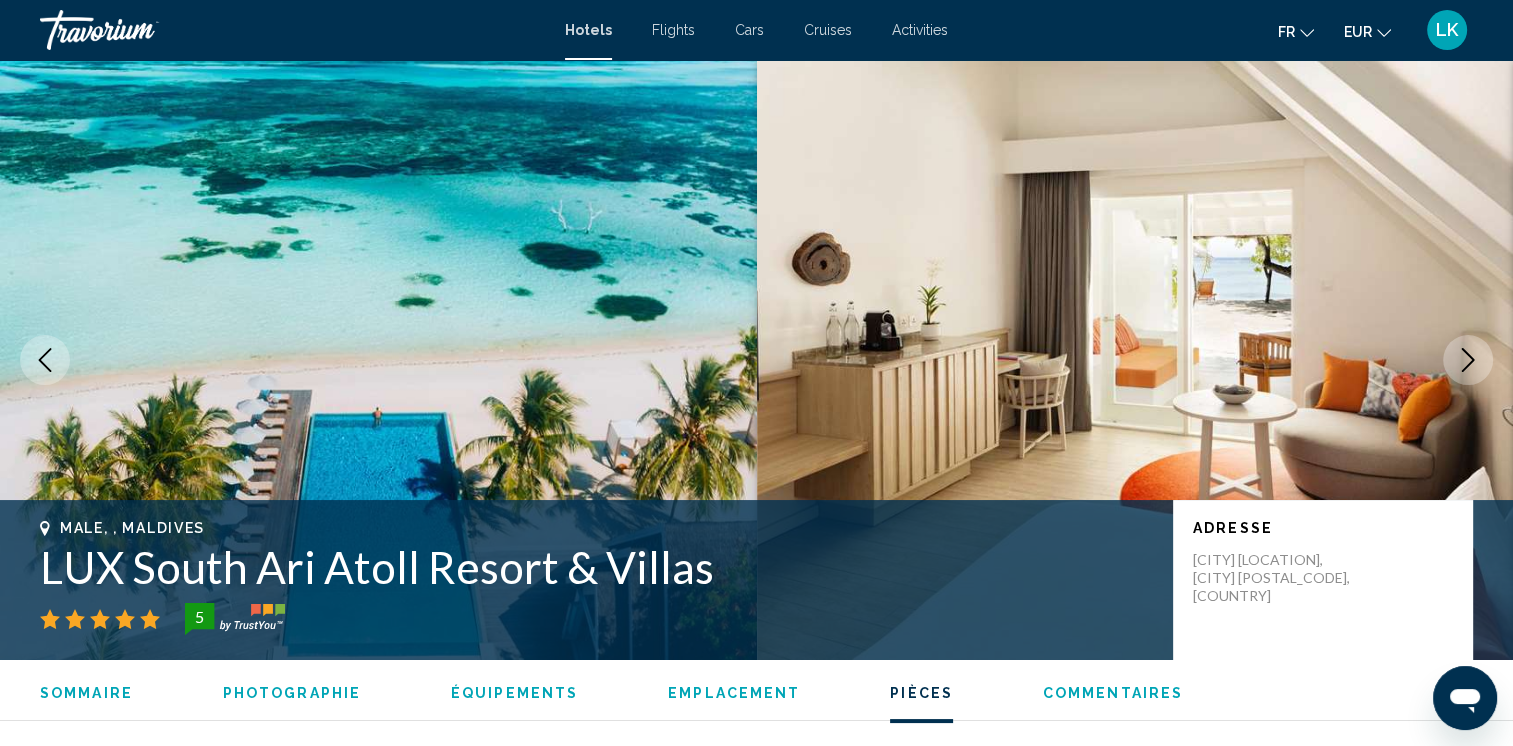 scroll, scrollTop: 2960, scrollLeft: 0, axis: vertical 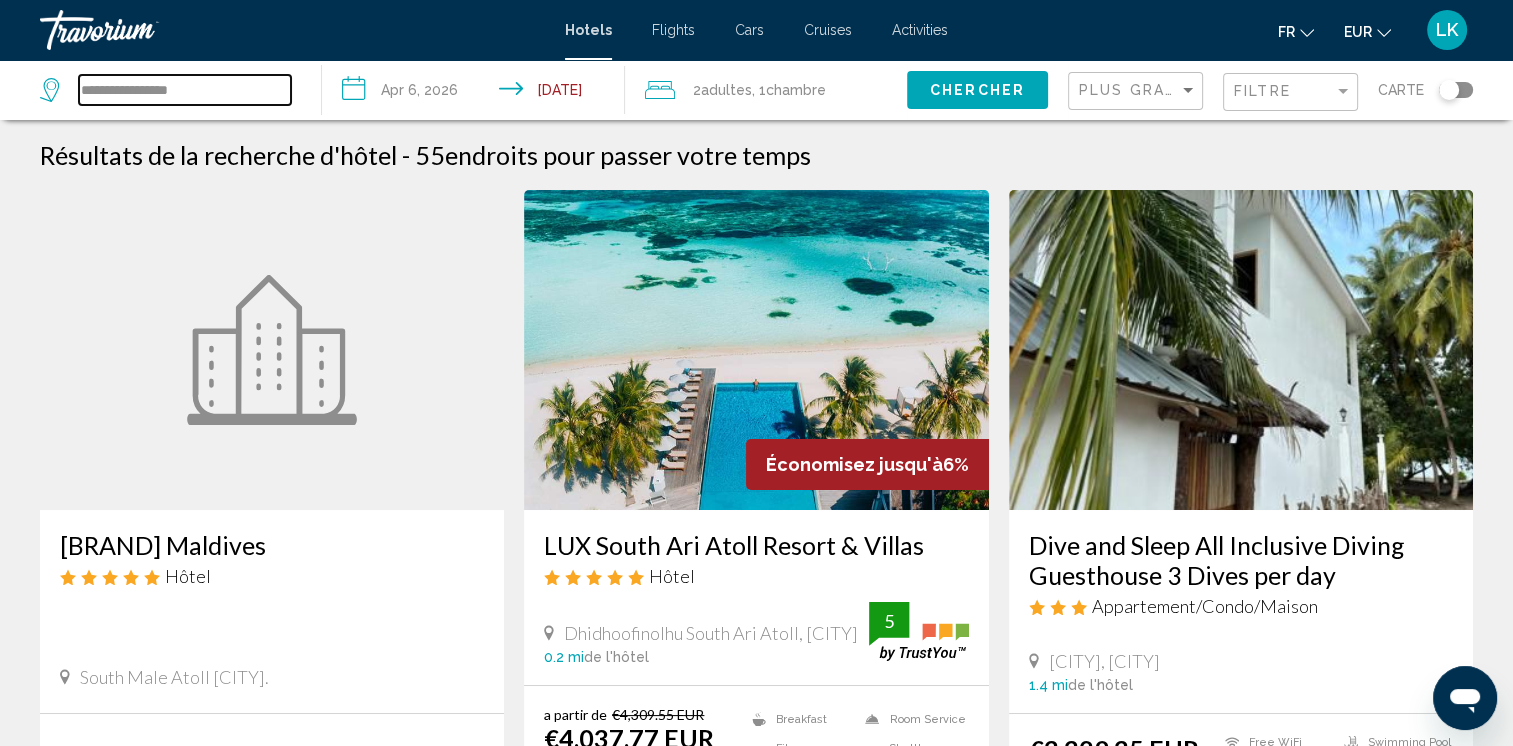 drag, startPoint x: 223, startPoint y: 89, endPoint x: 0, endPoint y: 61, distance: 224.75098 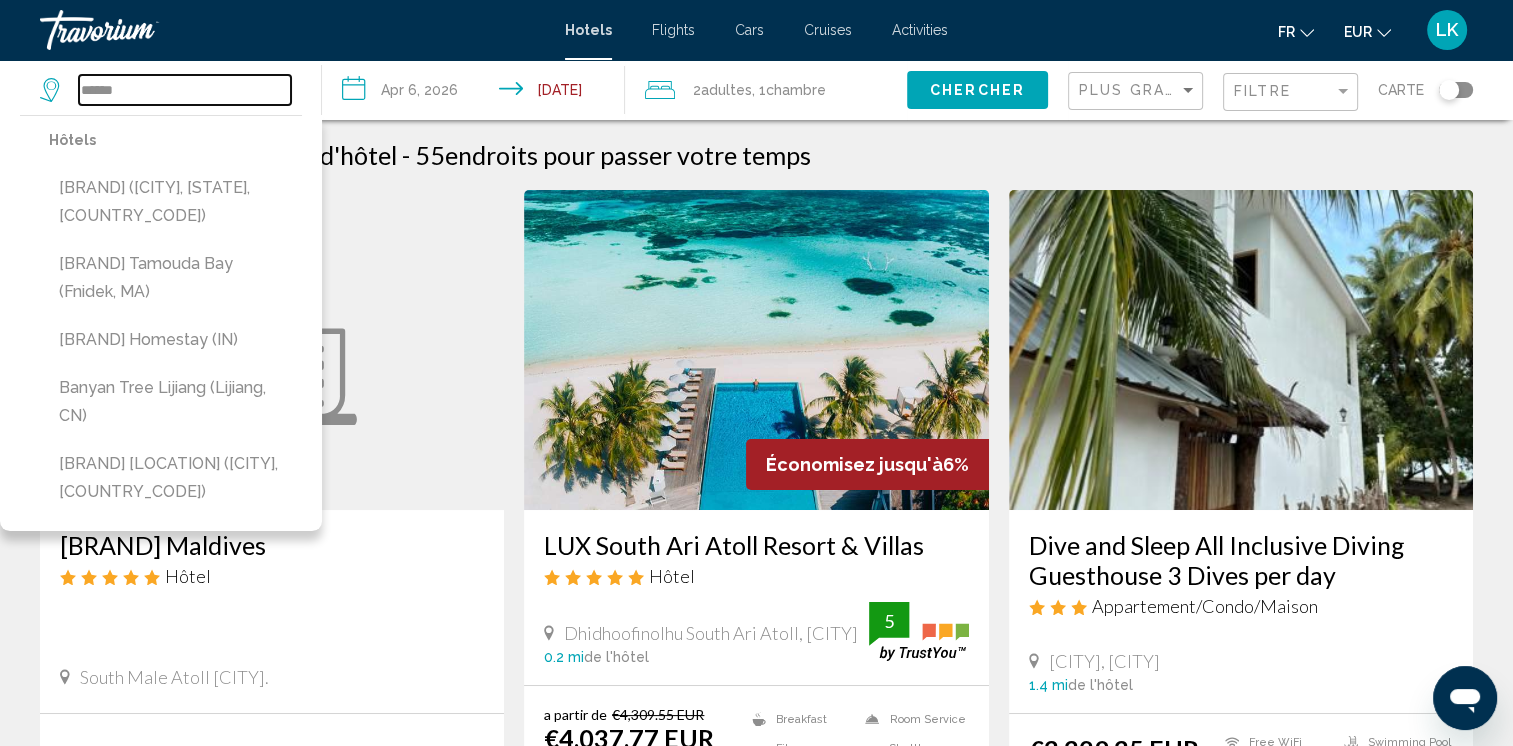 click on "******" at bounding box center (185, 90) 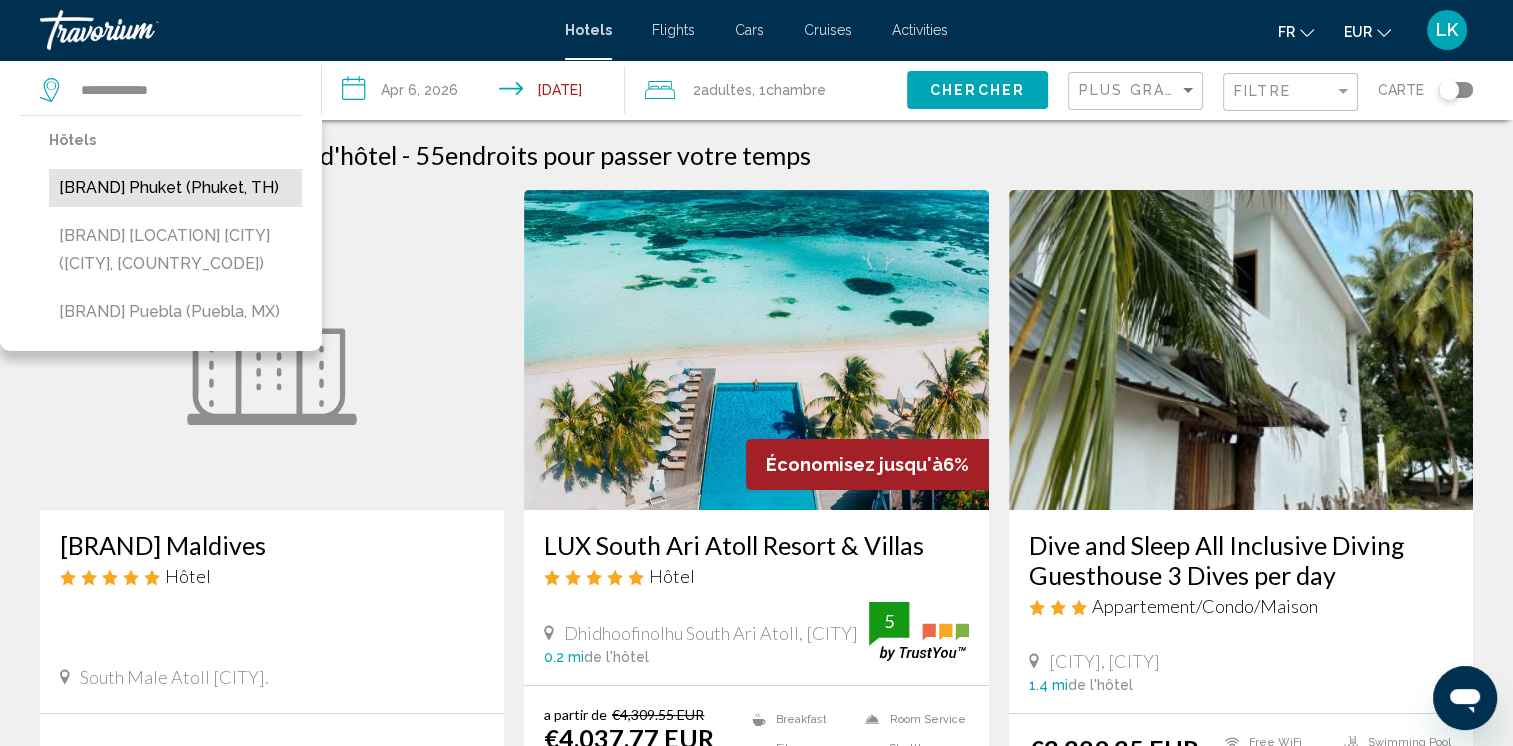 click on "[BRAND] Phuket (Phuket, TH)" at bounding box center (175, 188) 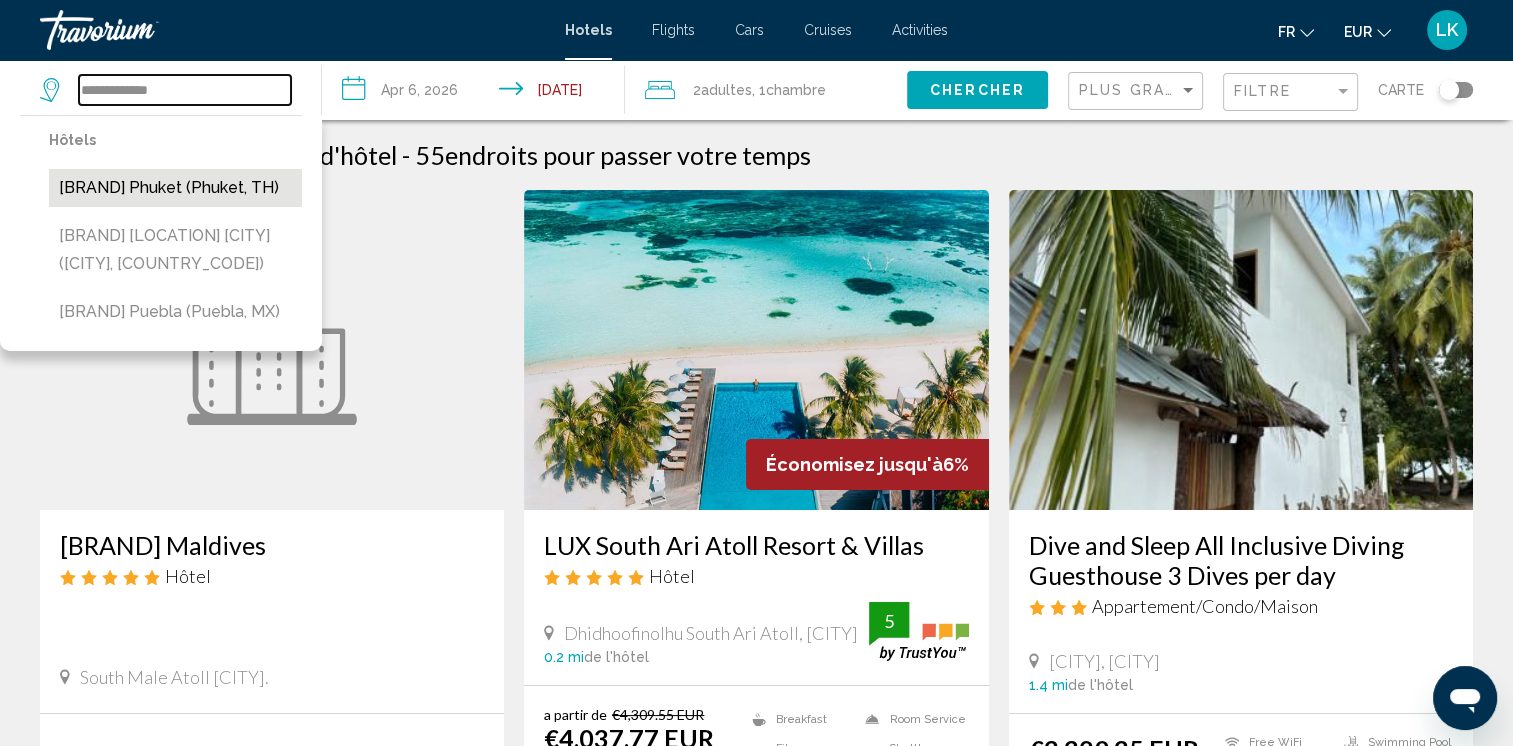 type on "**********" 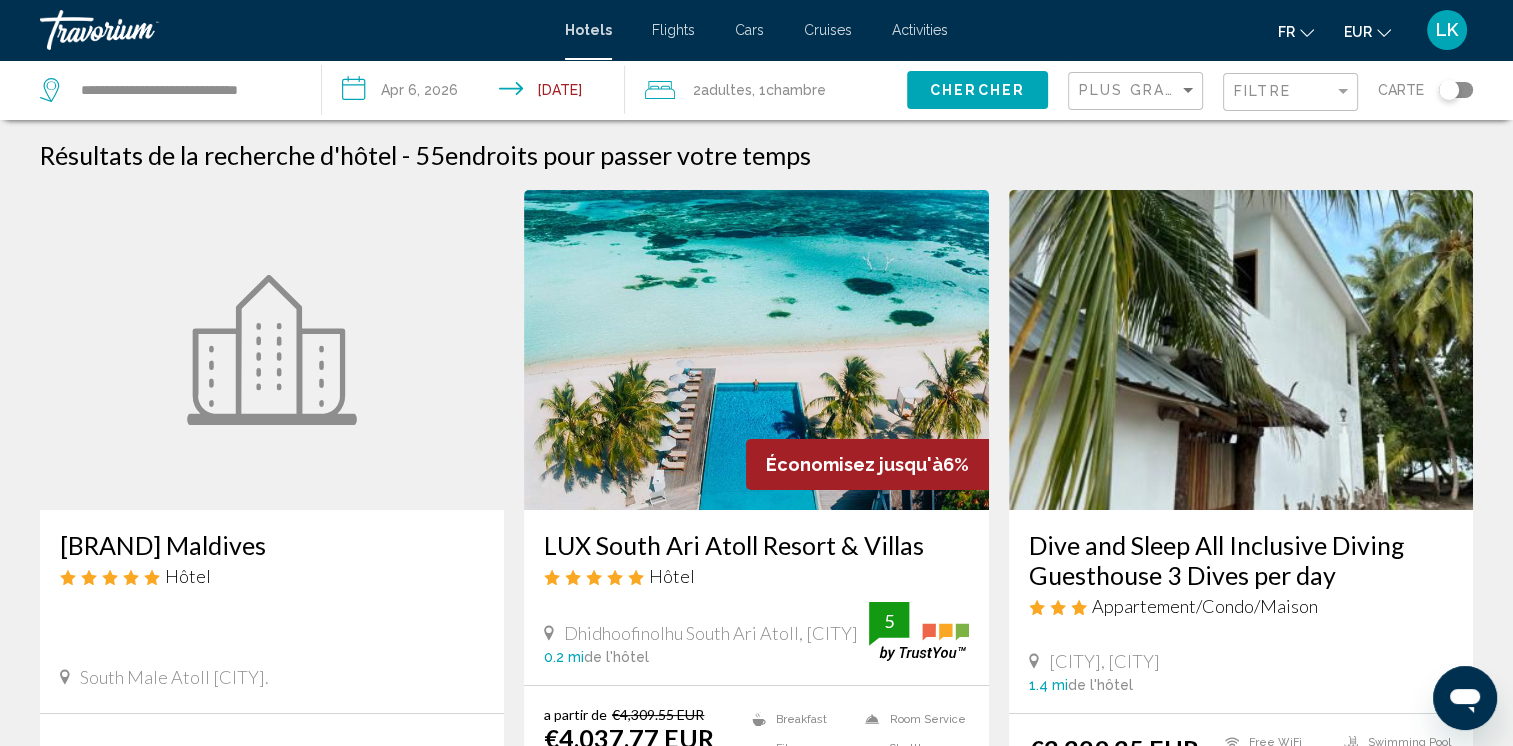 click on "**********" at bounding box center [477, 93] 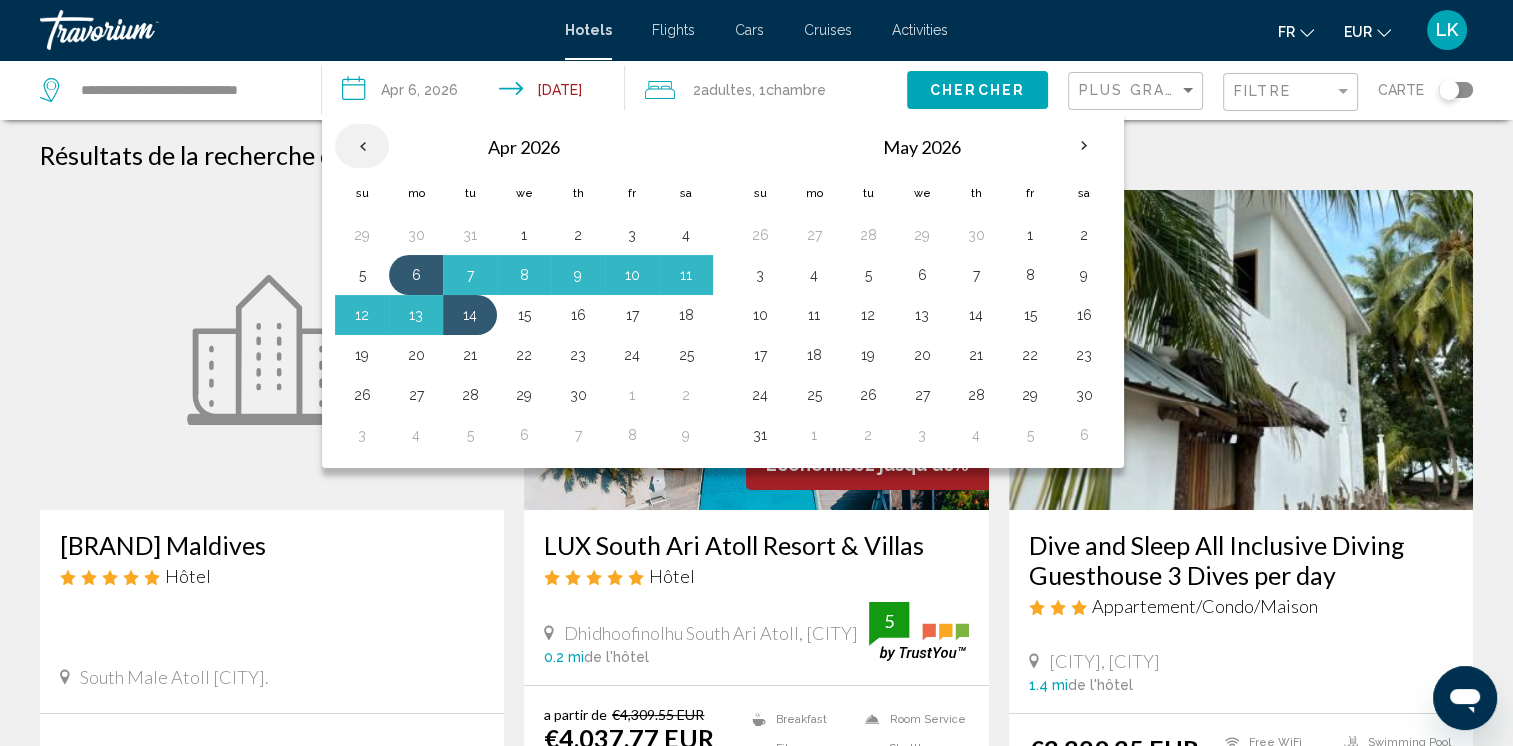 click at bounding box center [362, 146] 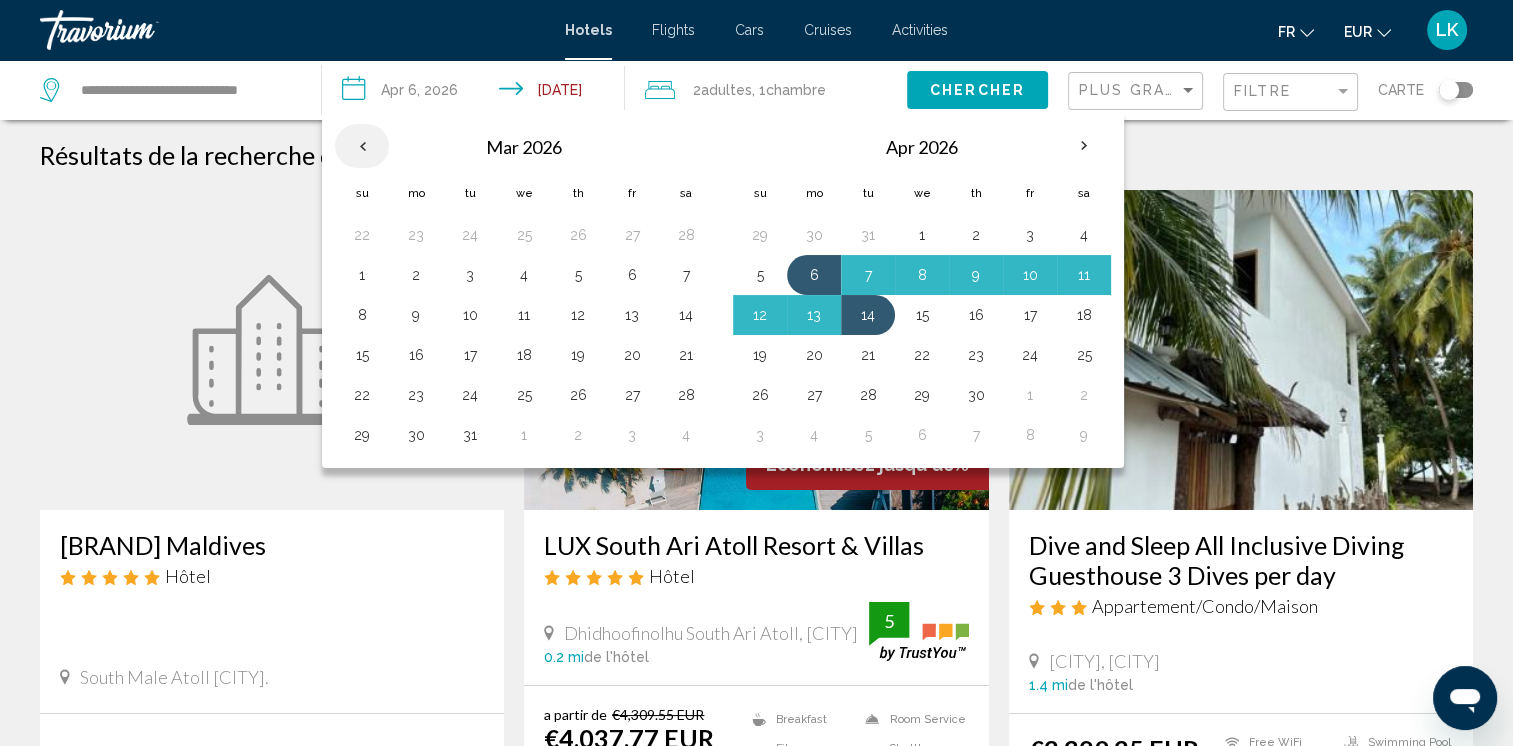 click at bounding box center [362, 146] 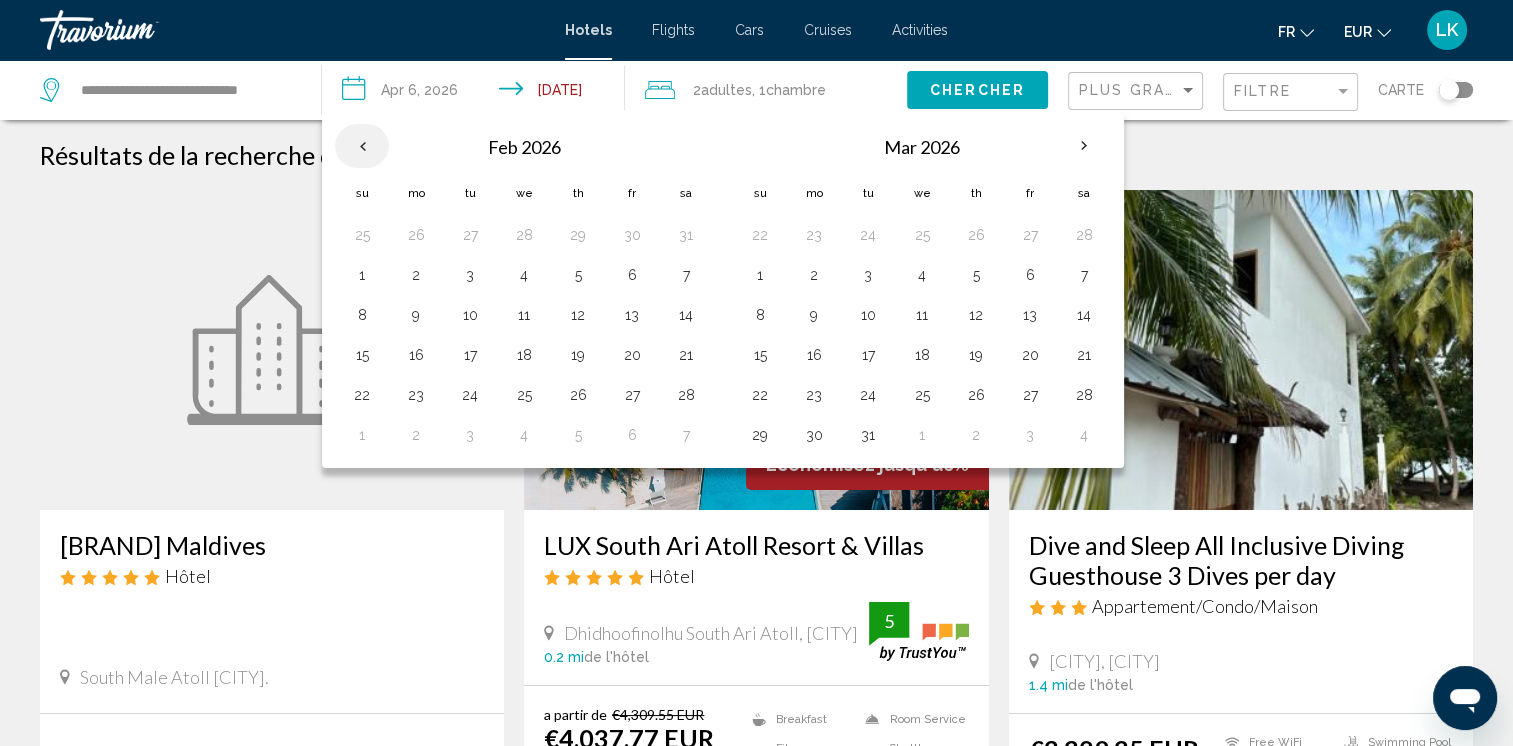 click at bounding box center [362, 146] 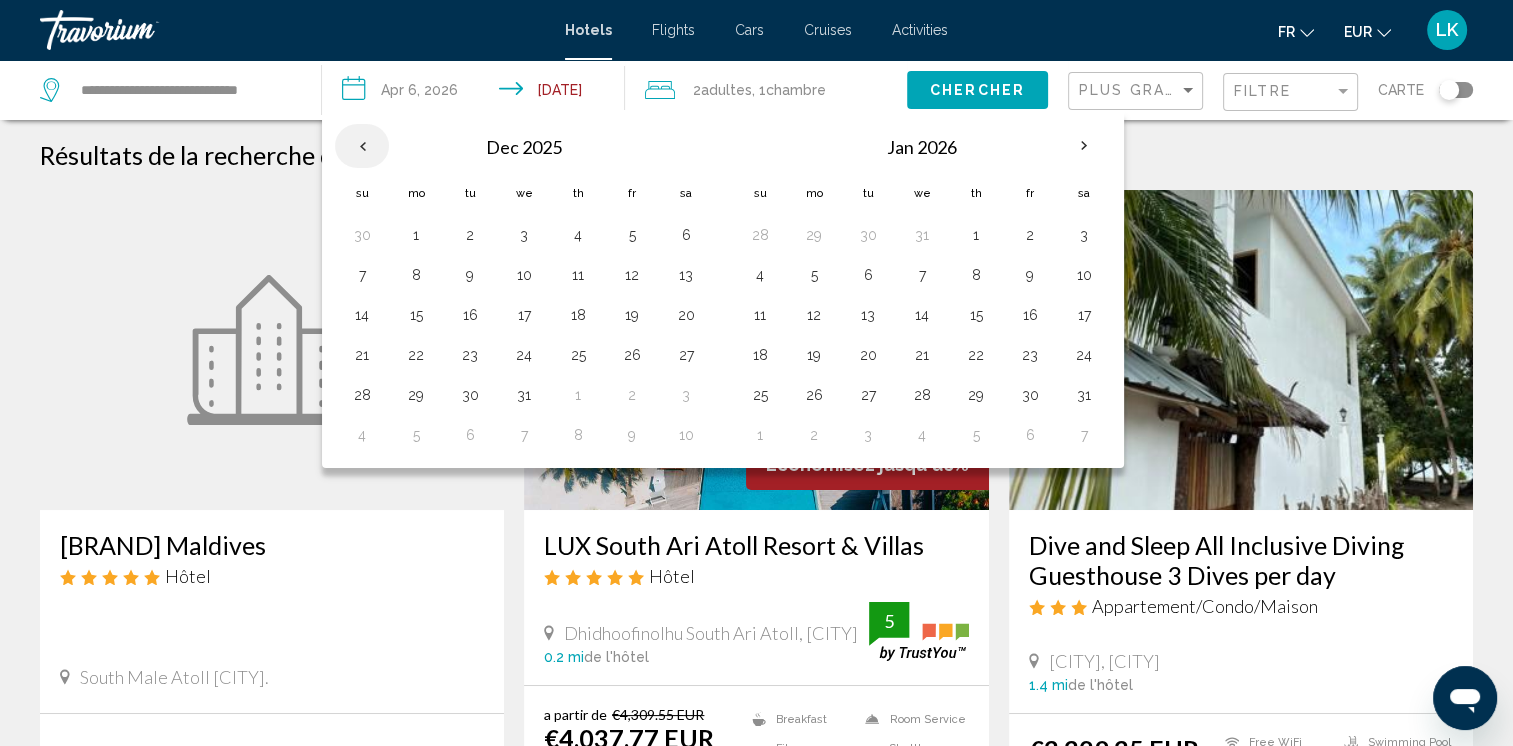 click at bounding box center (362, 146) 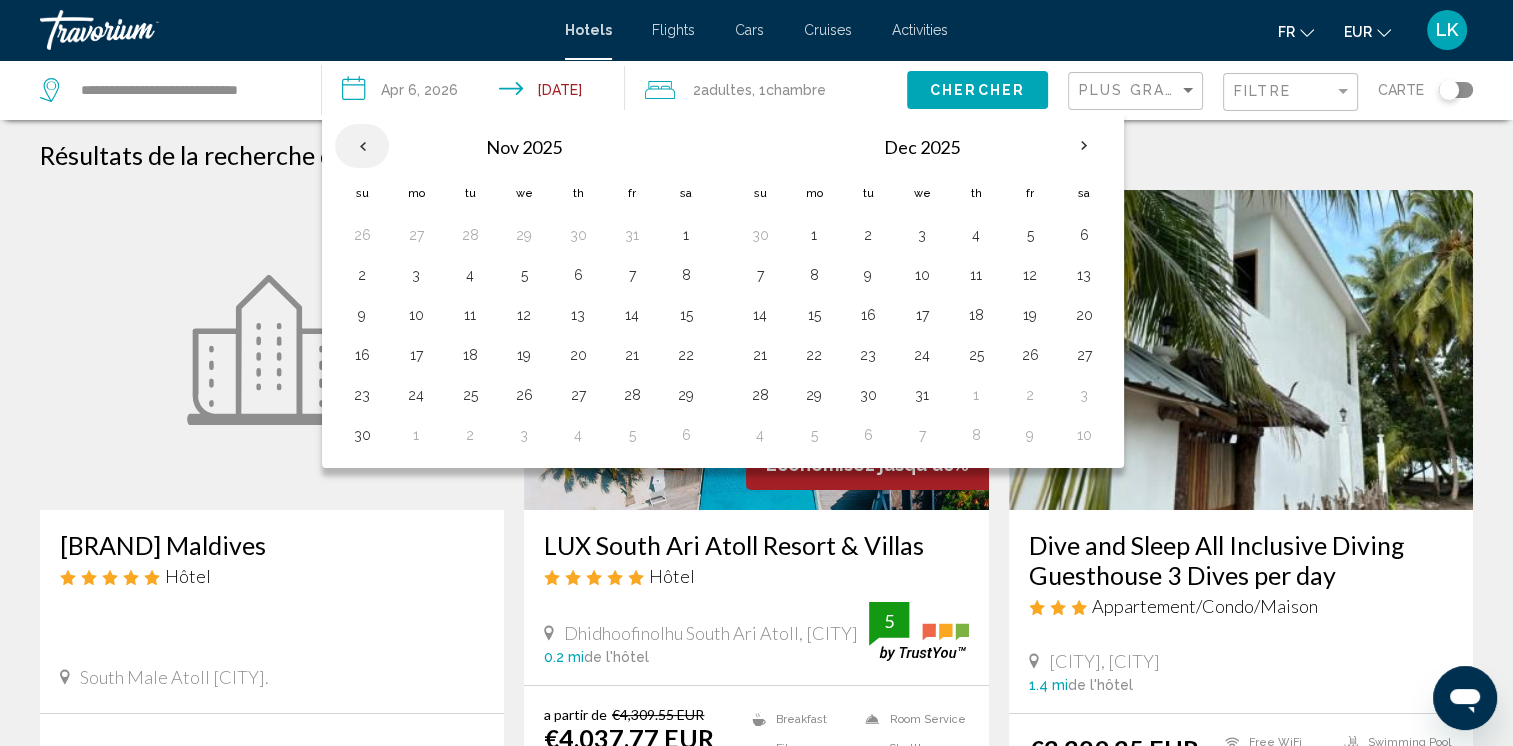 click at bounding box center (362, 146) 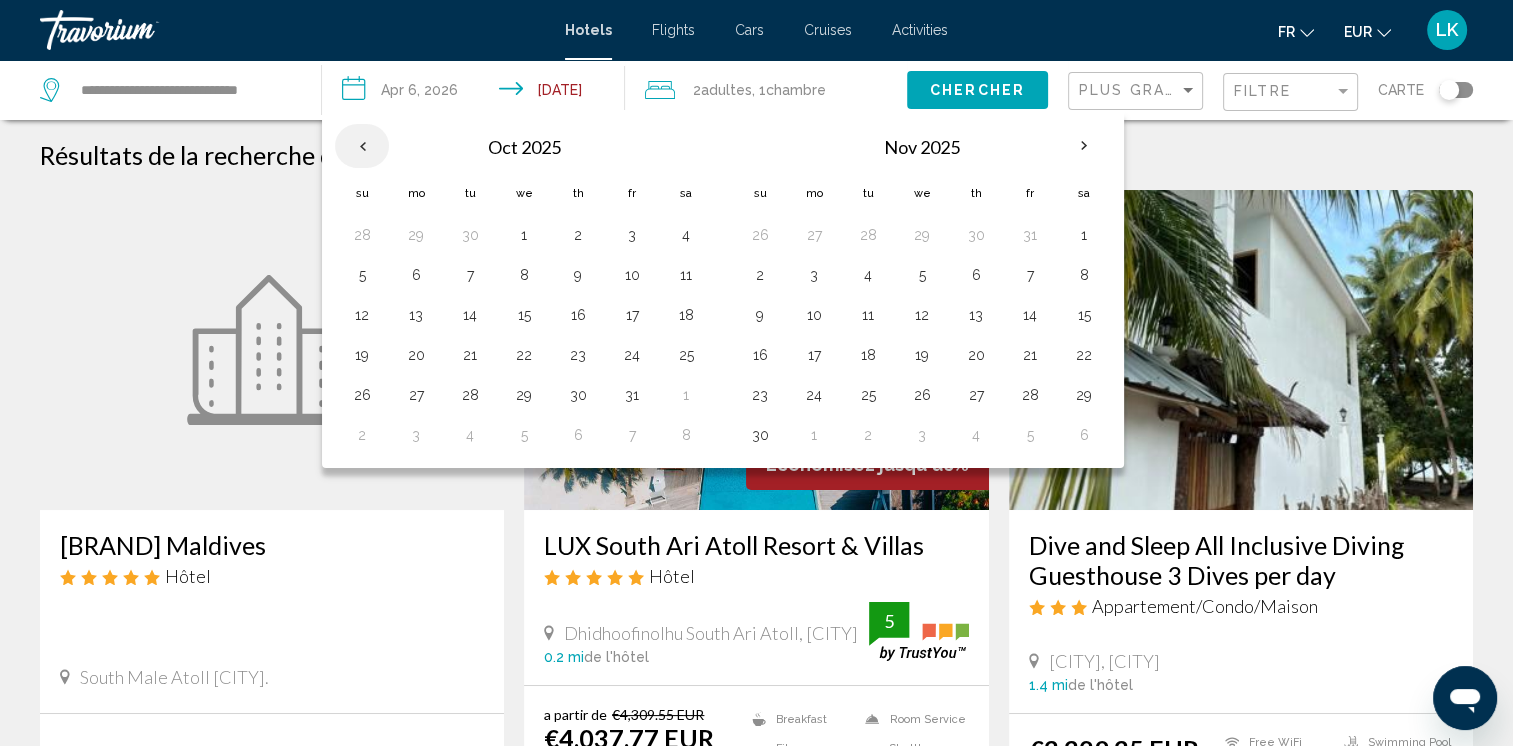 click at bounding box center [362, 146] 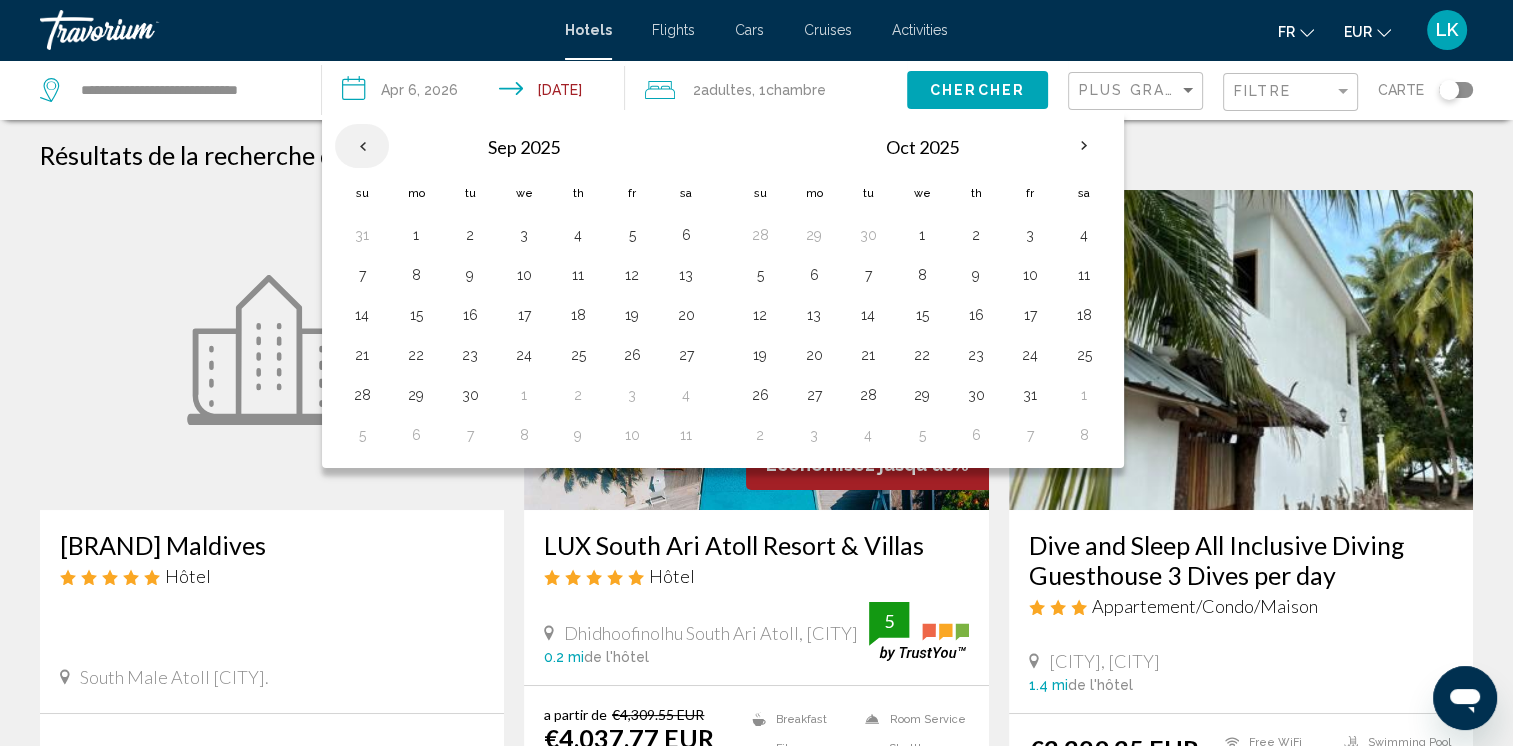 click at bounding box center (362, 146) 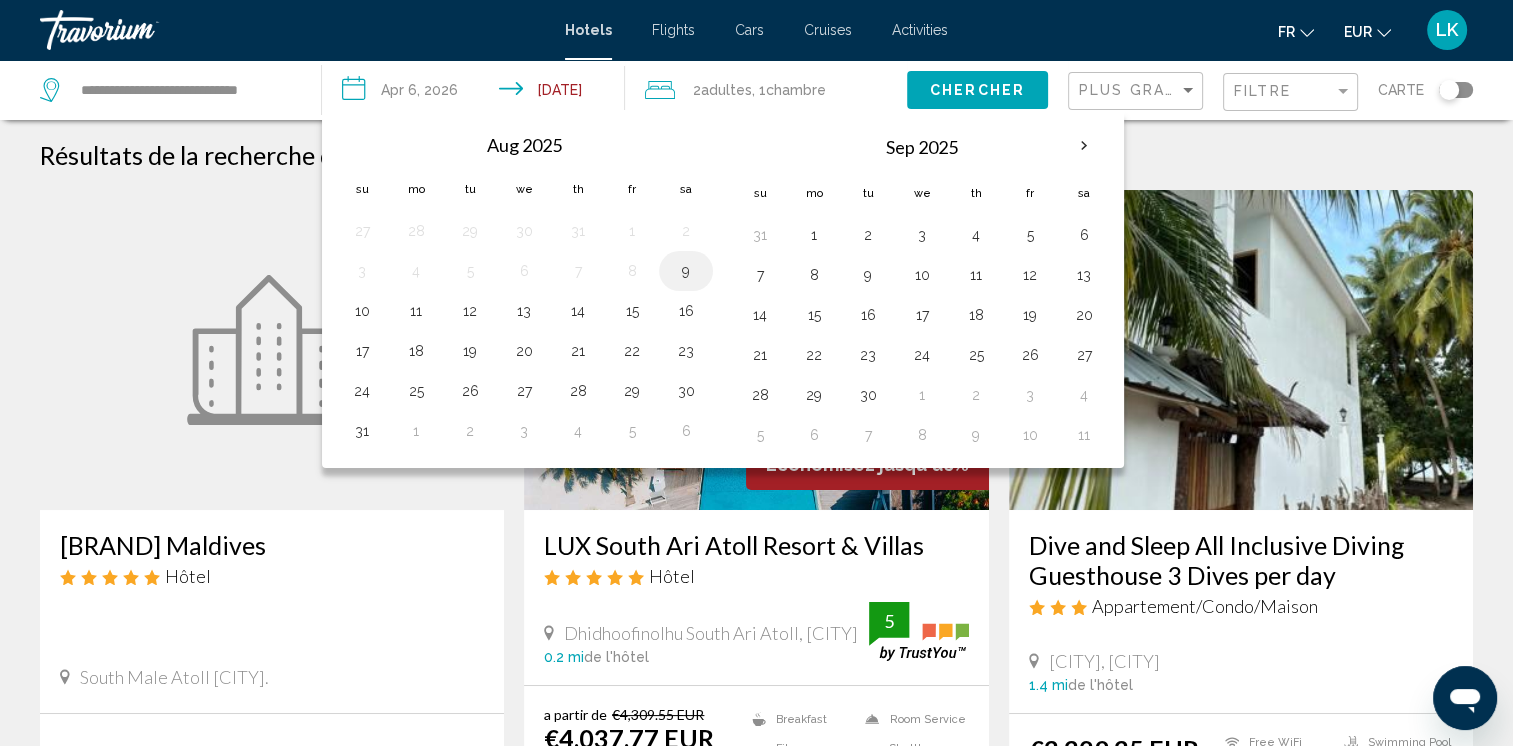 click on "9" at bounding box center (686, 271) 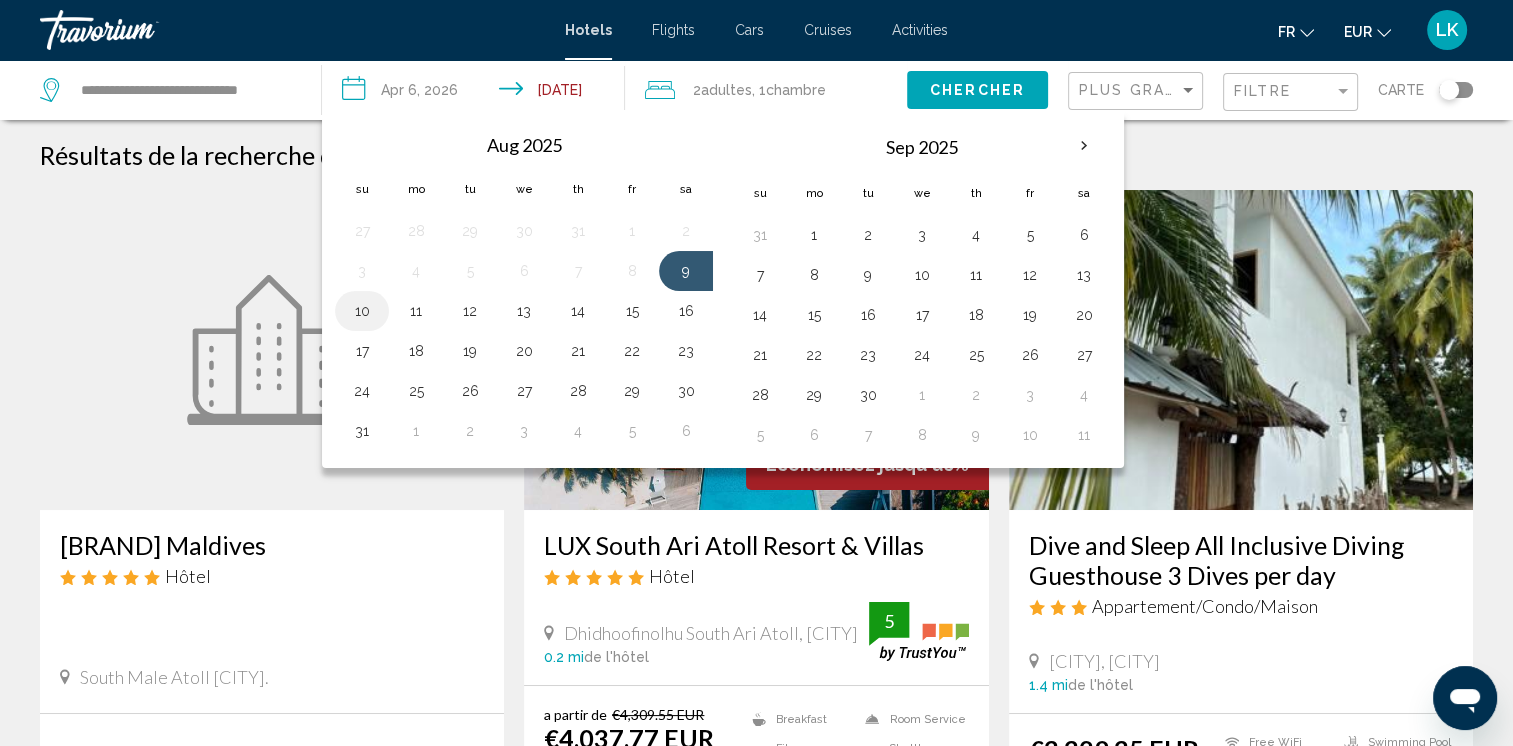 click on "10" at bounding box center [362, 311] 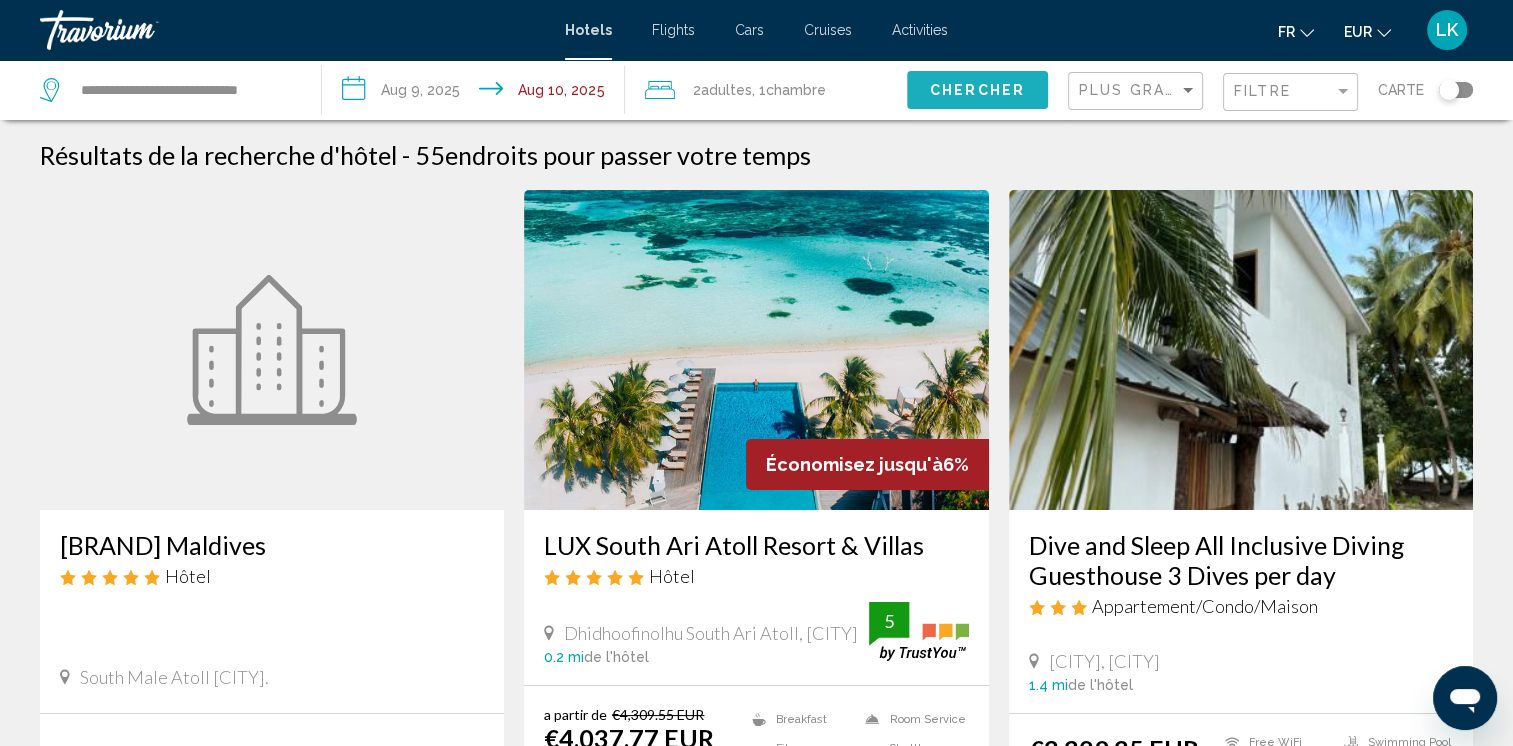 click on "Chercher" 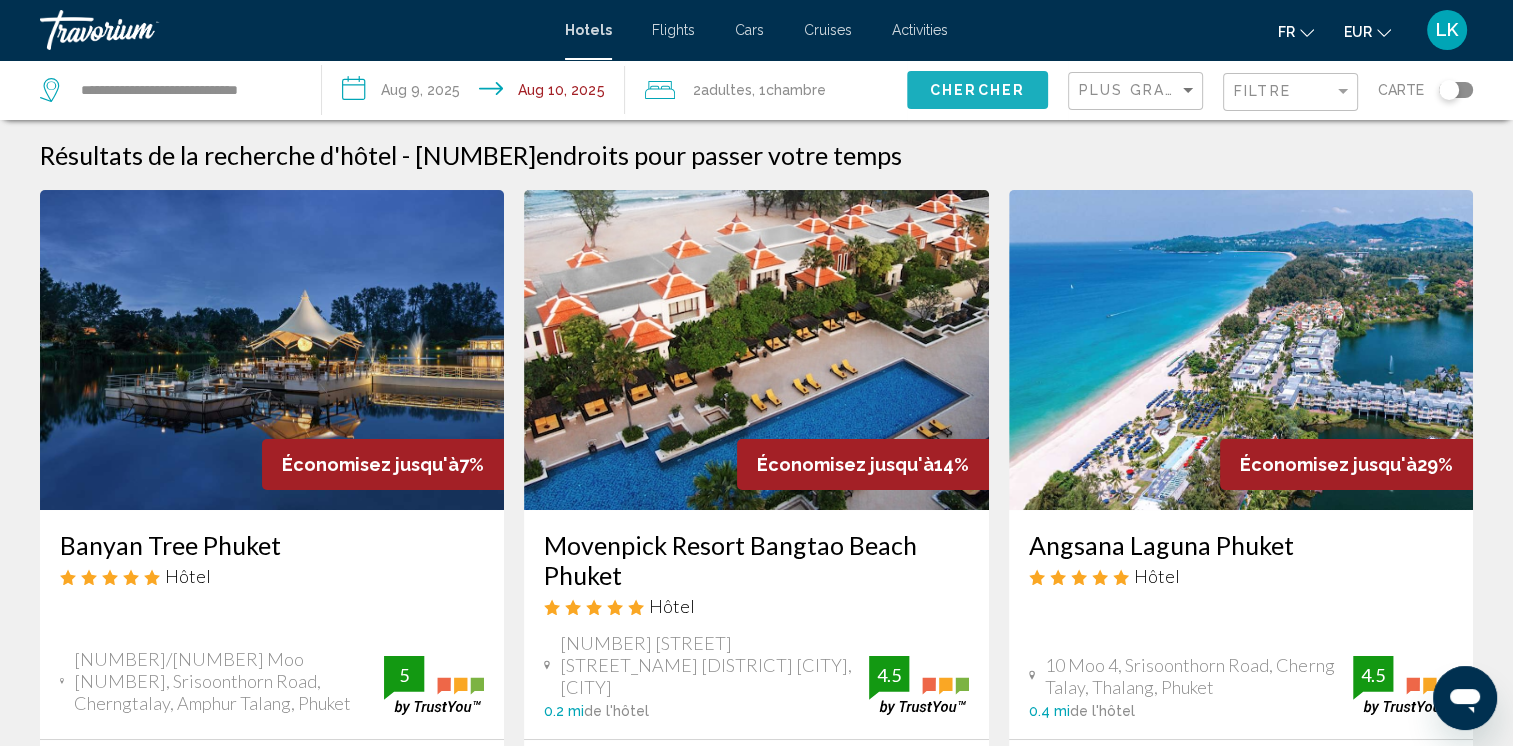 click on "Chercher" 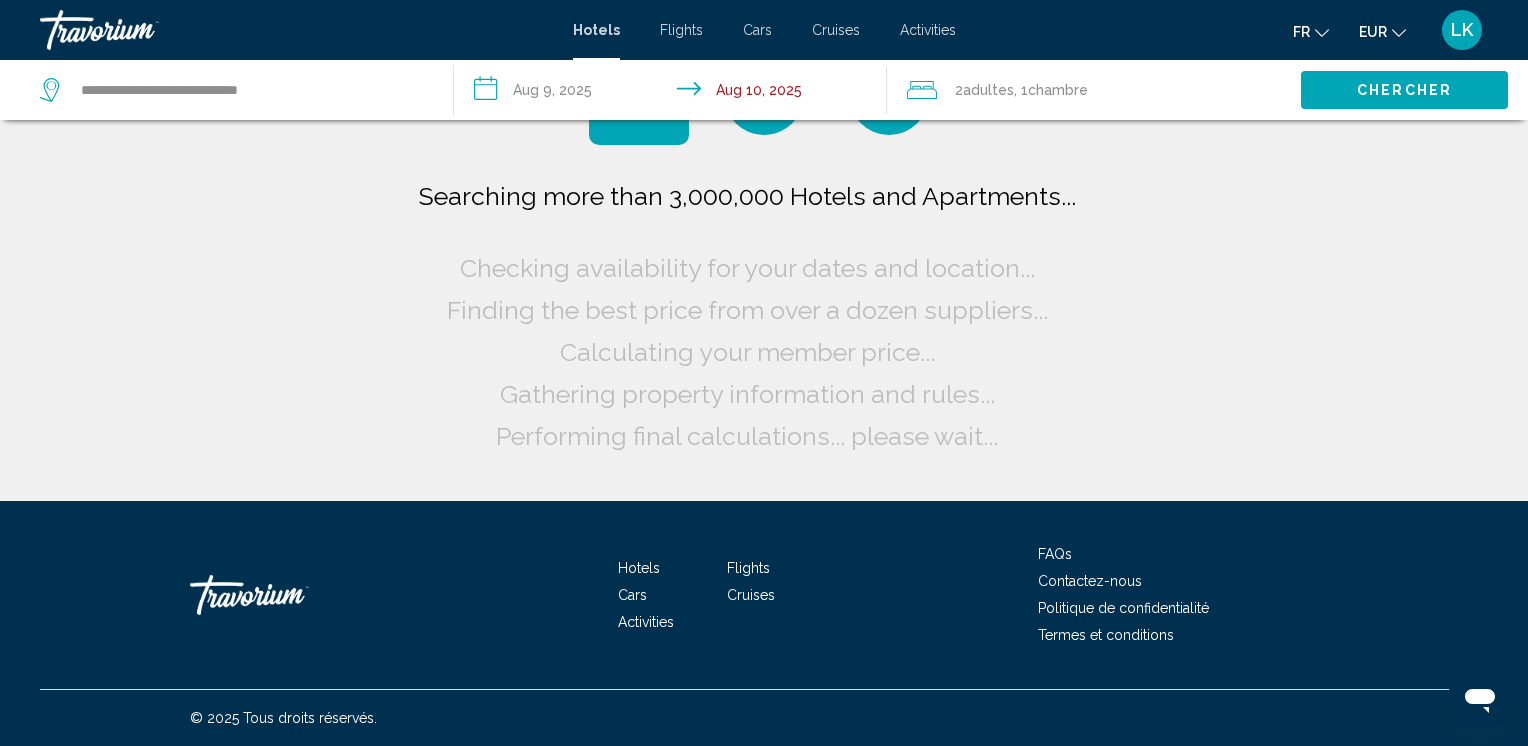 type 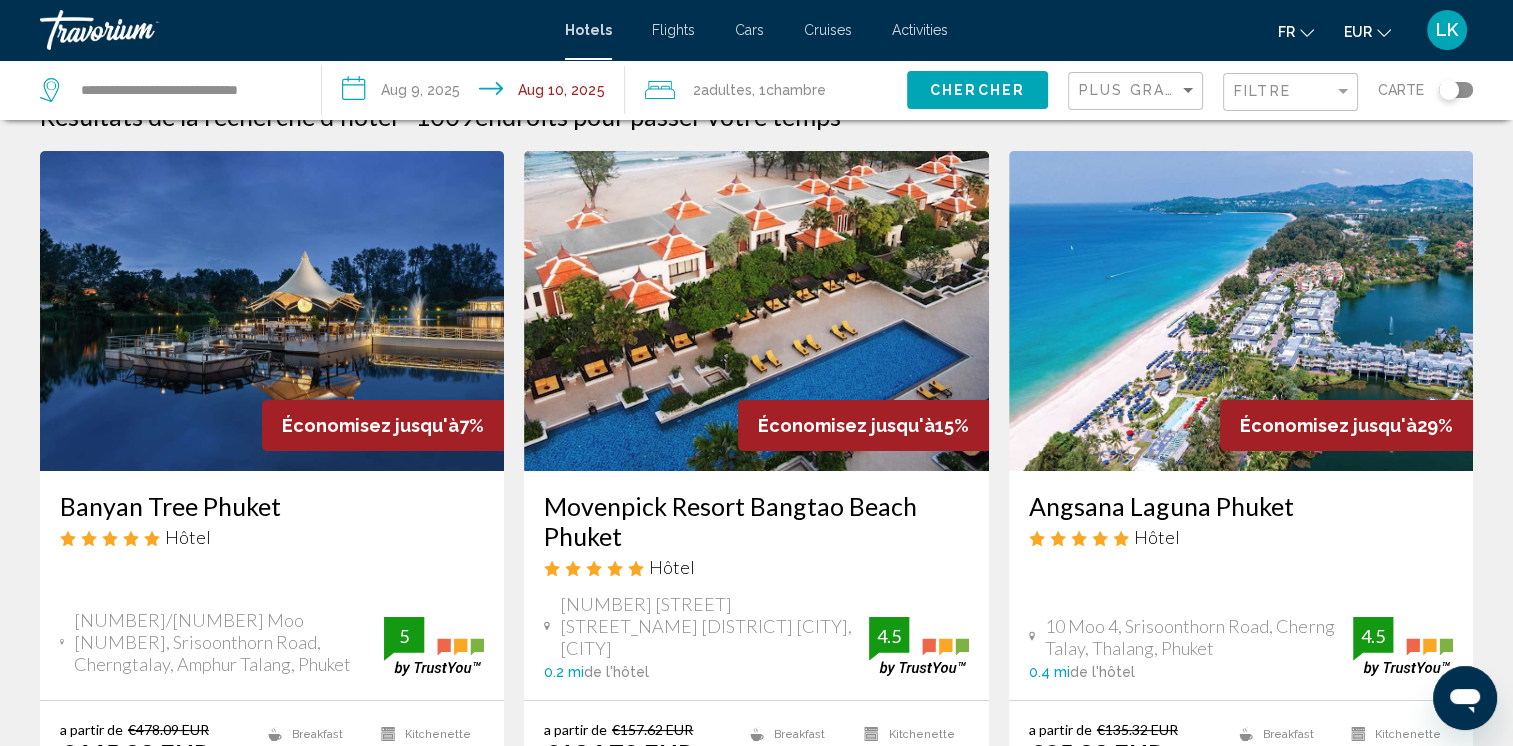 scroll, scrollTop: 40, scrollLeft: 0, axis: vertical 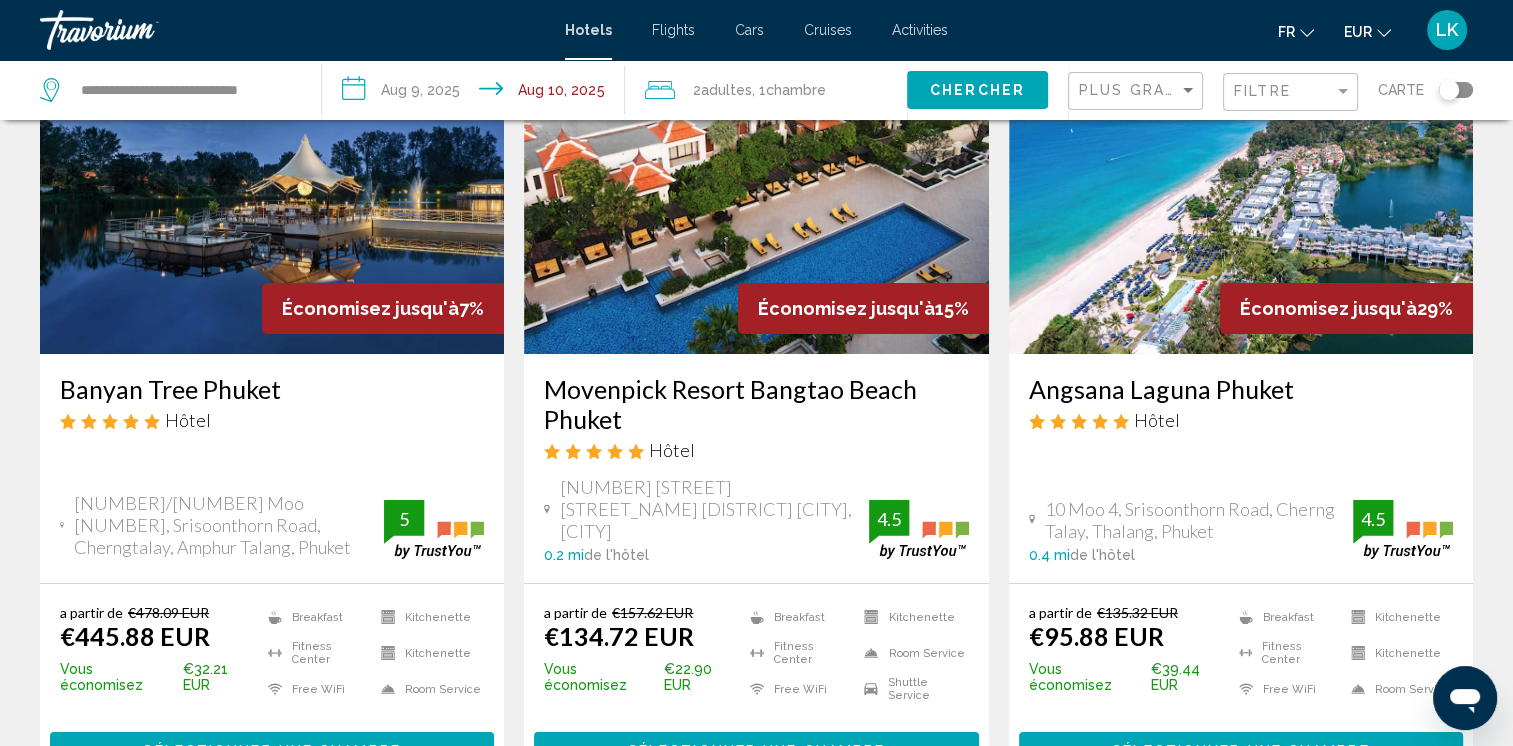 click at bounding box center [272, 194] 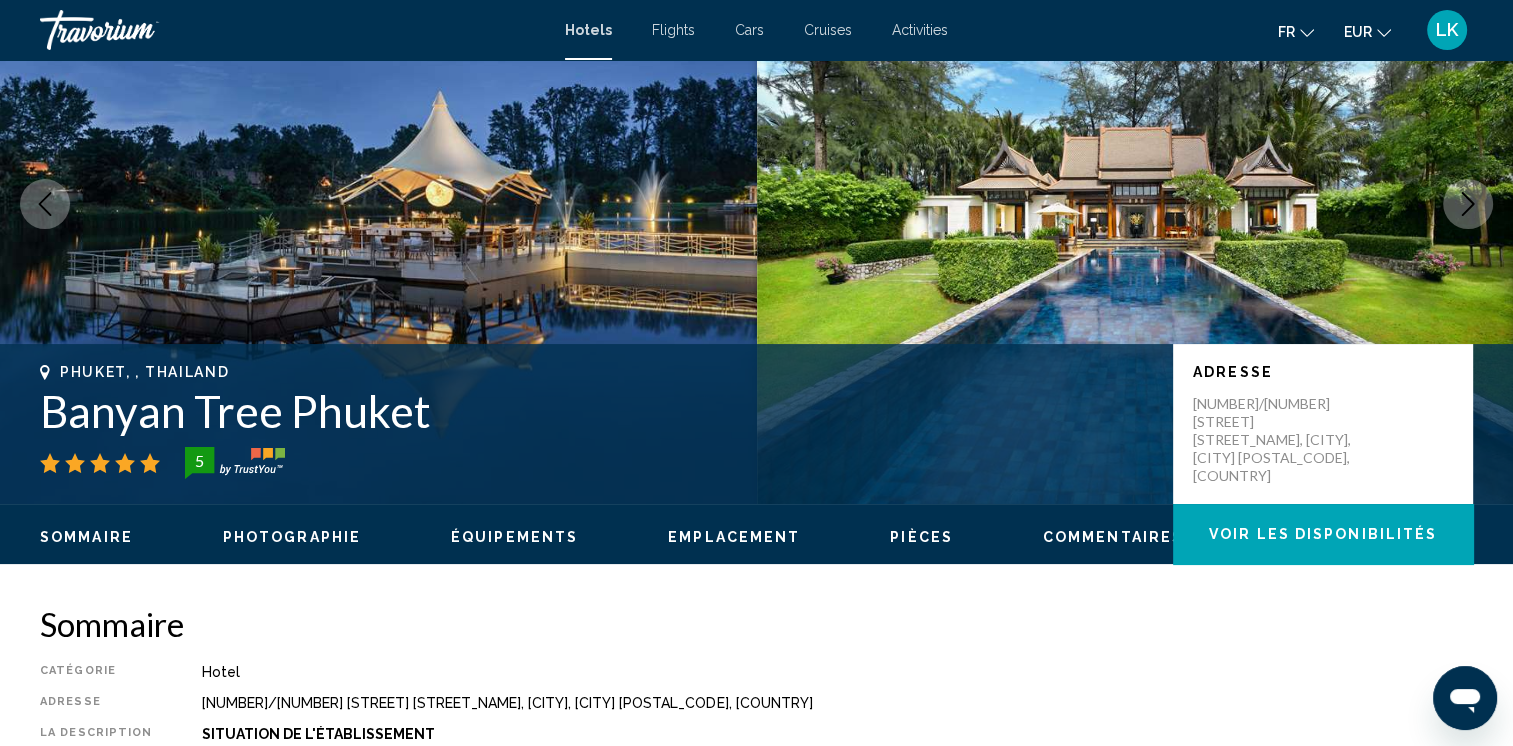 scroll, scrollTop: 0, scrollLeft: 0, axis: both 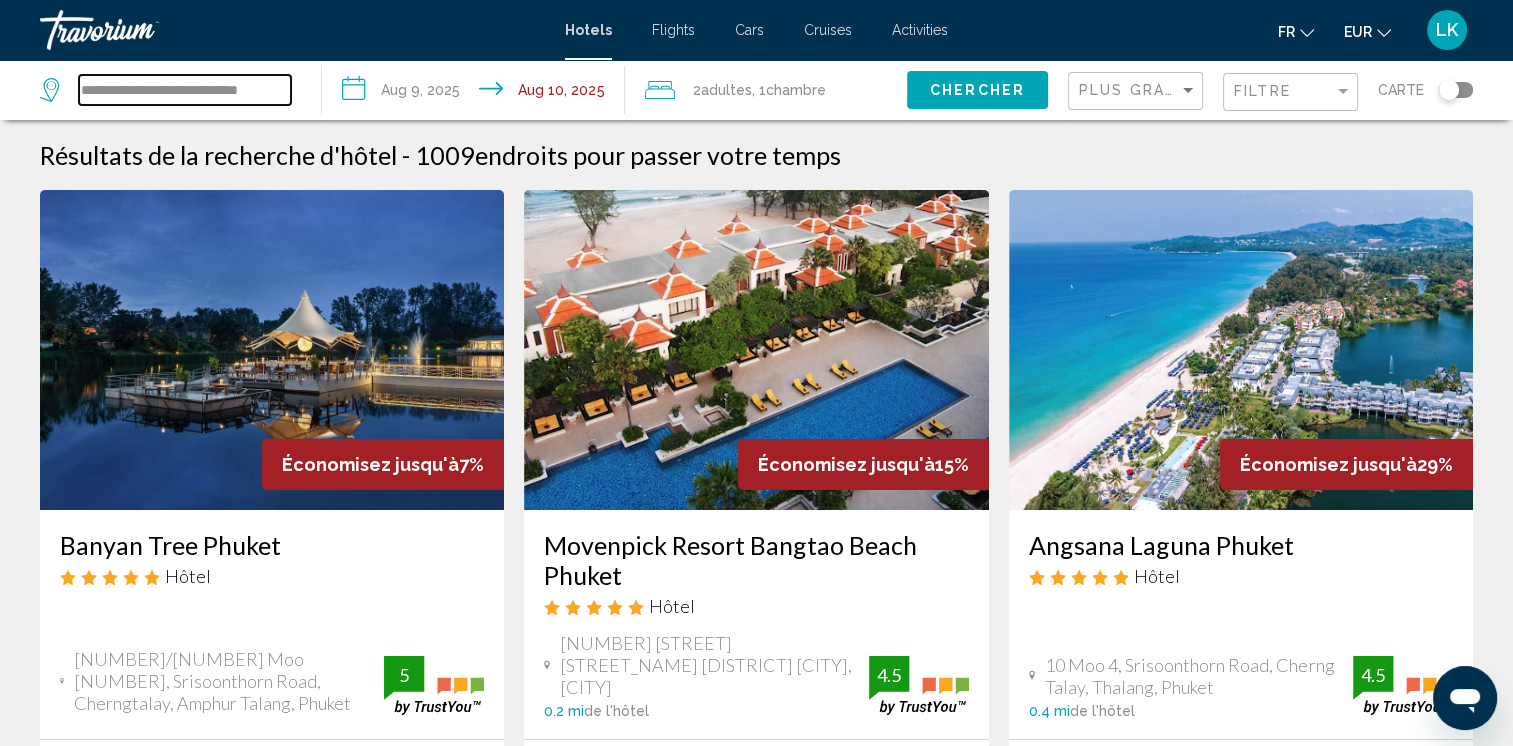 click on "**********" at bounding box center (185, 90) 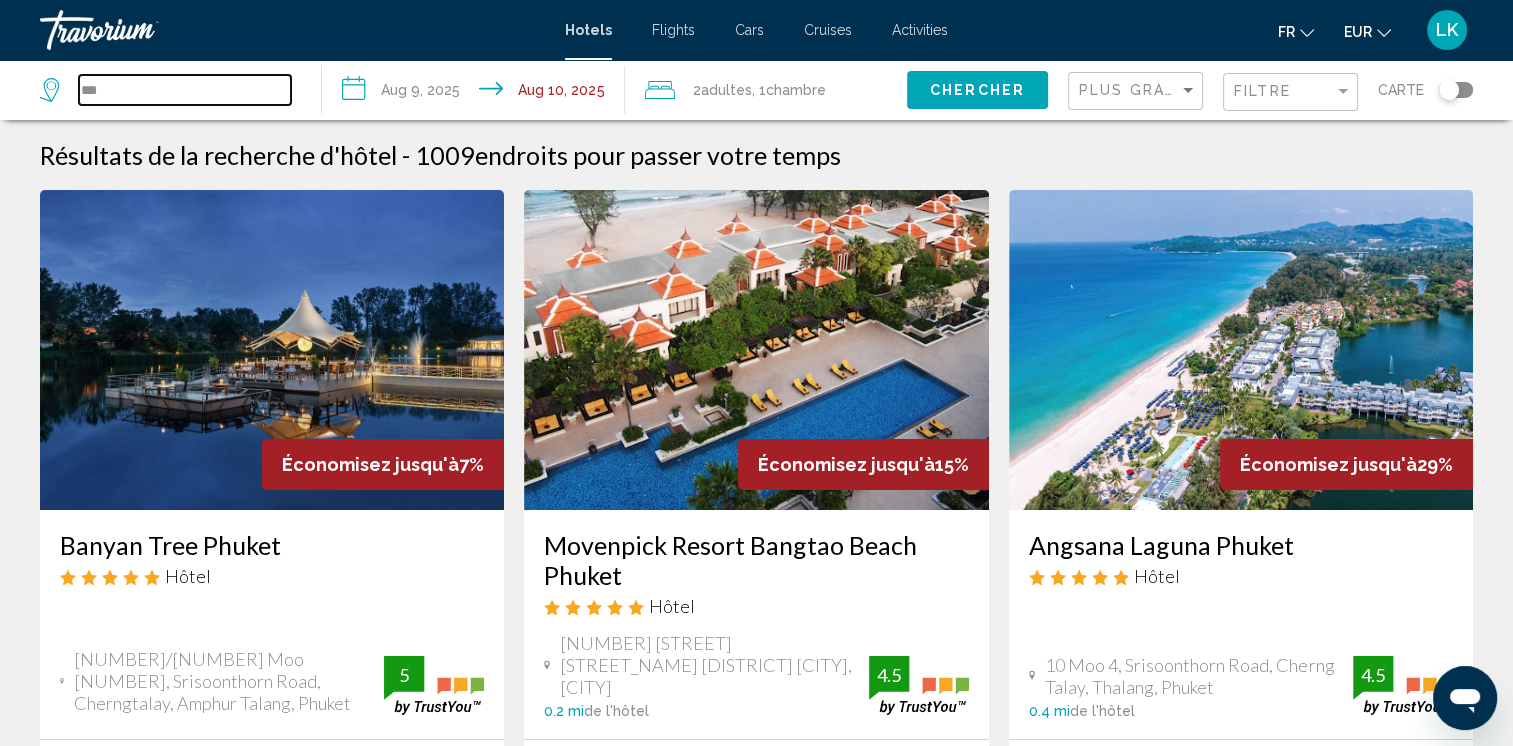 drag, startPoint x: 126, startPoint y: 100, endPoint x: 0, endPoint y: 42, distance: 138.70833 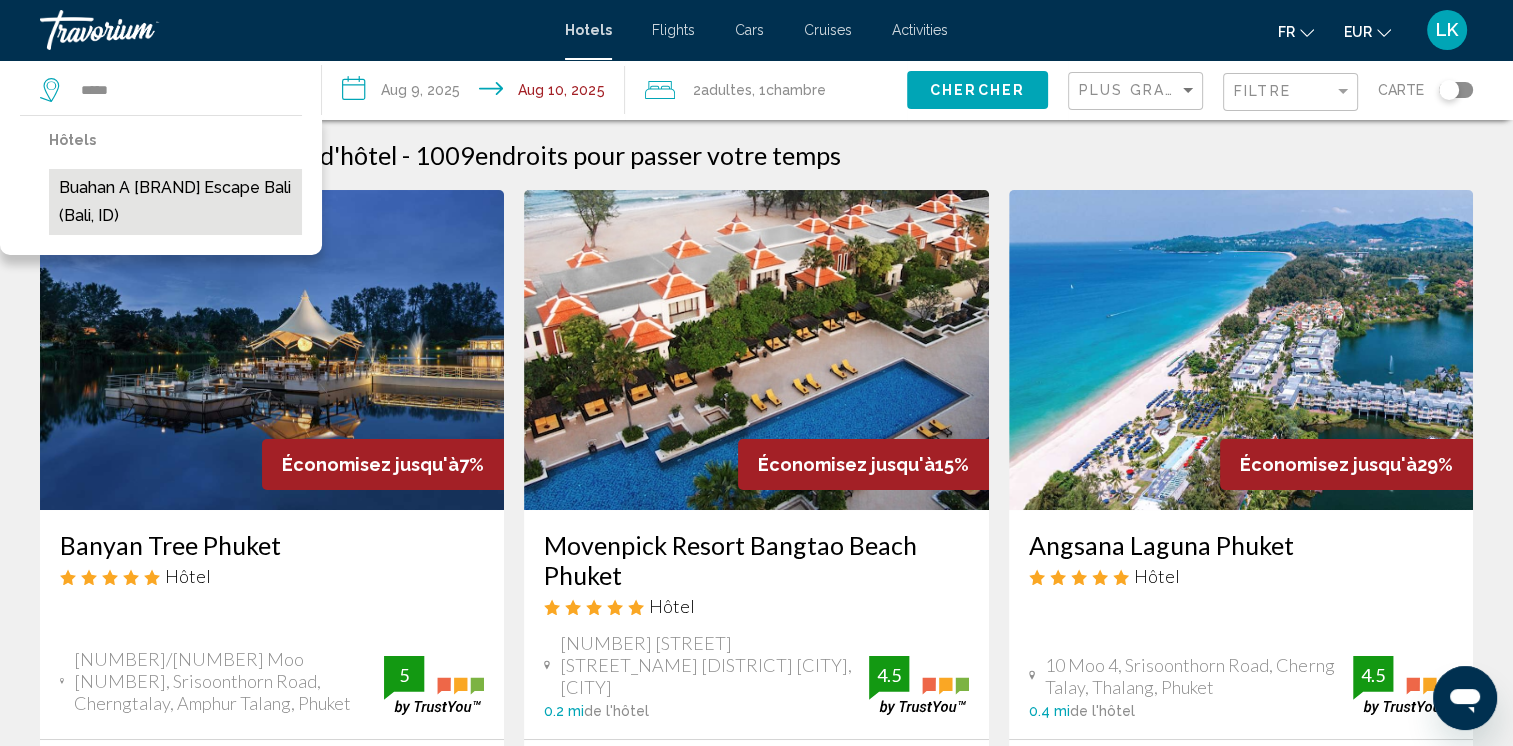 click on "Buahan A [BRAND] Escape Bali (Bali, ID)" at bounding box center [175, 202] 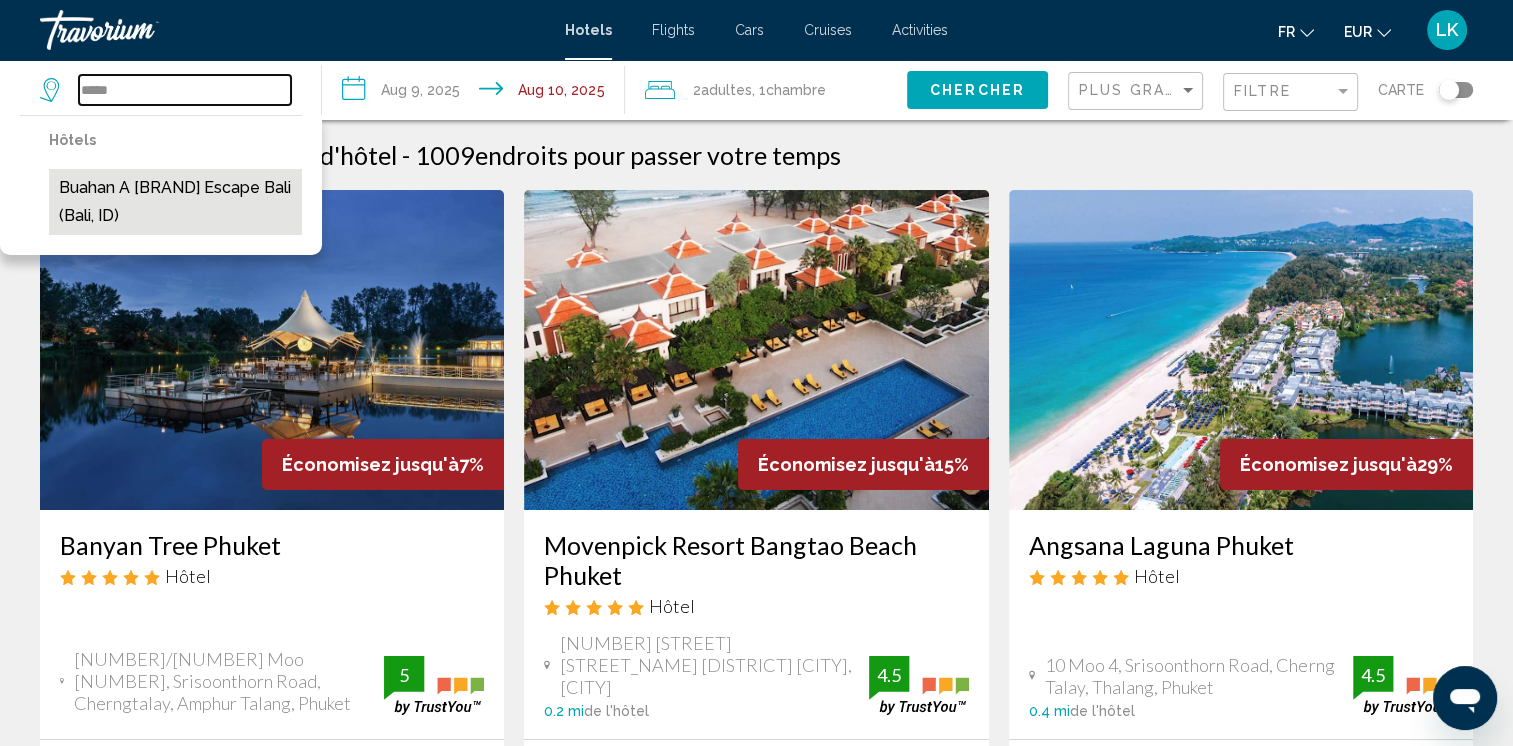 type on "**********" 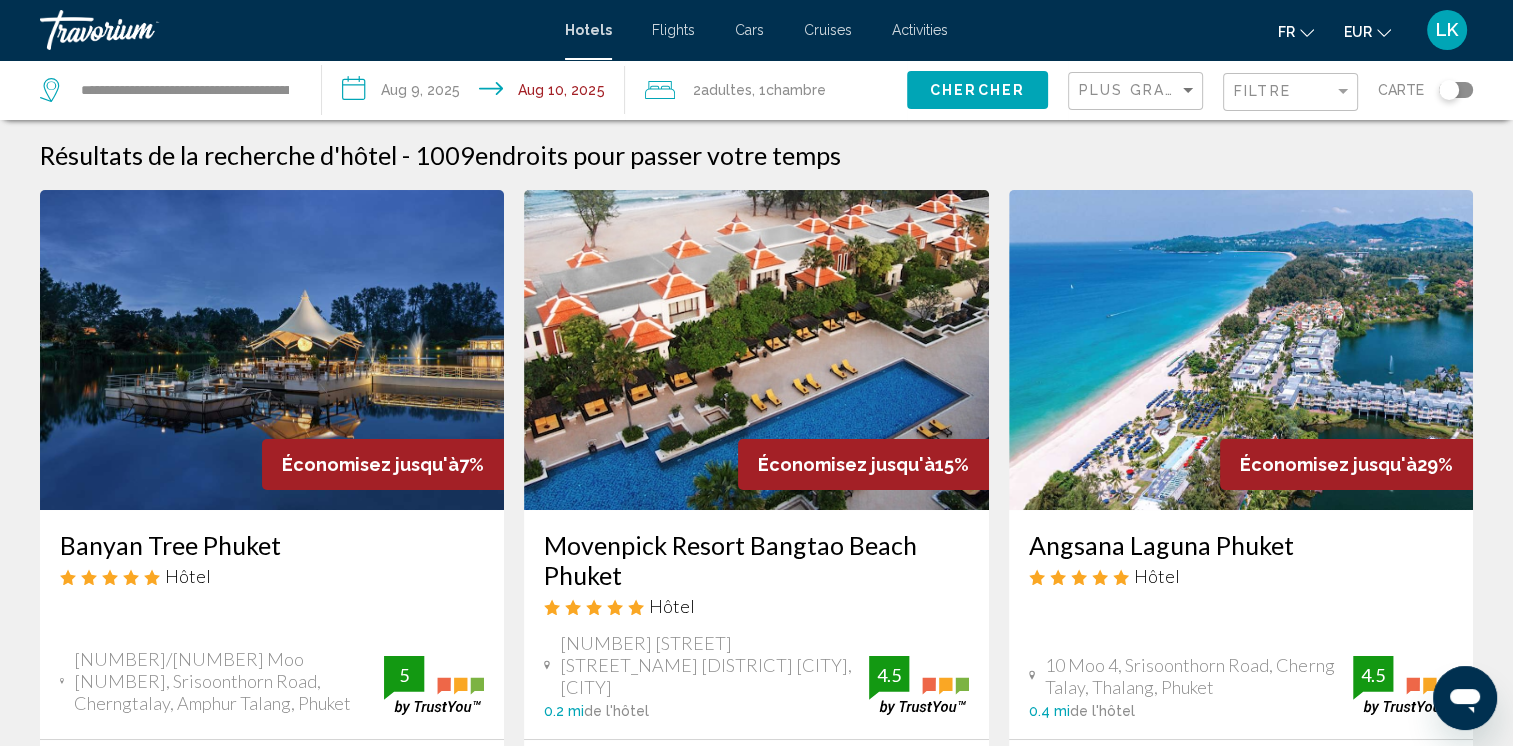 click on "Chercher" 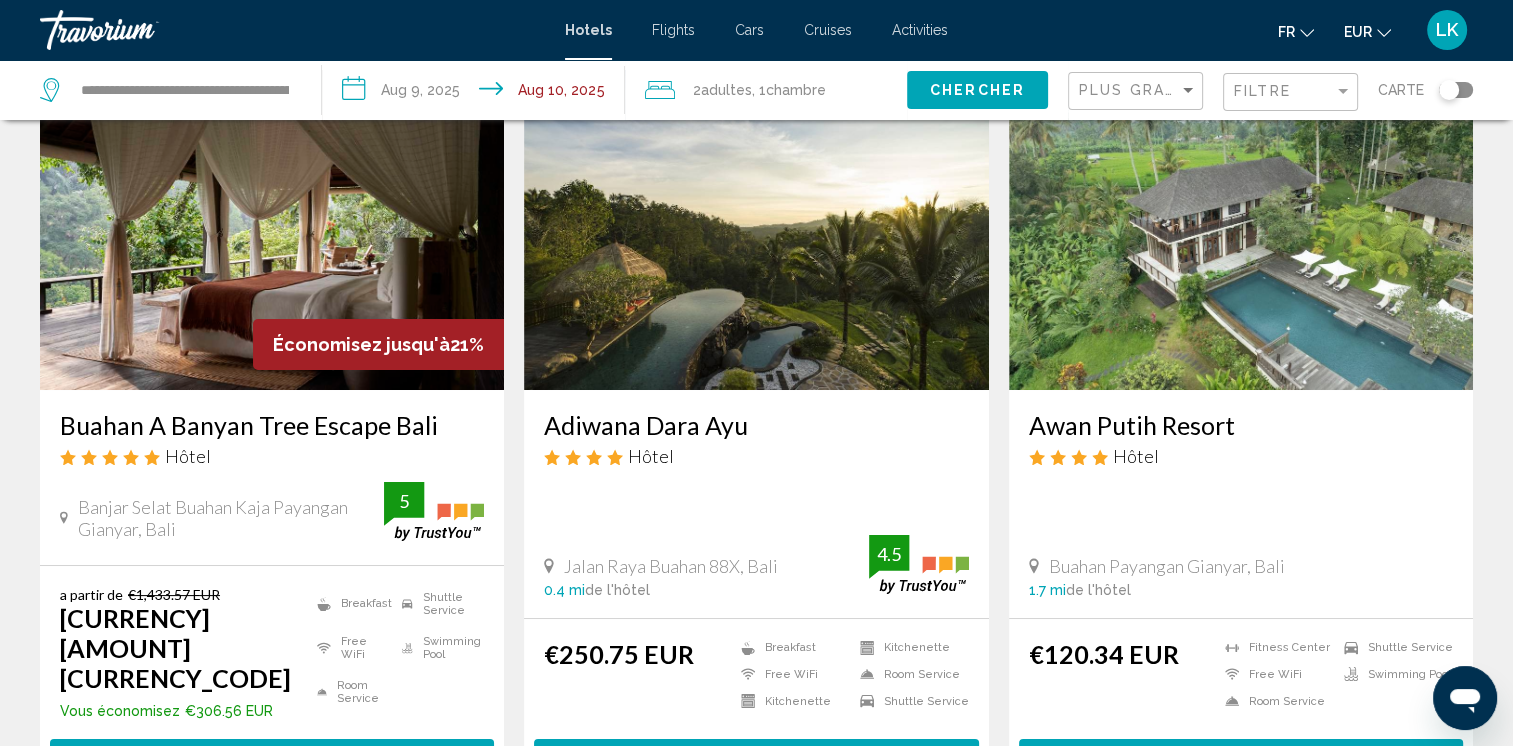 scroll, scrollTop: 112, scrollLeft: 0, axis: vertical 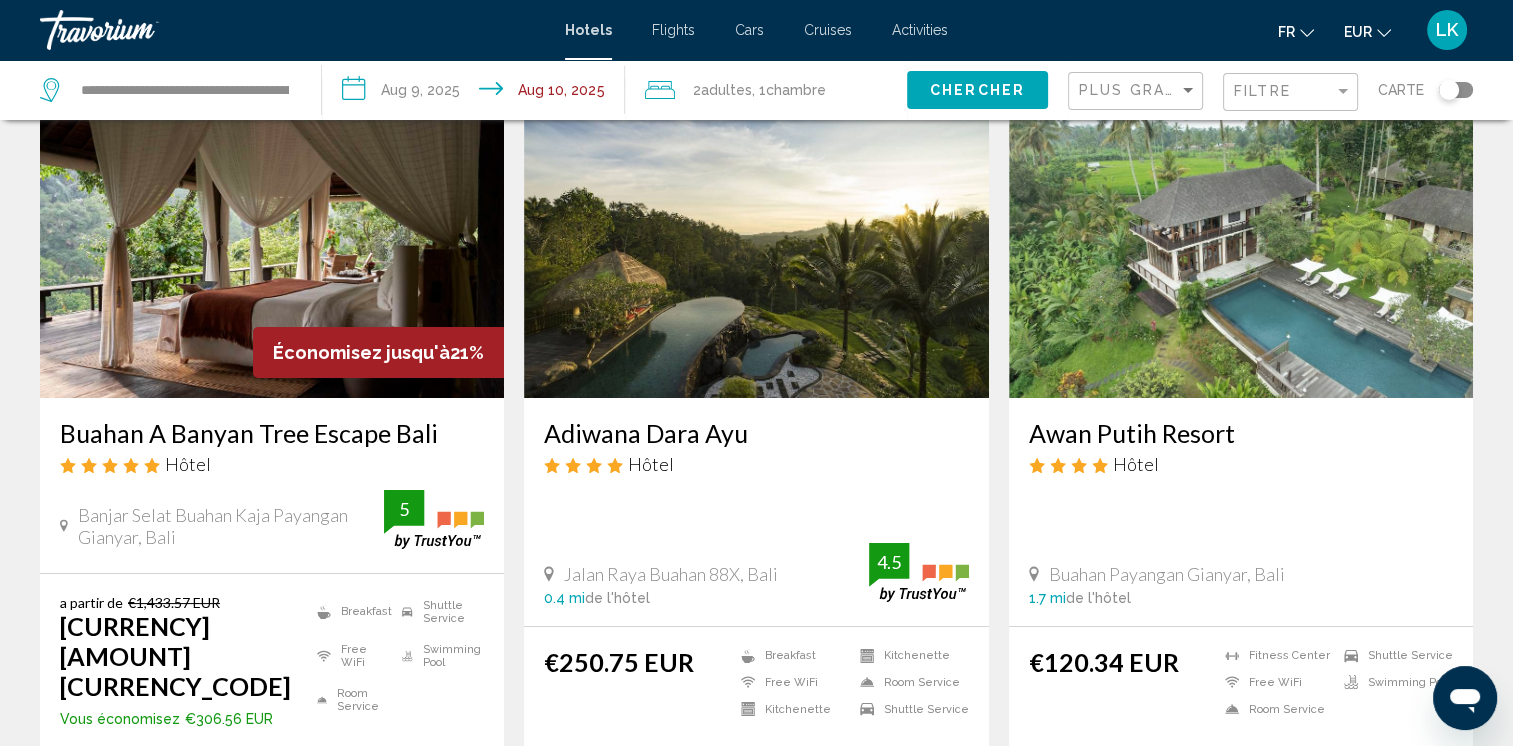 click at bounding box center [756, 238] 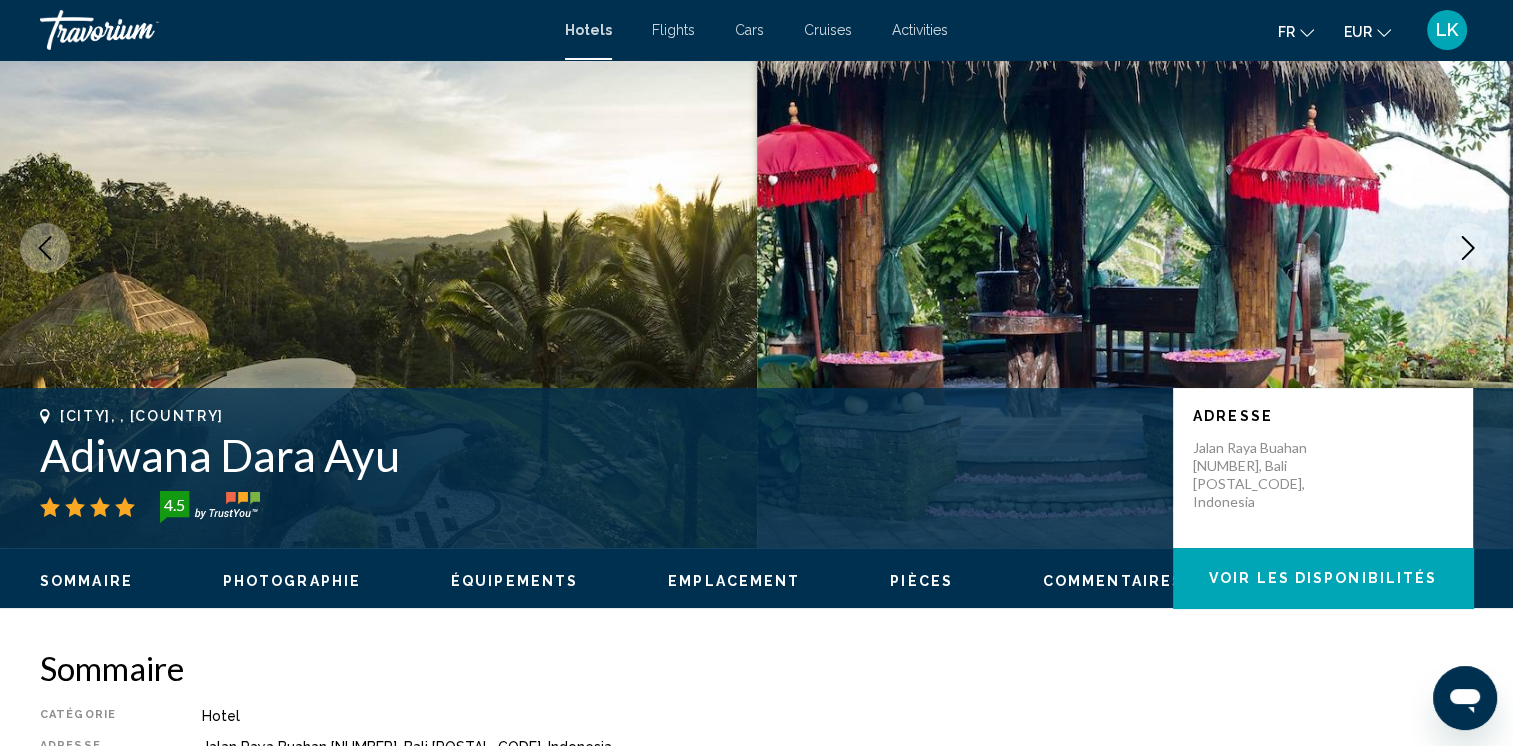 scroll, scrollTop: 0, scrollLeft: 0, axis: both 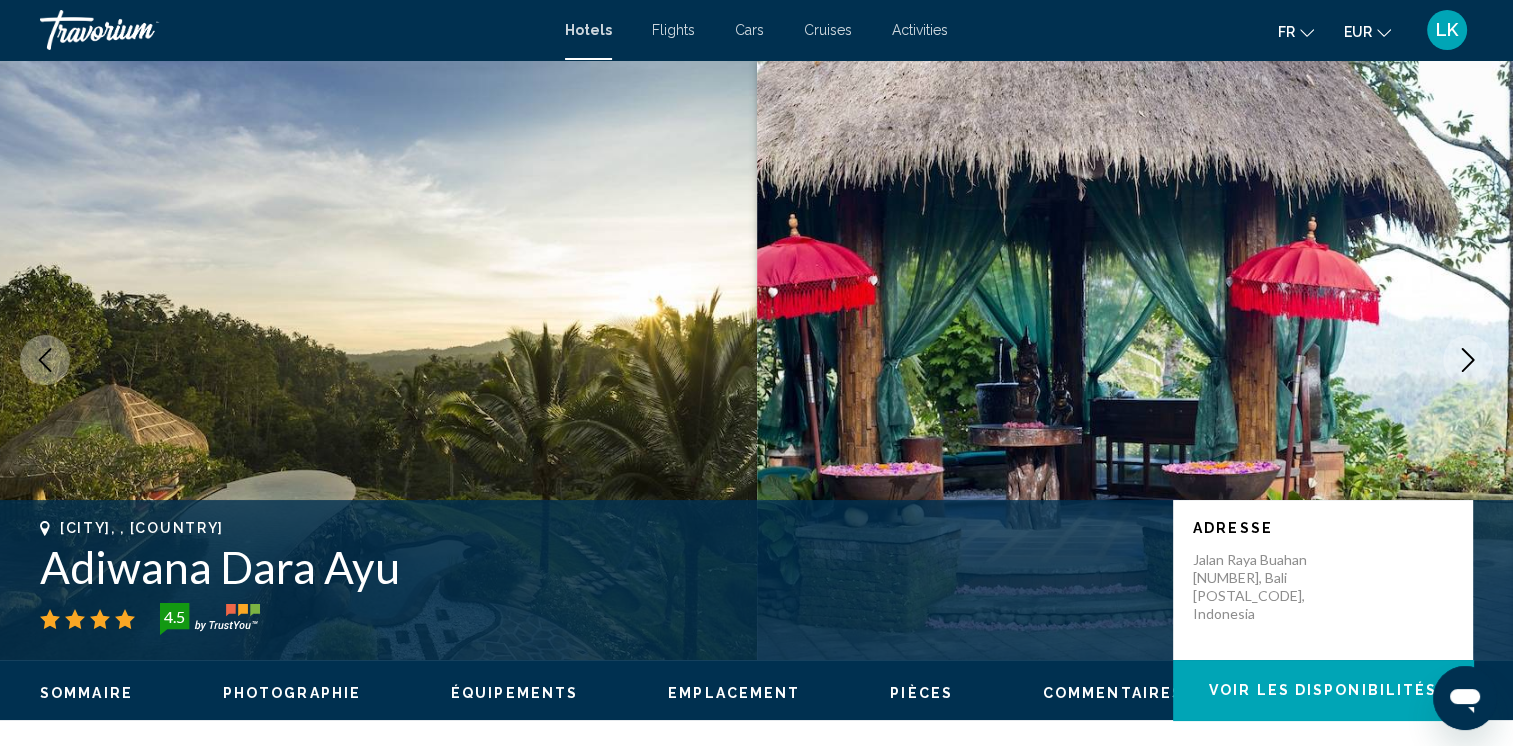 type 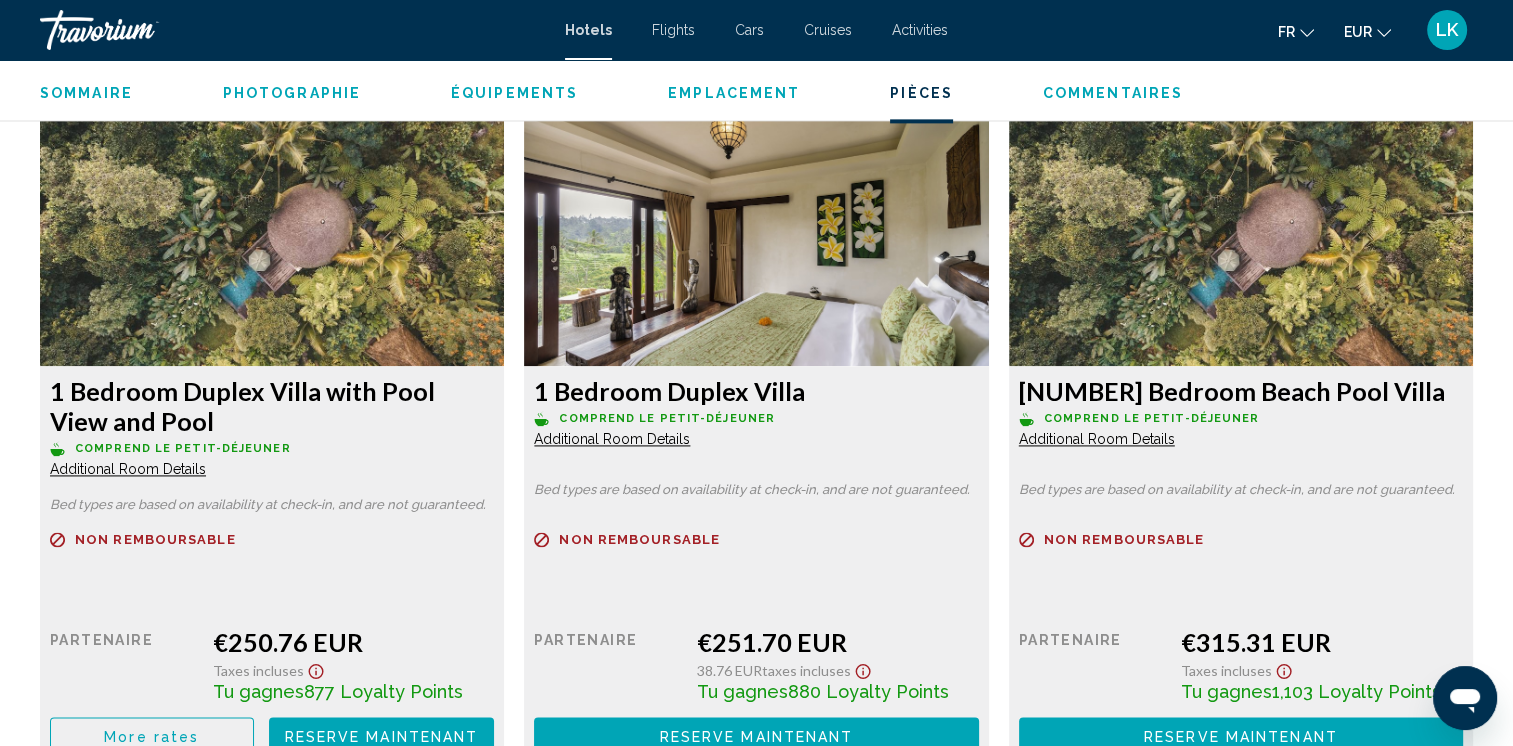 scroll, scrollTop: 2720, scrollLeft: 0, axis: vertical 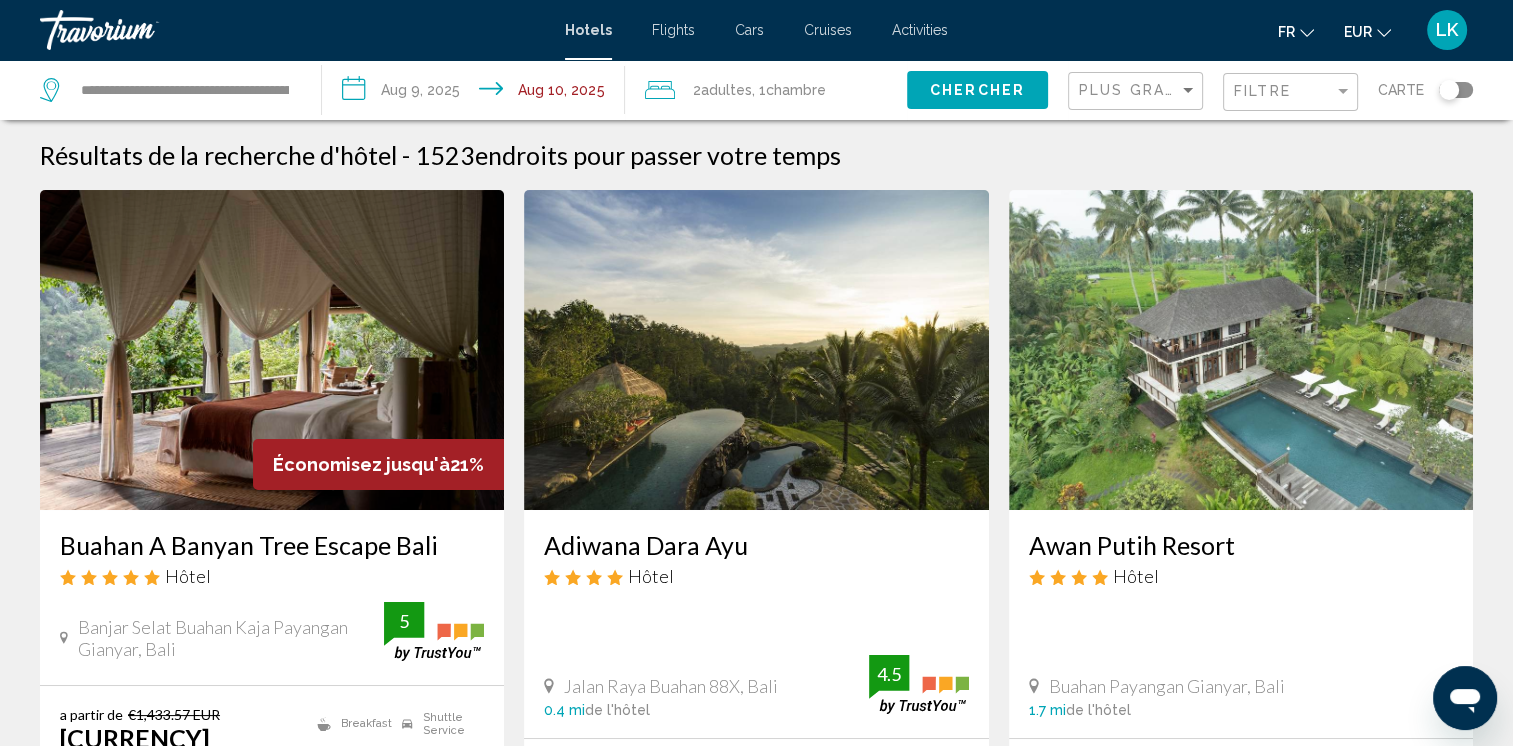 click at bounding box center [272, 350] 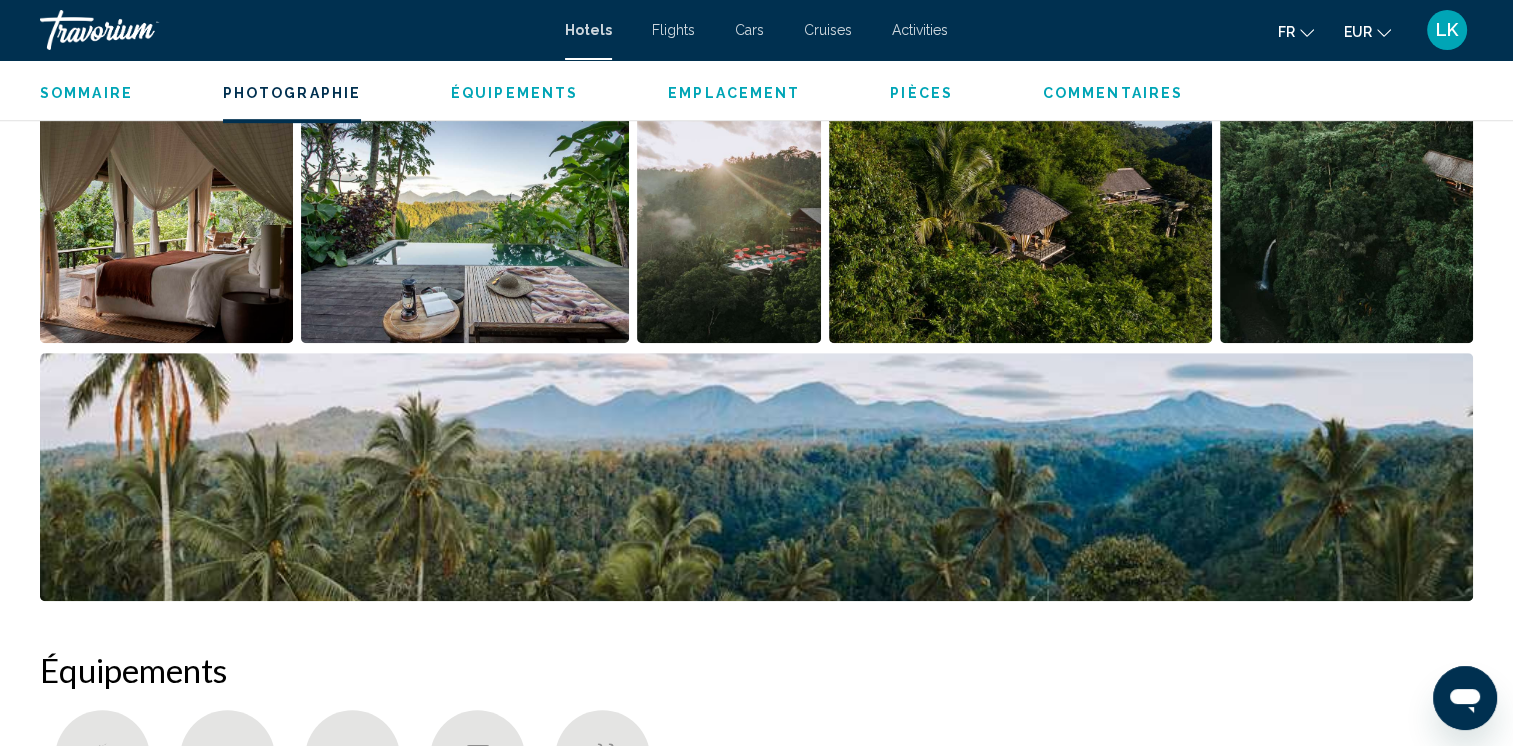 scroll, scrollTop: 1100, scrollLeft: 0, axis: vertical 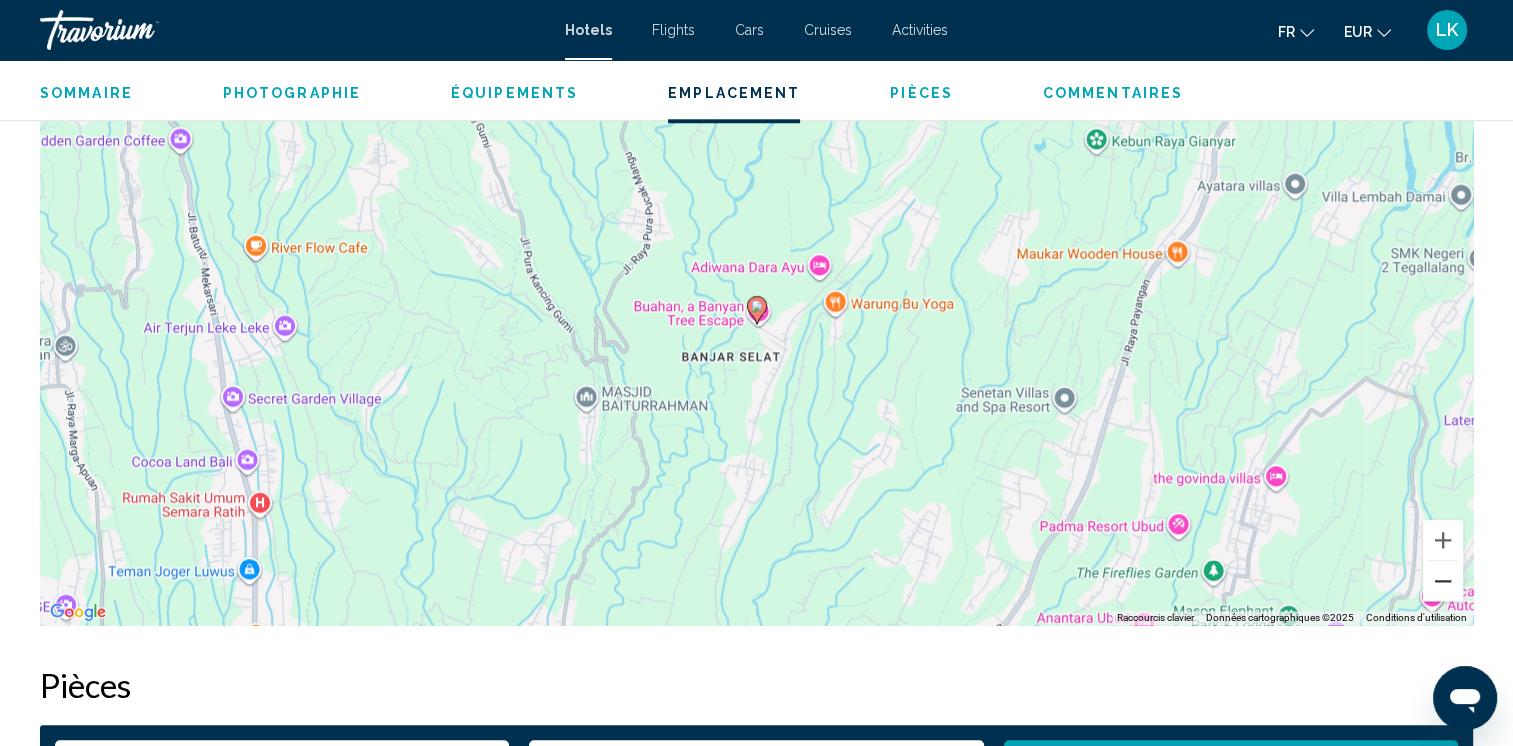 click at bounding box center [1443, 581] 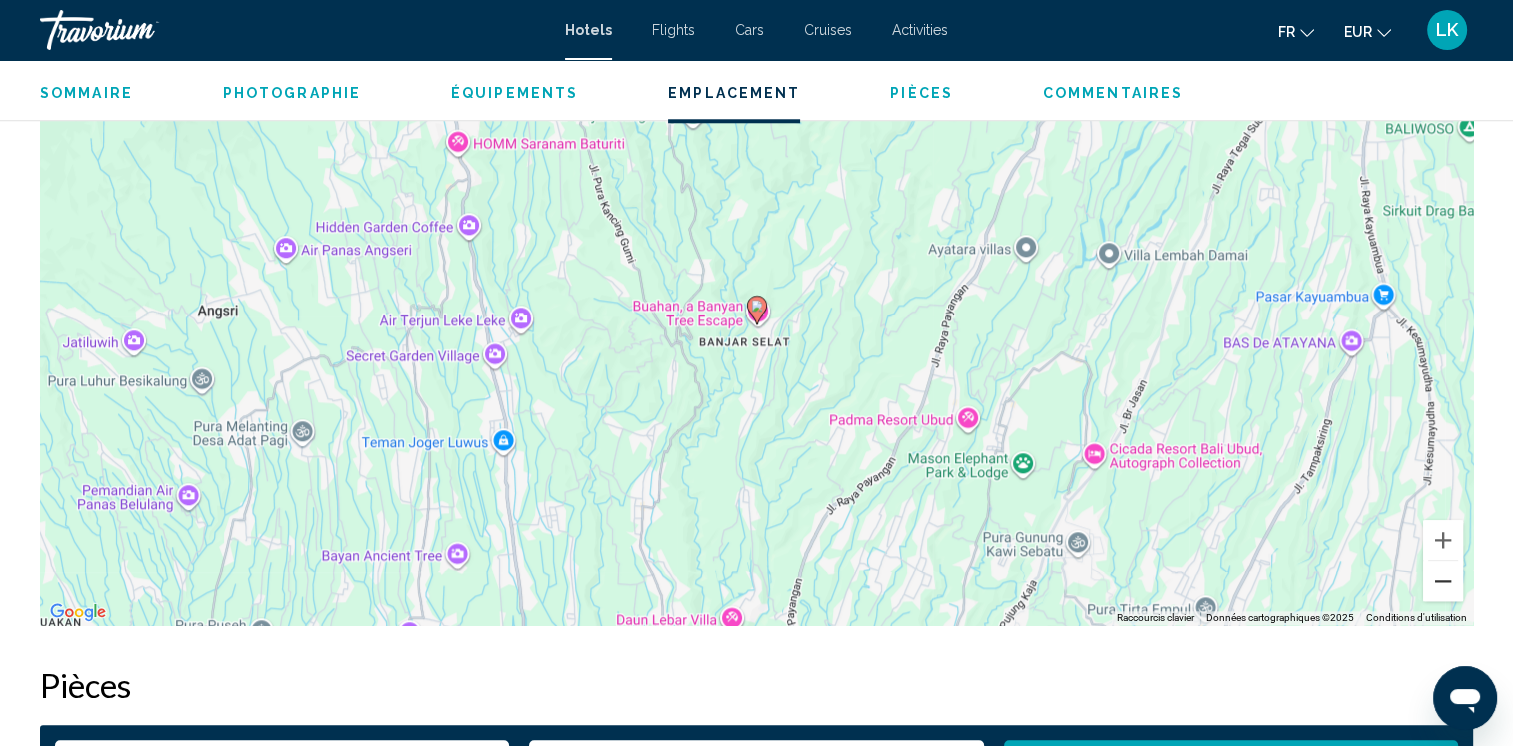 click at bounding box center [1443, 581] 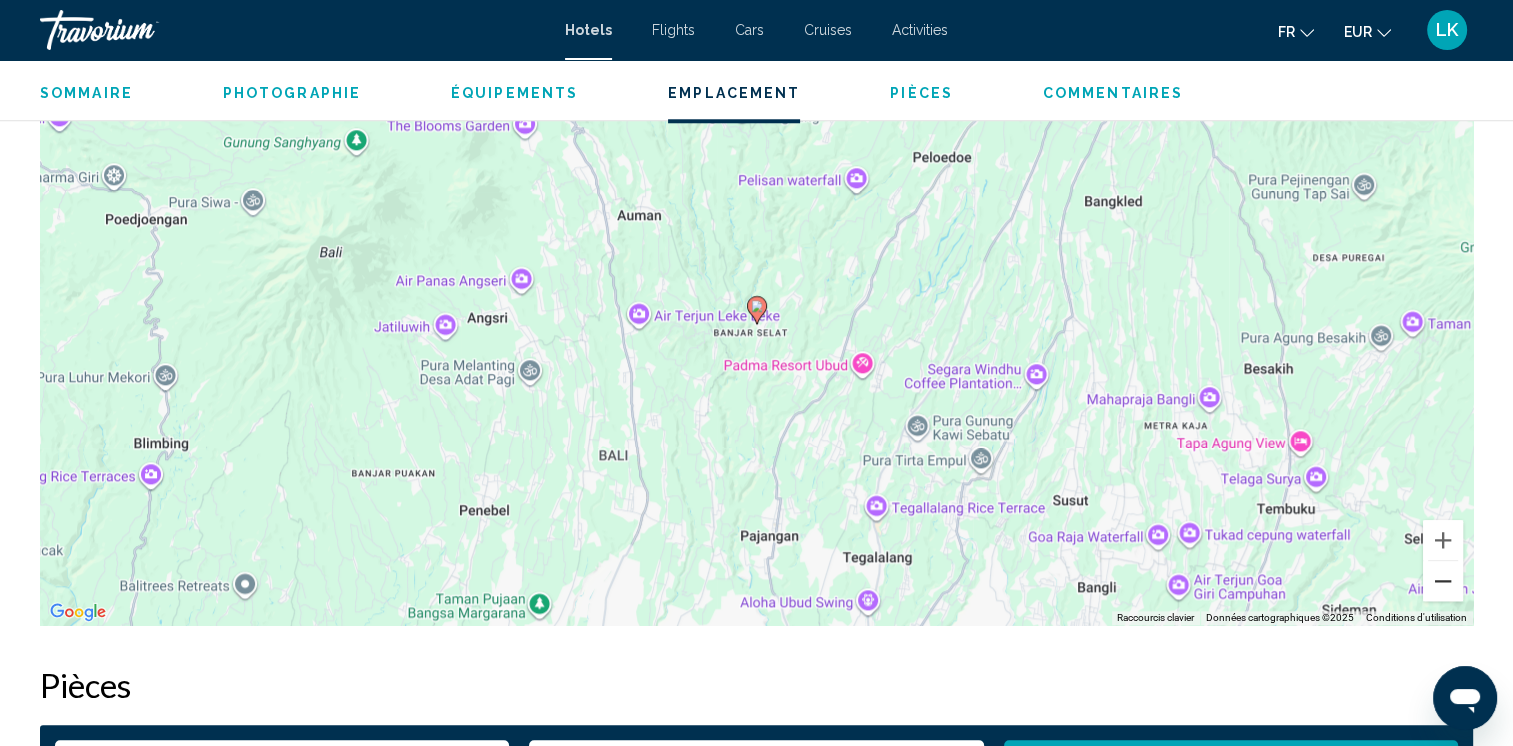 click at bounding box center [1443, 581] 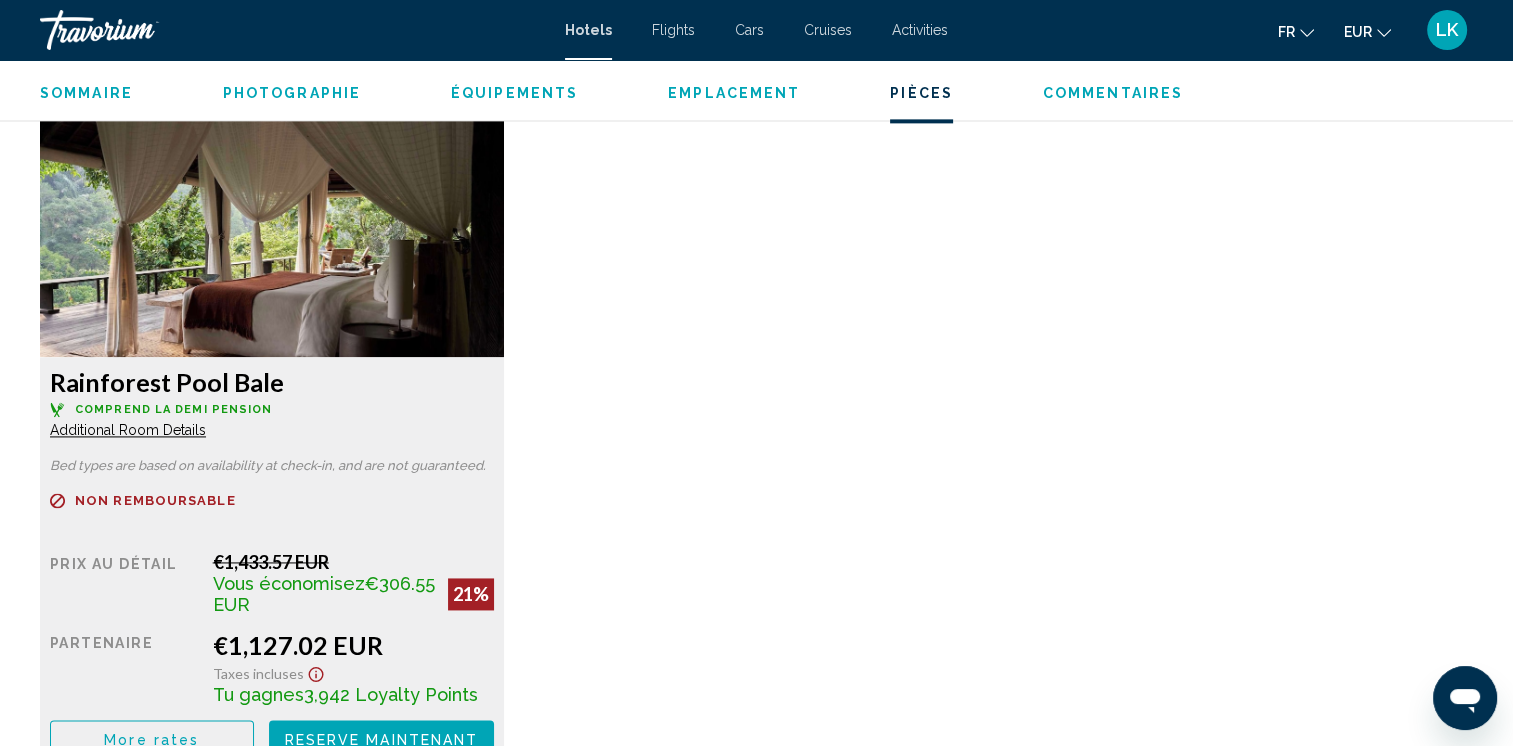 scroll, scrollTop: 2731, scrollLeft: 0, axis: vertical 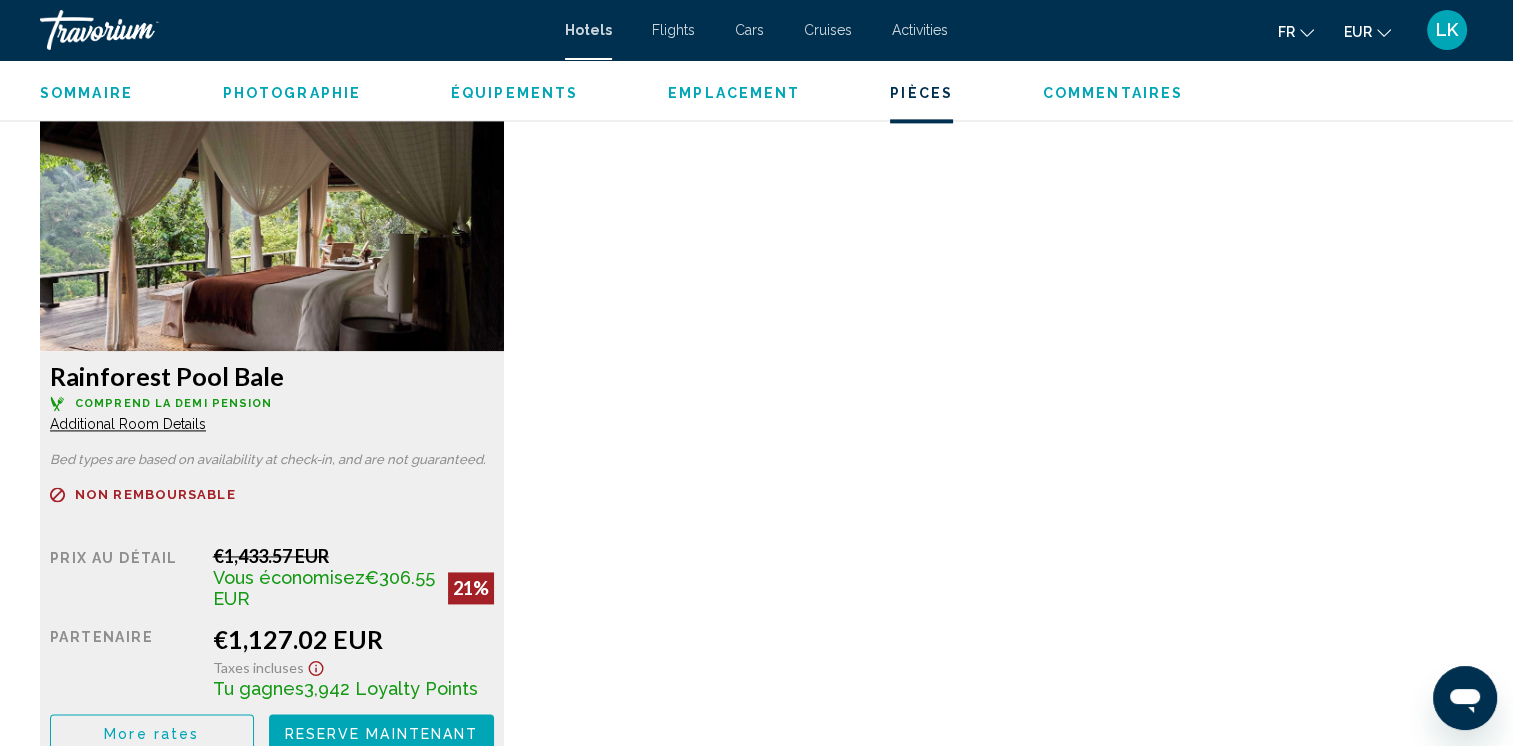 type 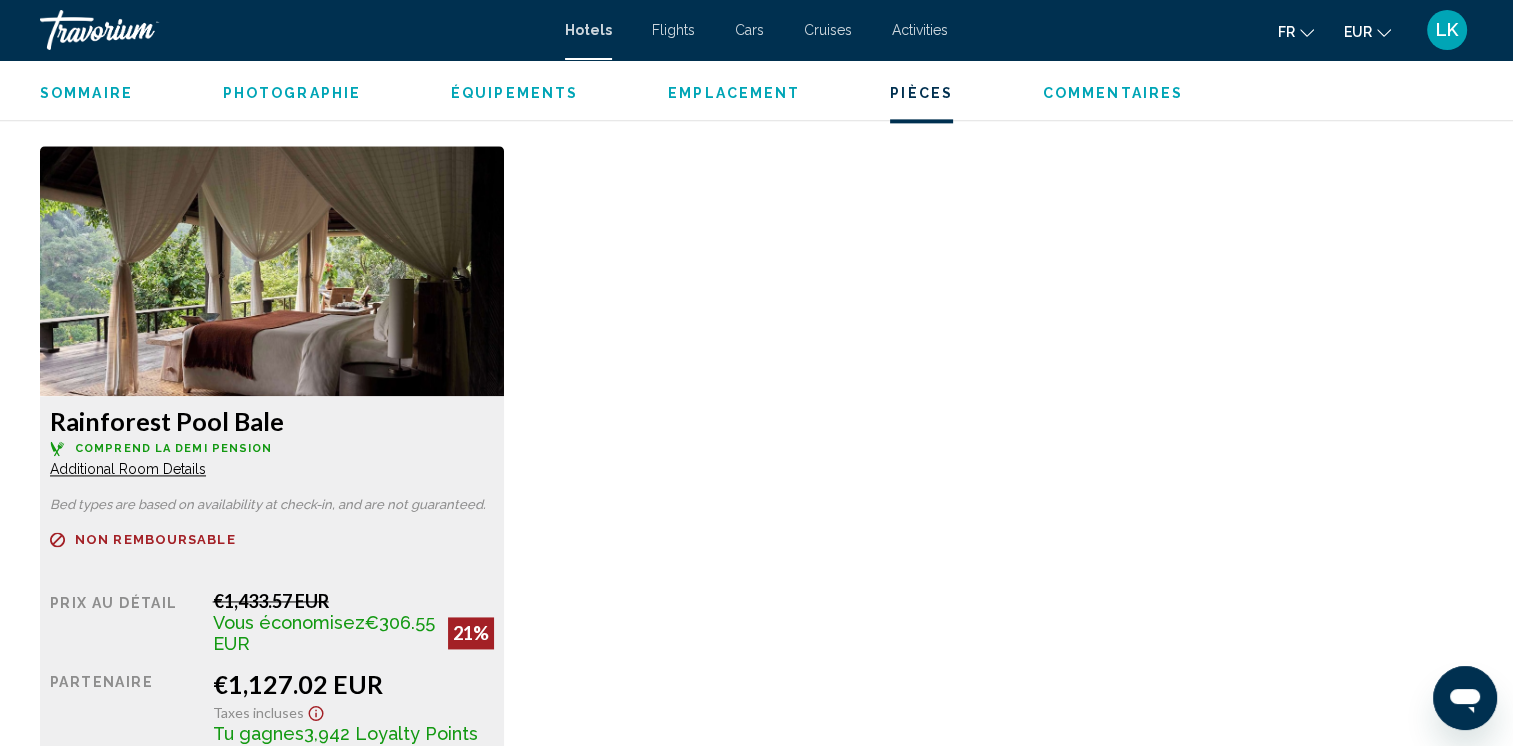scroll, scrollTop: 2691, scrollLeft: 0, axis: vertical 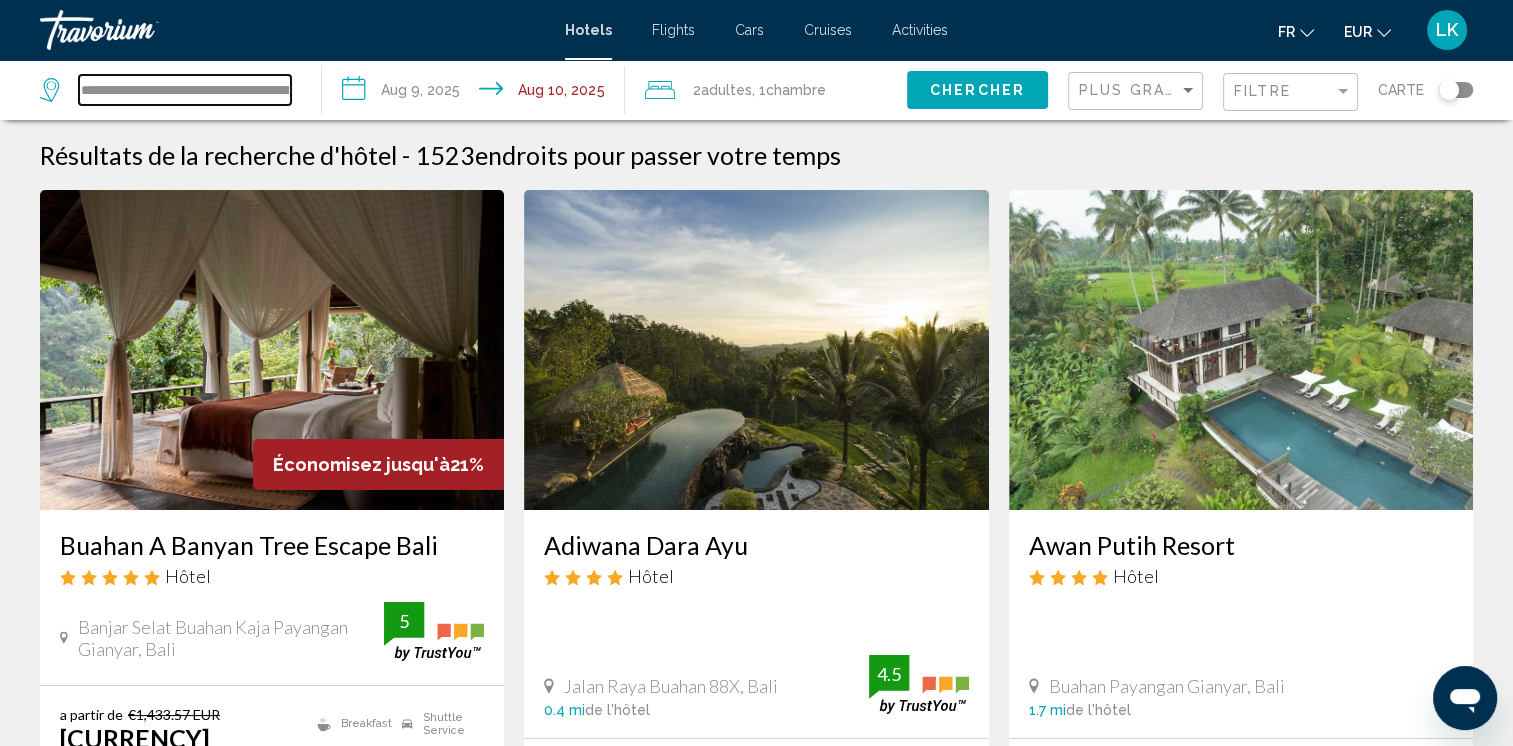 click on "**********" at bounding box center [185, 90] 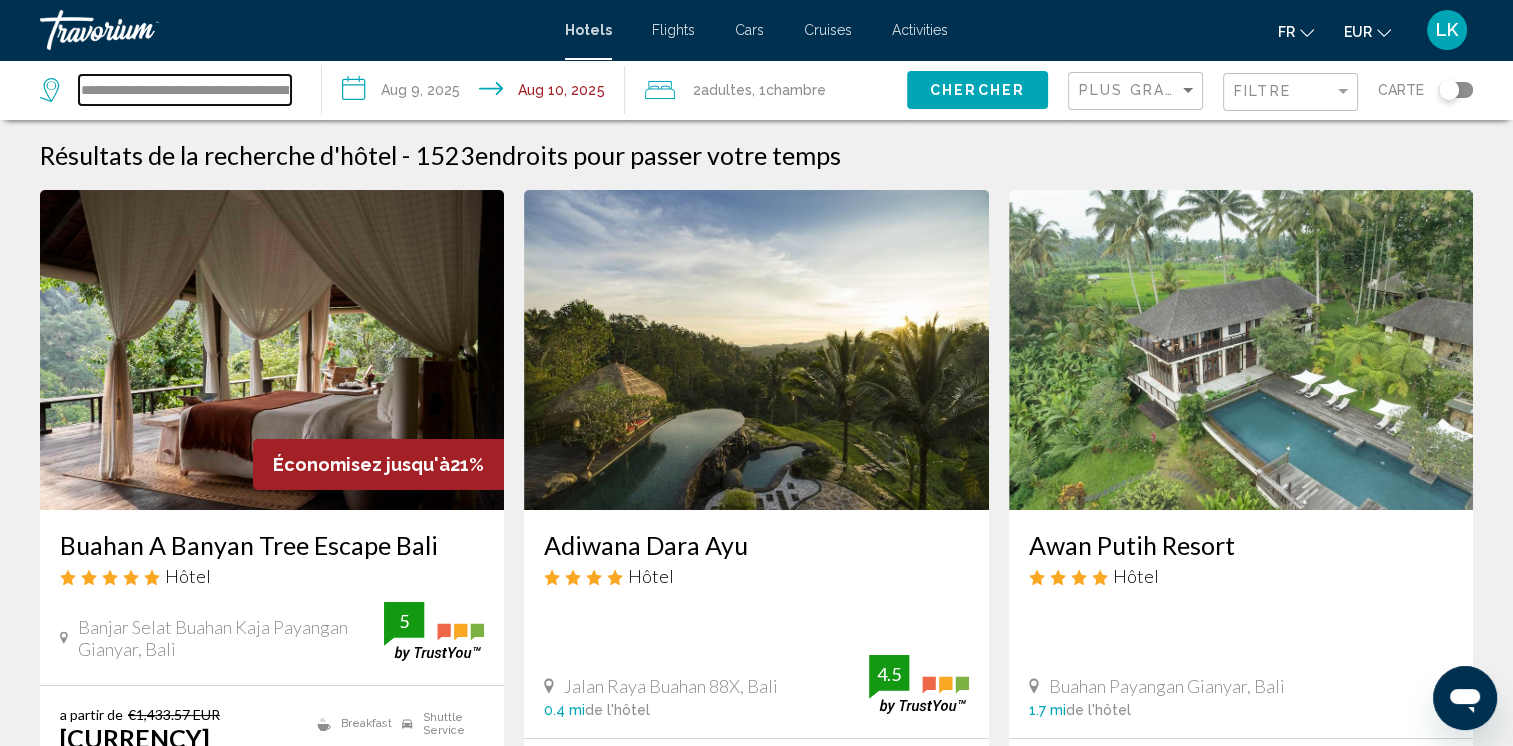 drag, startPoint x: 283, startPoint y: 87, endPoint x: 0, endPoint y: 66, distance: 283.77808 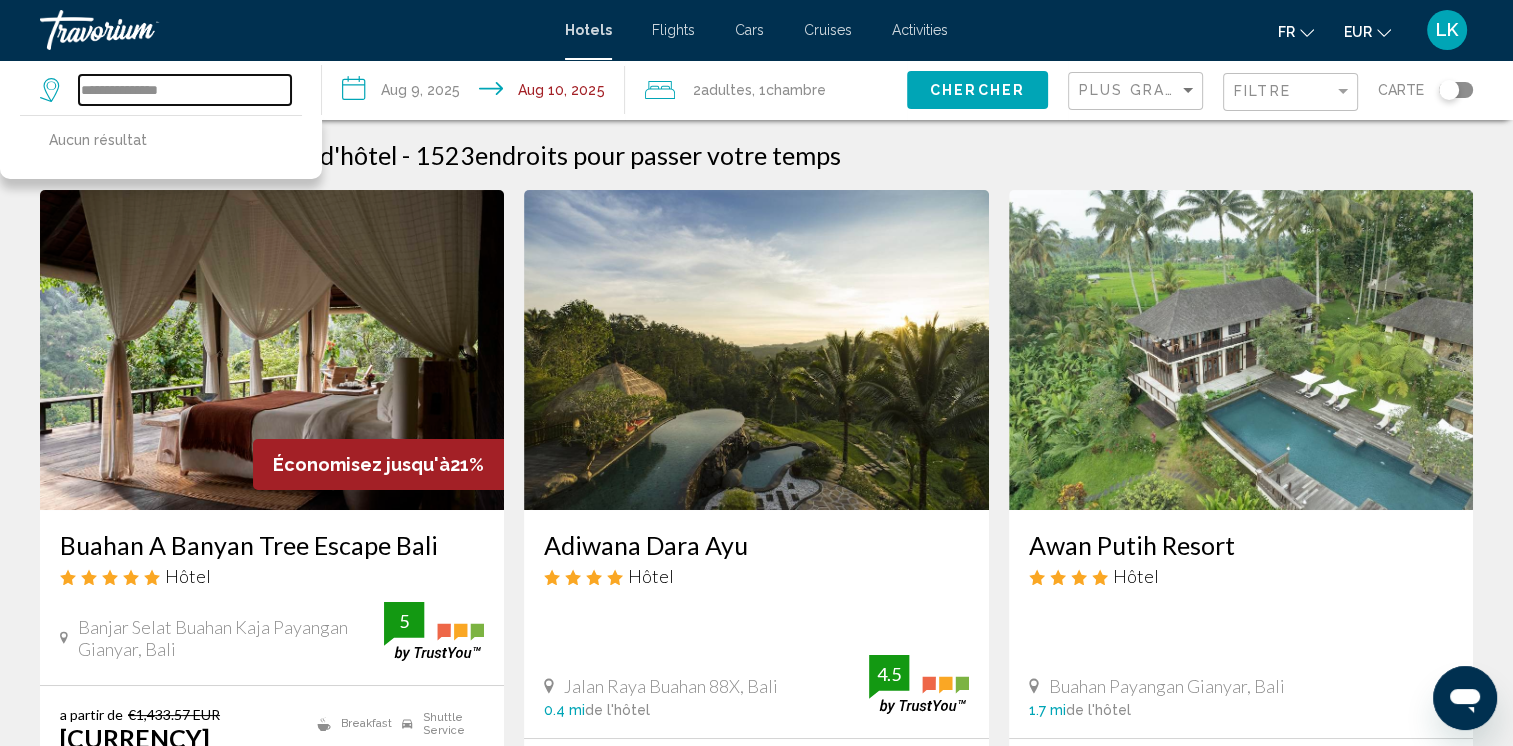 click on "**********" at bounding box center [756, 373] 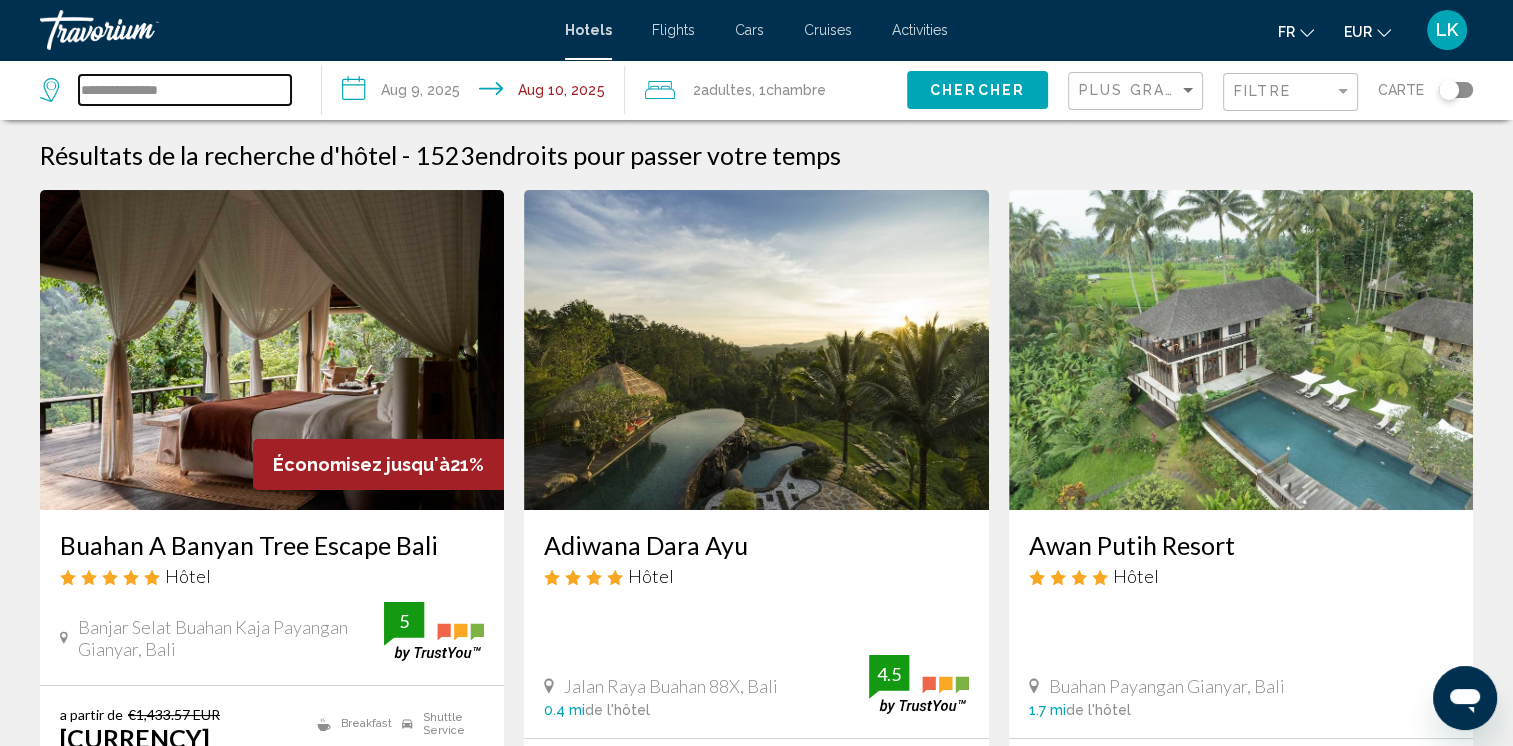 drag, startPoint x: 206, startPoint y: 89, endPoint x: 0, endPoint y: 73, distance: 206.62042 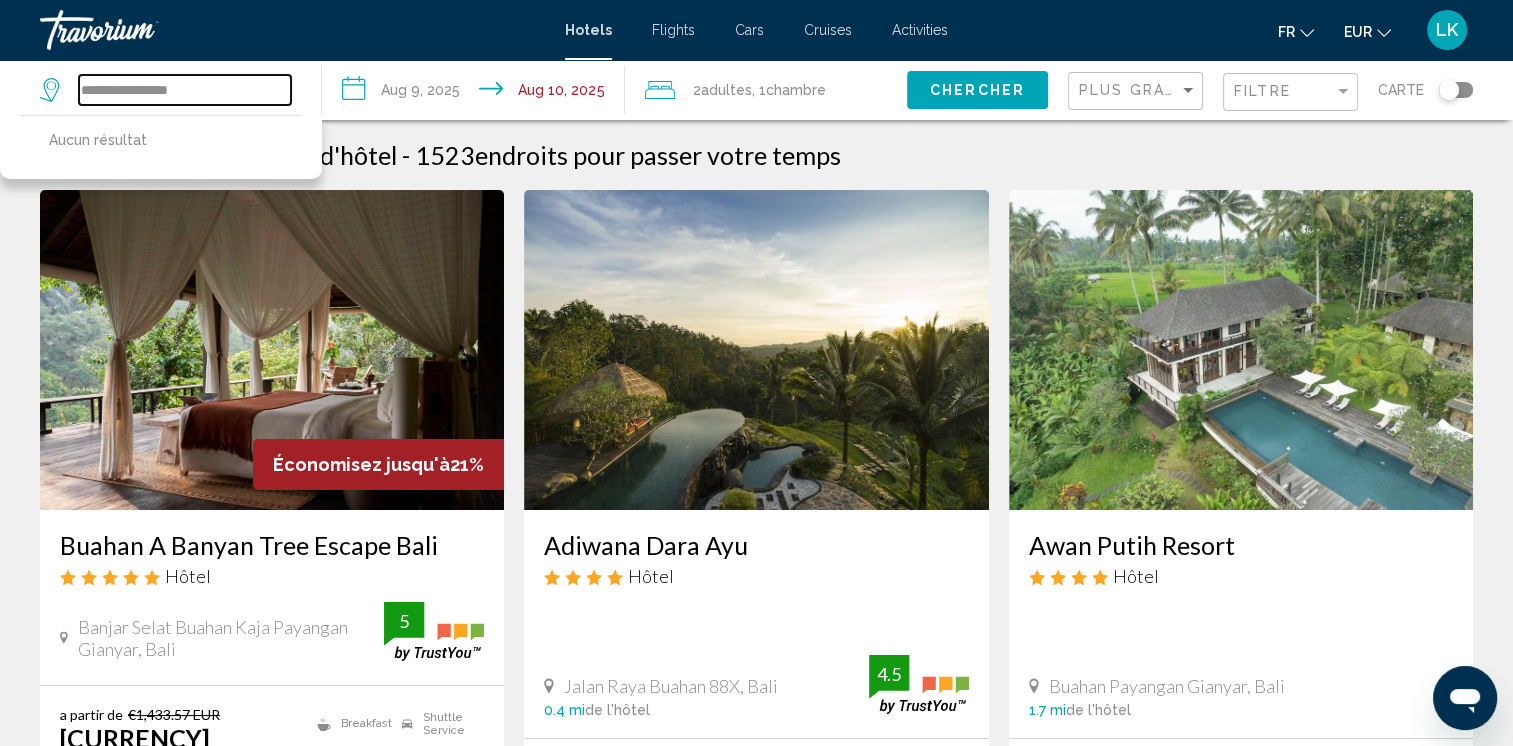 drag, startPoint x: 136, startPoint y: 89, endPoint x: -4, endPoint y: 83, distance: 140.12851 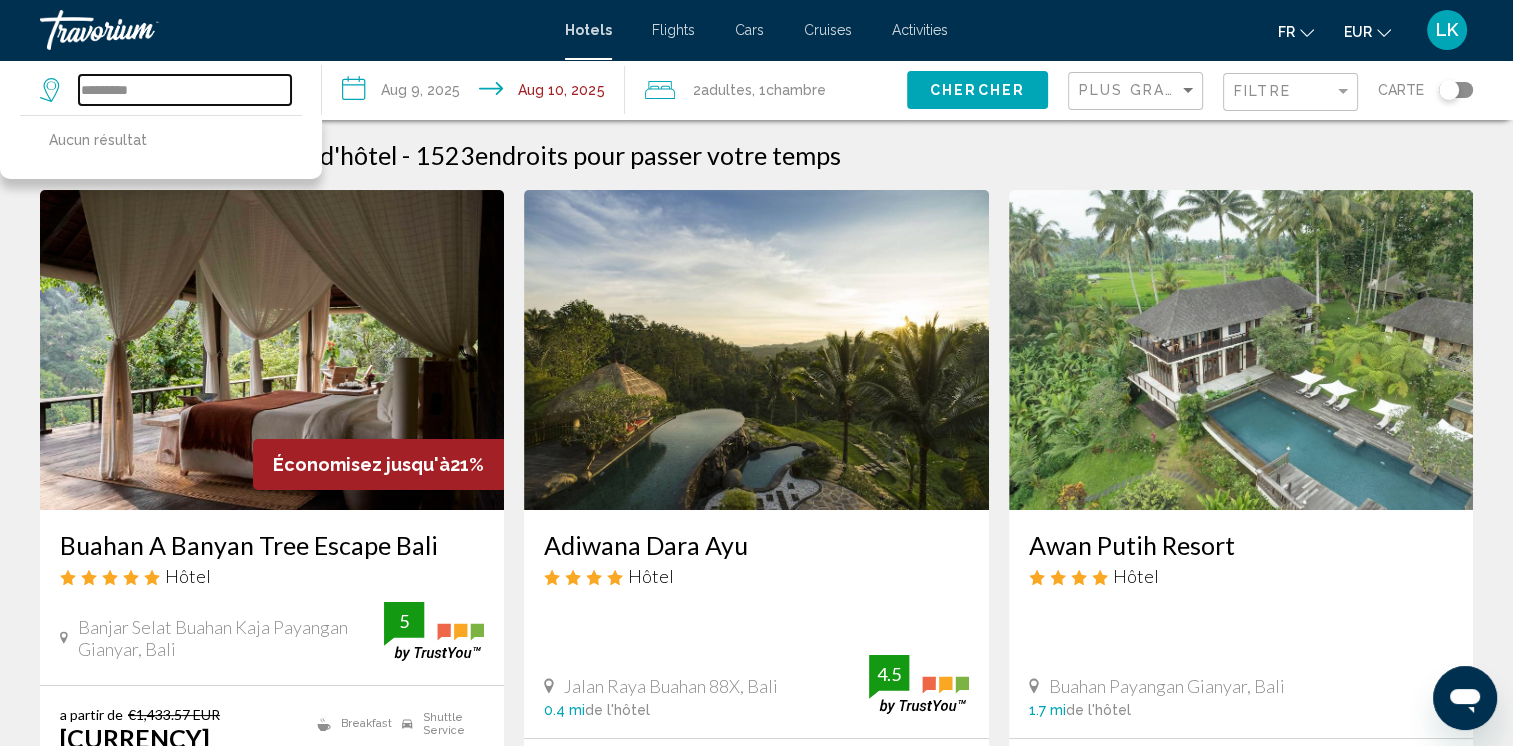 click on "*********" at bounding box center (185, 90) 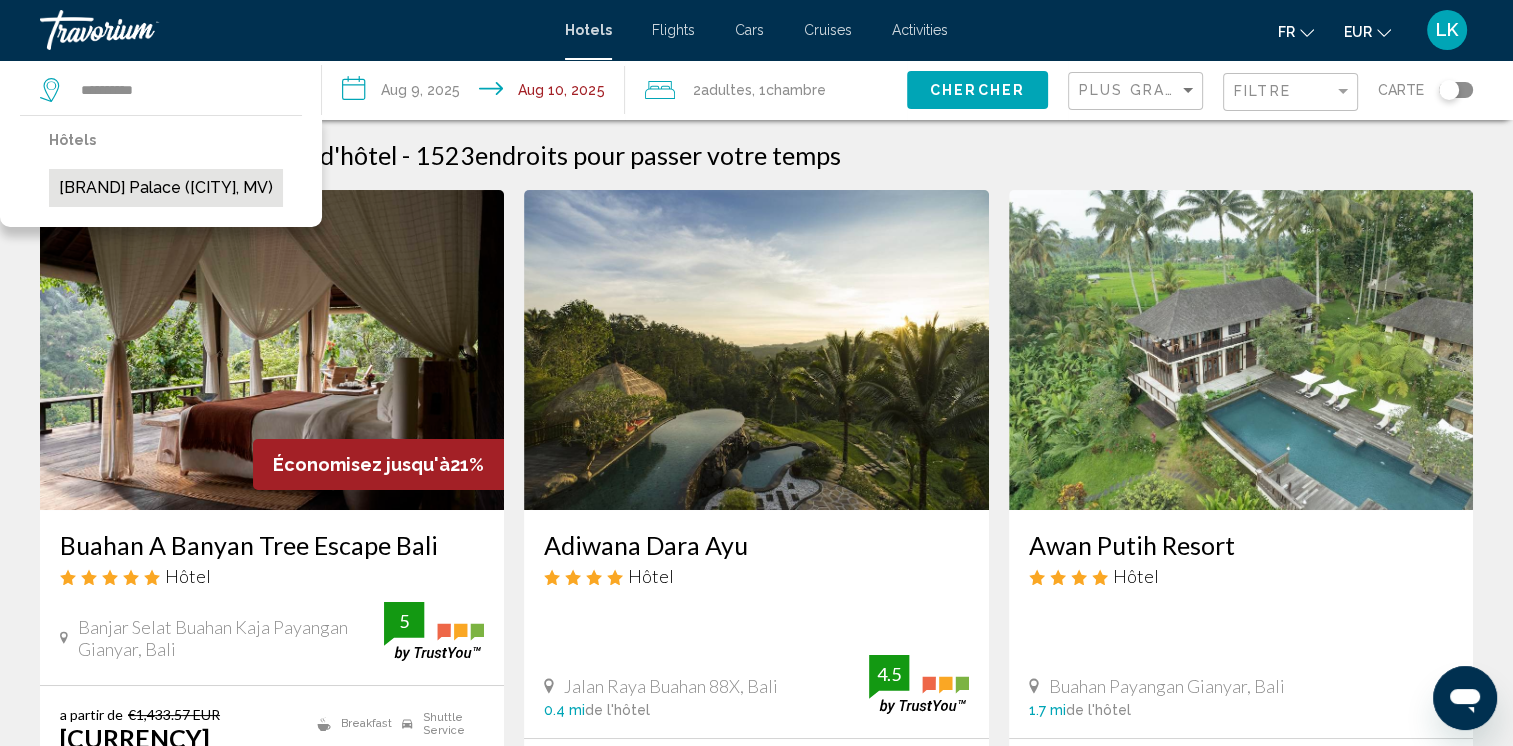 click on "[BRAND] Palace ([CITY], MV)" at bounding box center (166, 188) 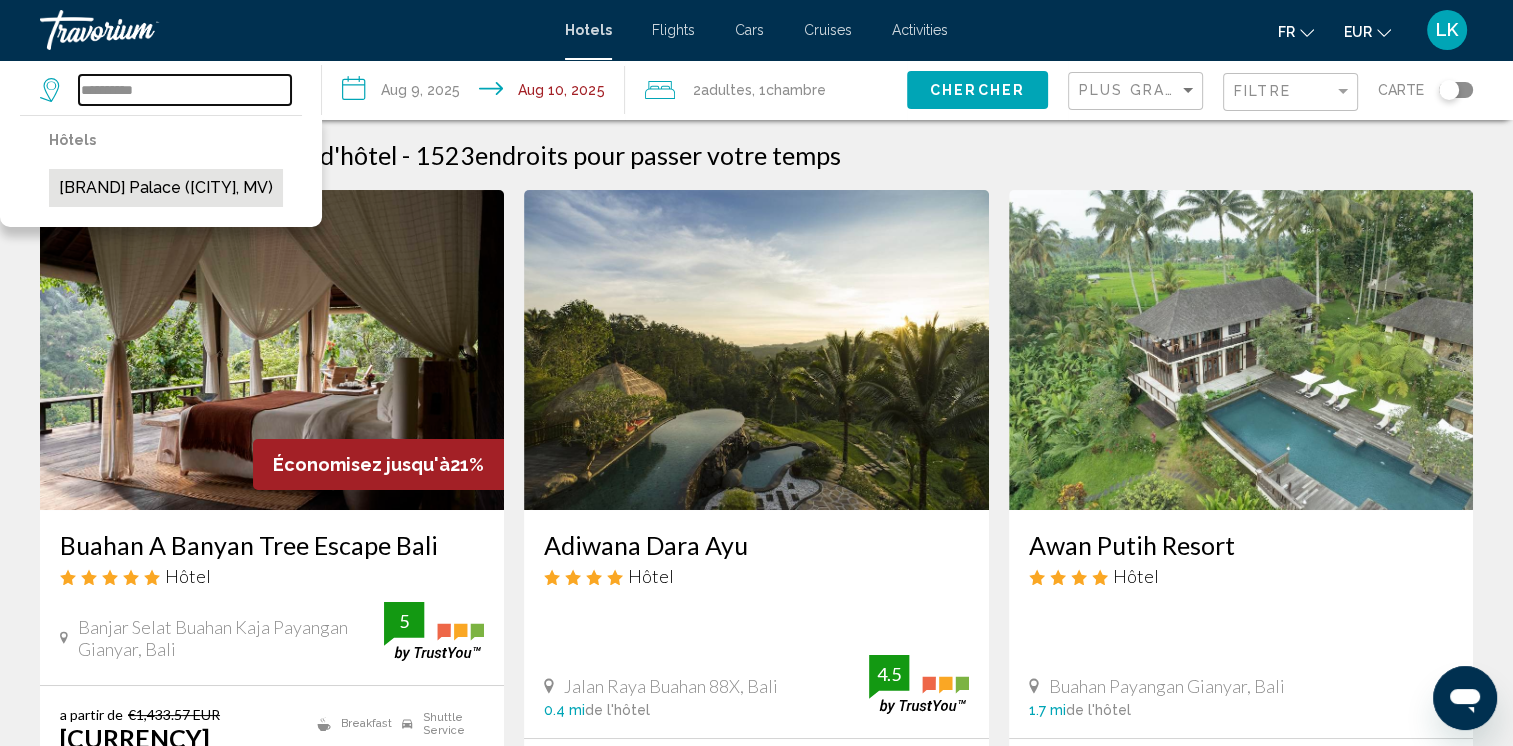 type on "**********" 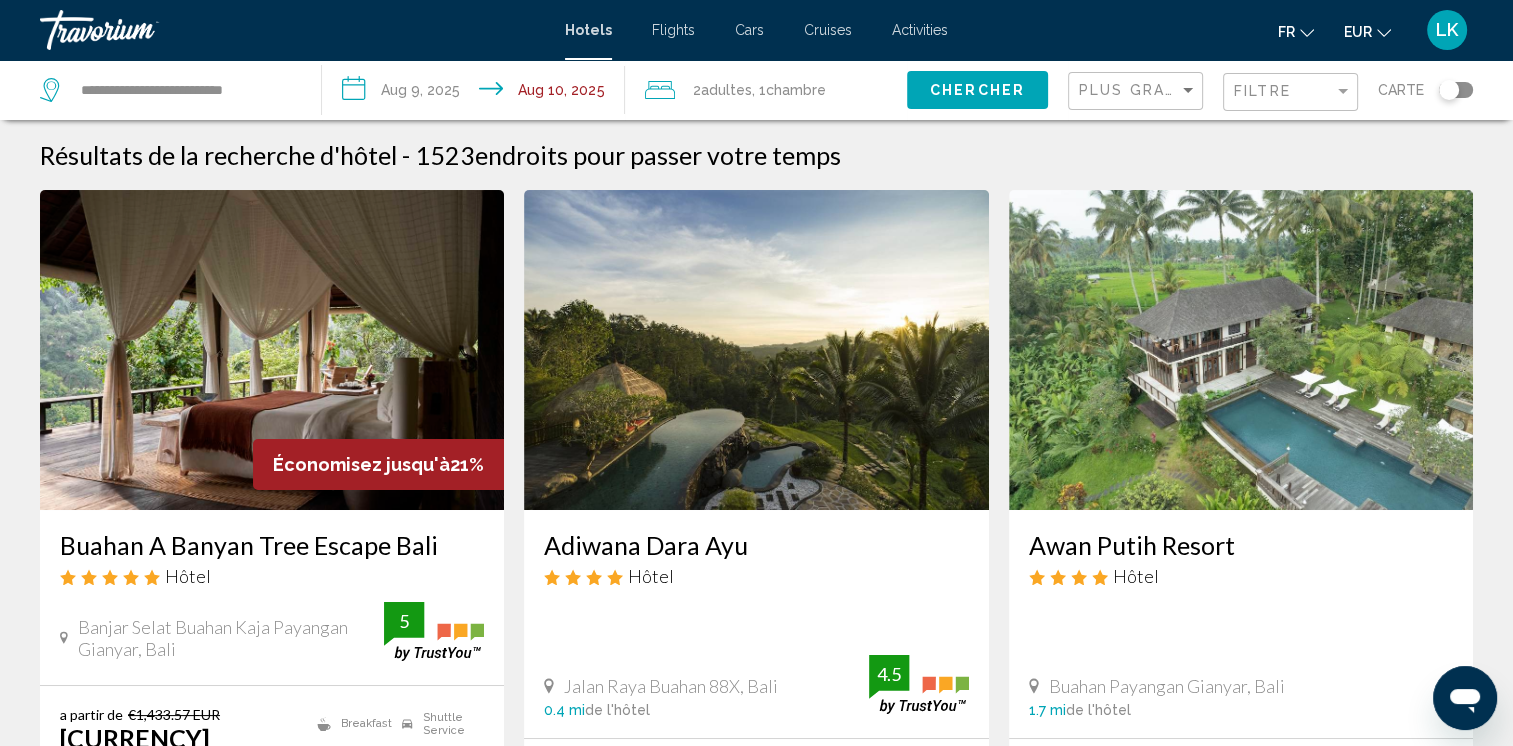 click on "**********" at bounding box center (477, 93) 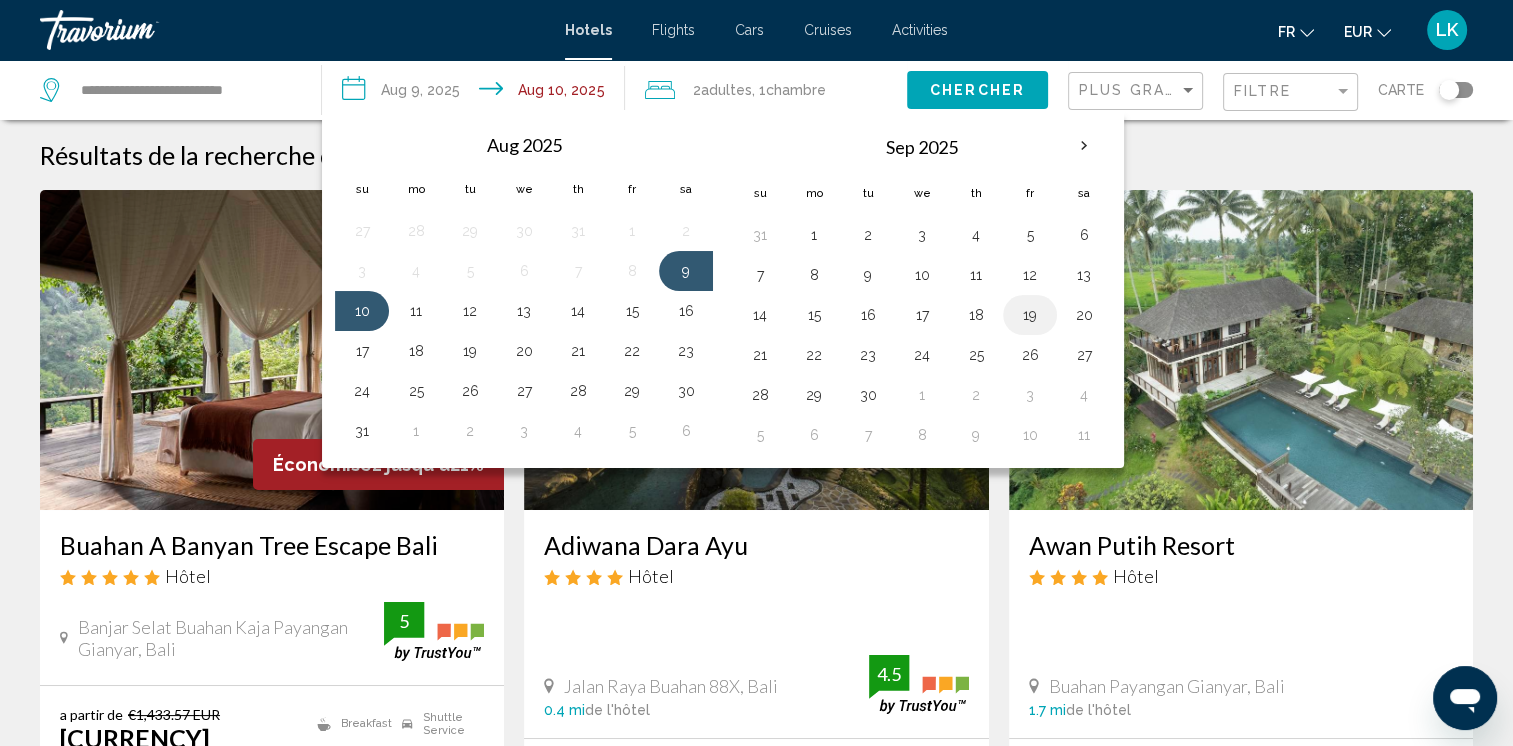 click on "19" at bounding box center (1030, 315) 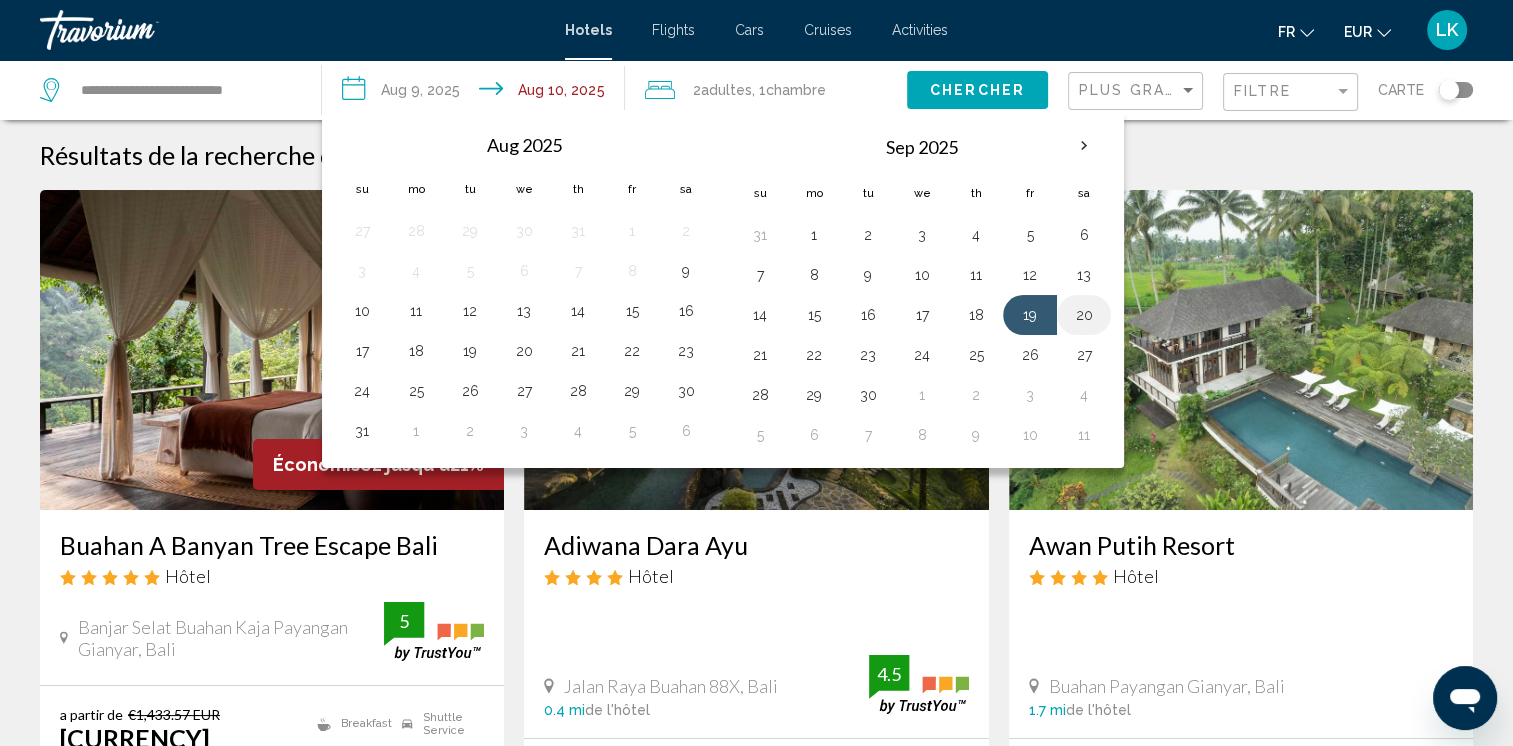 click on "20" at bounding box center (1084, 315) 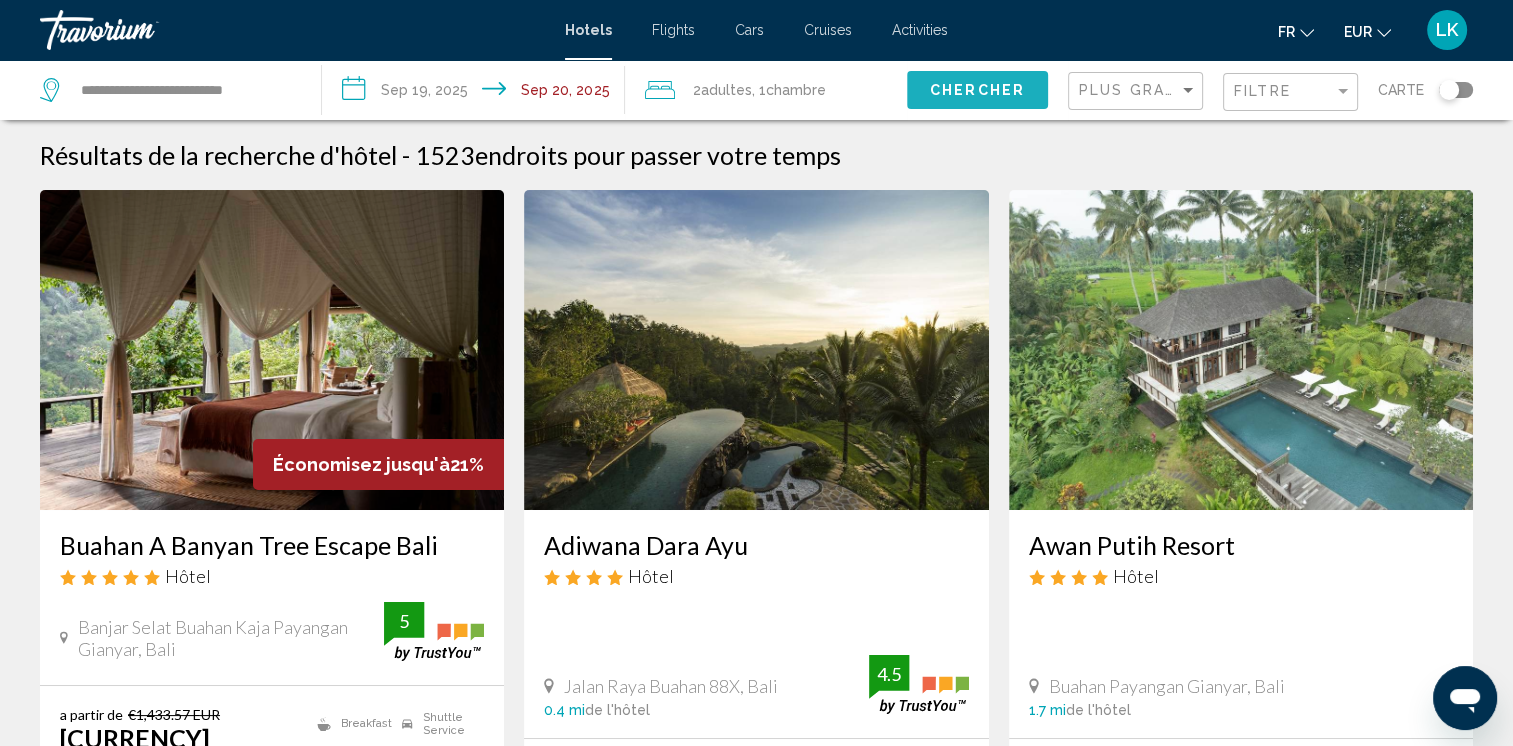 click on "Chercher" 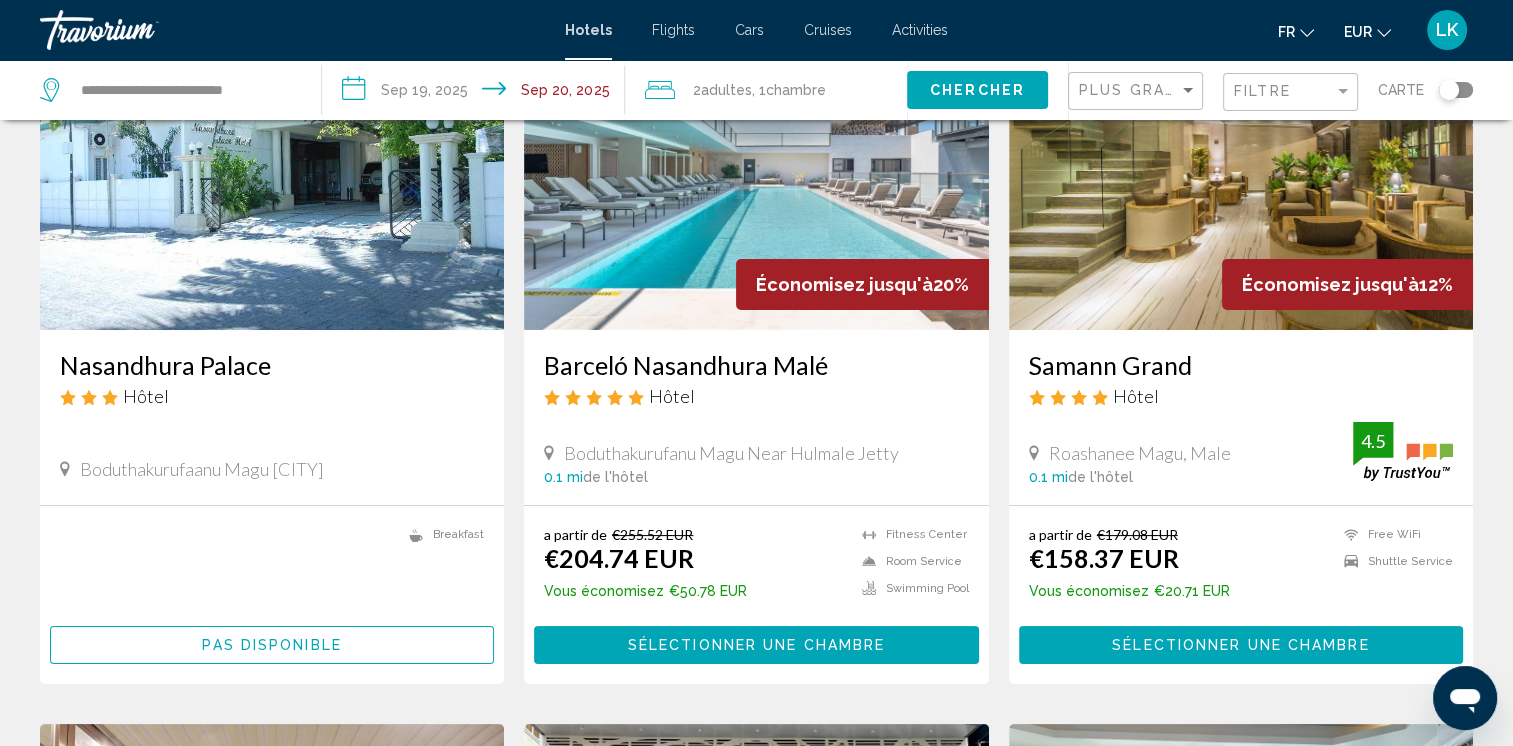 scroll, scrollTop: 176, scrollLeft: 0, axis: vertical 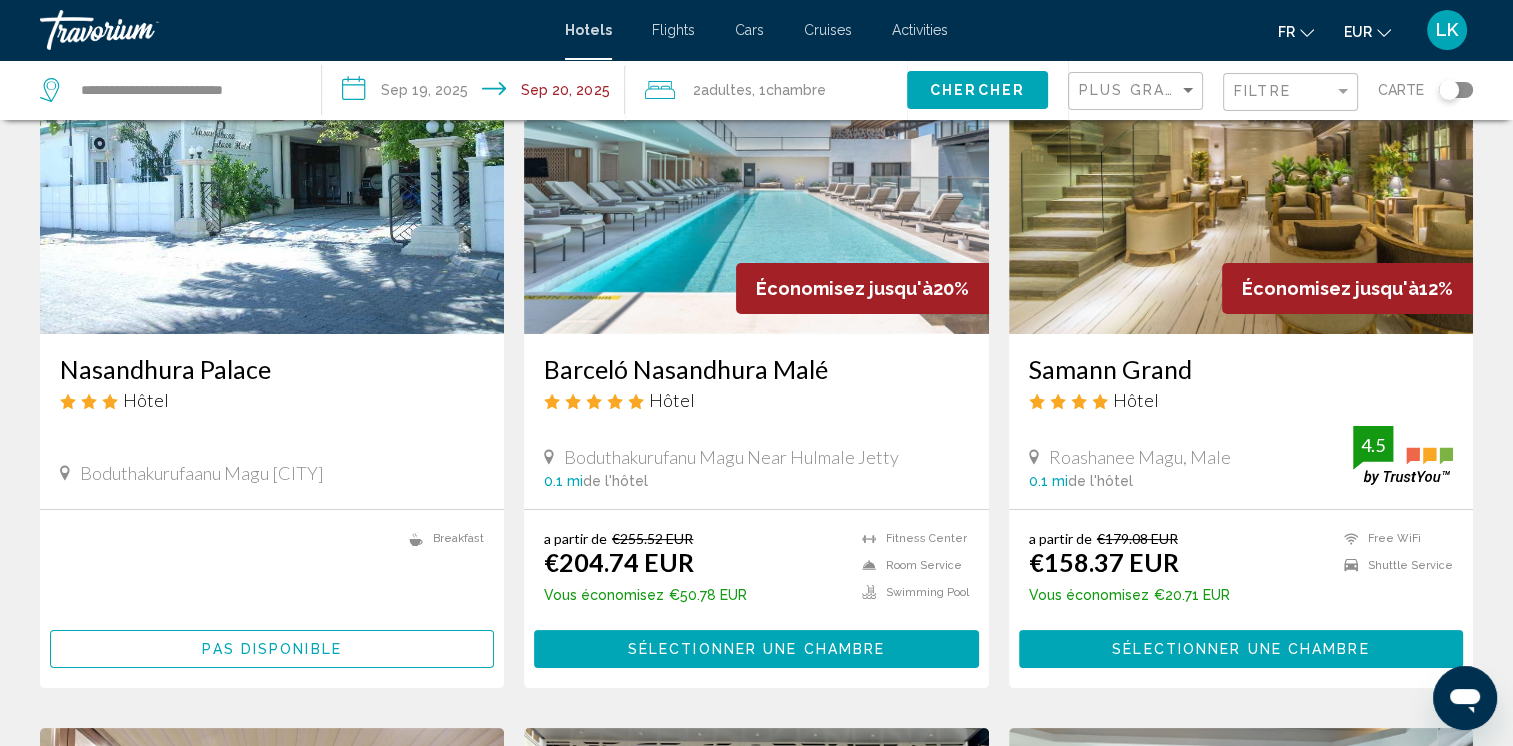click at bounding box center (756, 174) 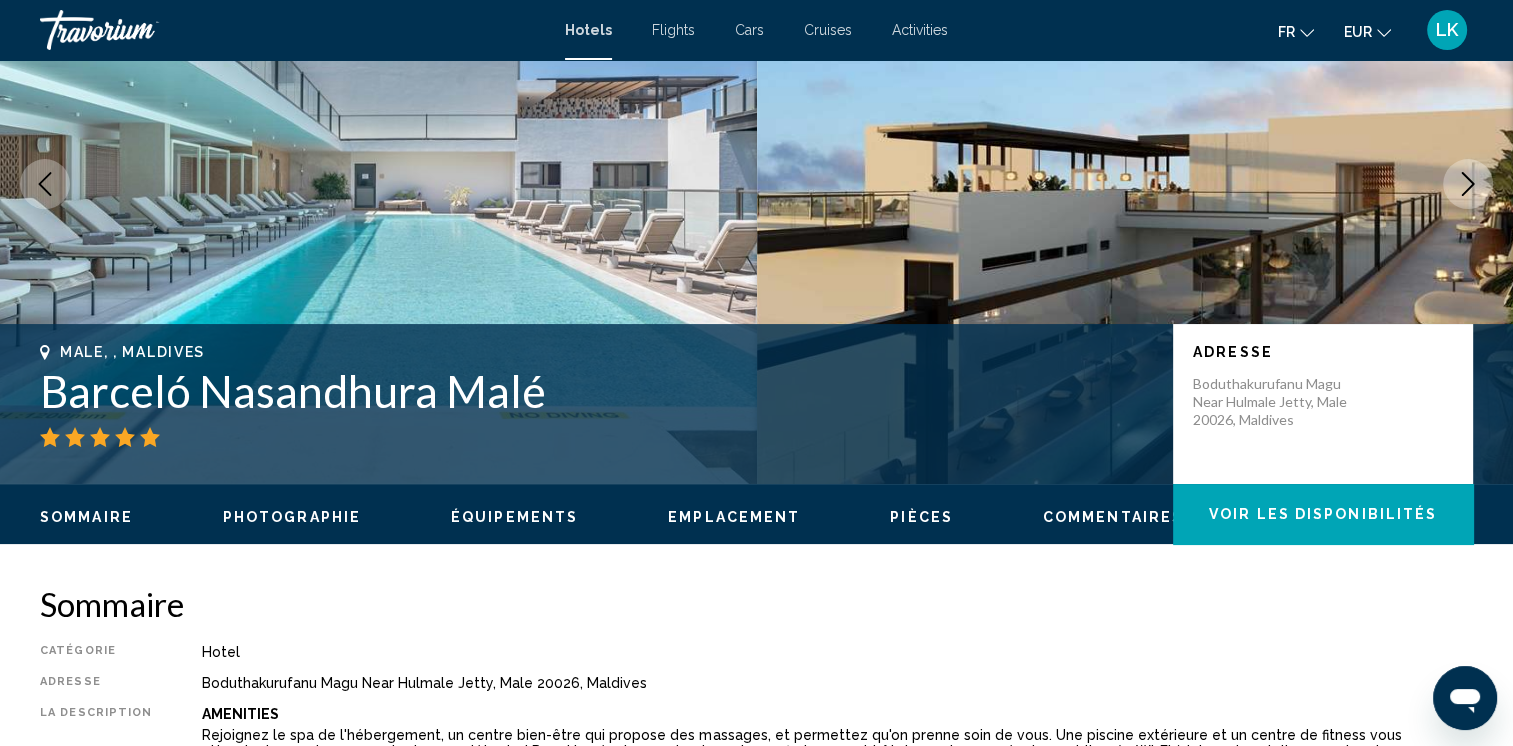 scroll, scrollTop: 0, scrollLeft: 0, axis: both 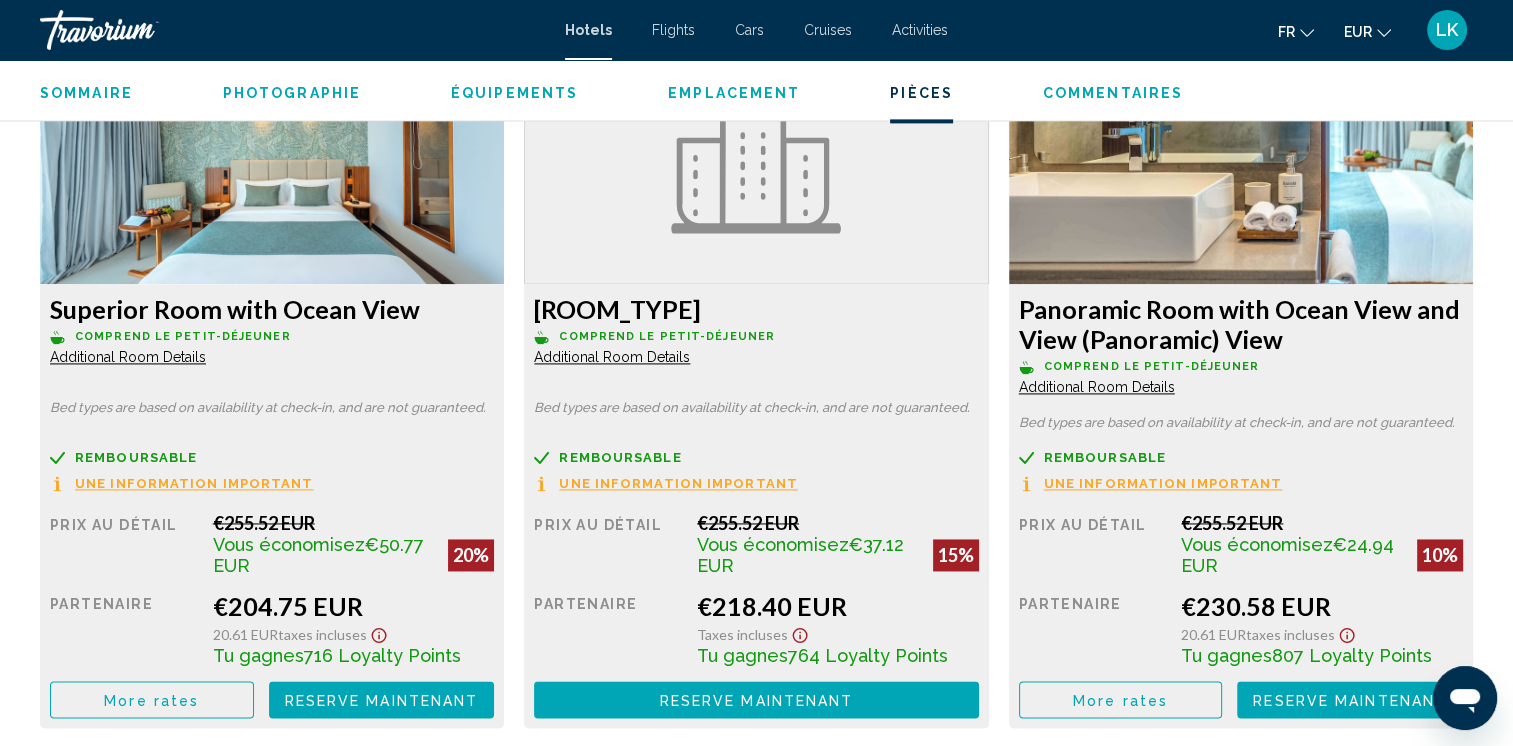 type 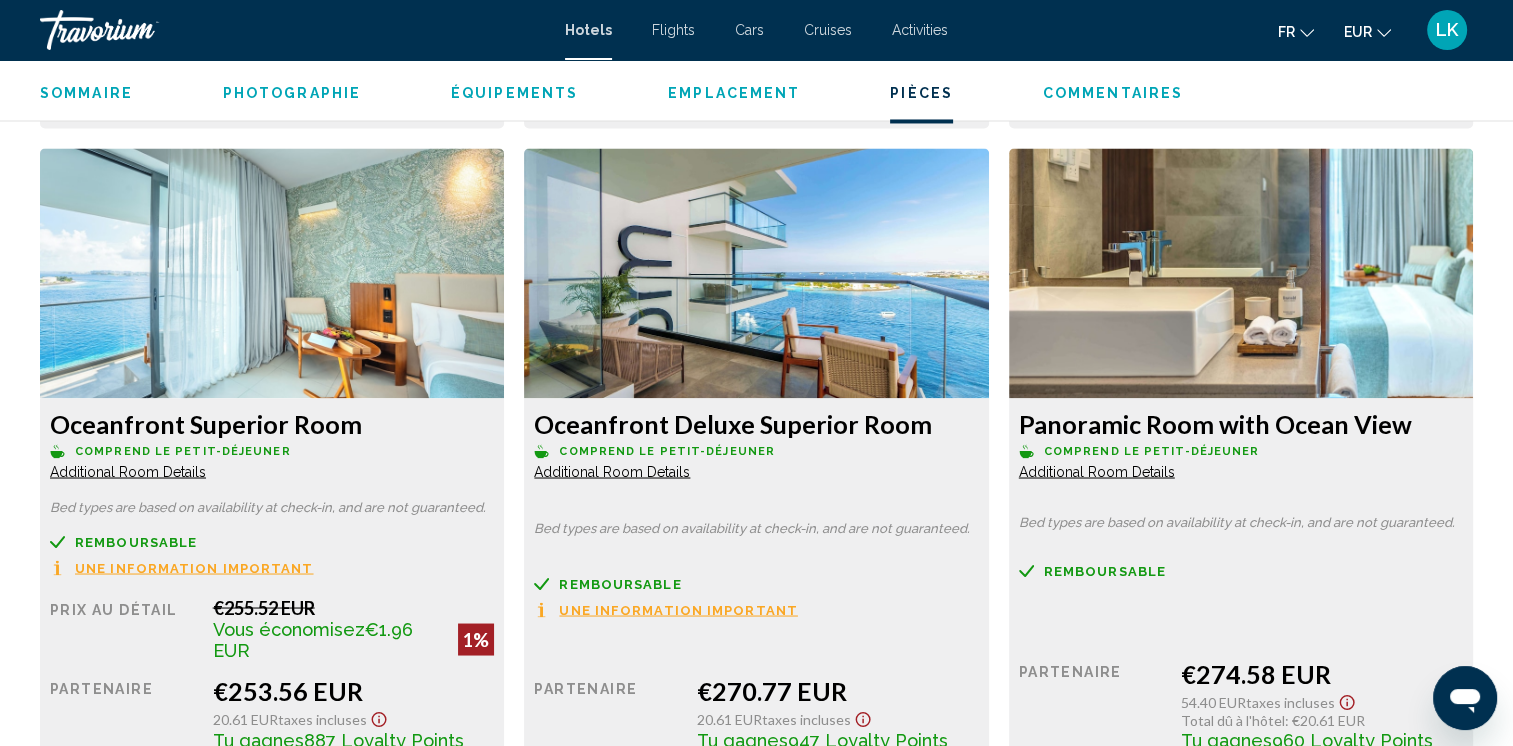 scroll, scrollTop: 3358, scrollLeft: 0, axis: vertical 